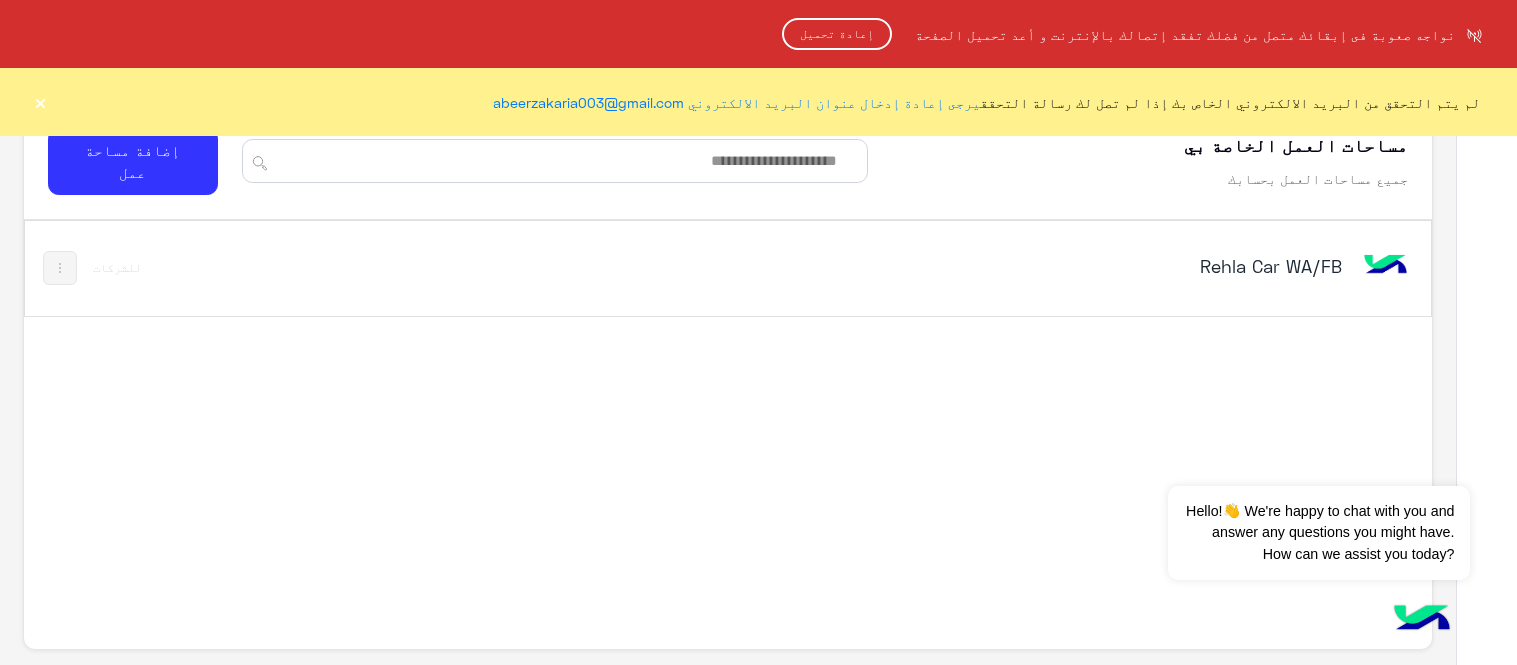 scroll, scrollTop: 0, scrollLeft: 0, axis: both 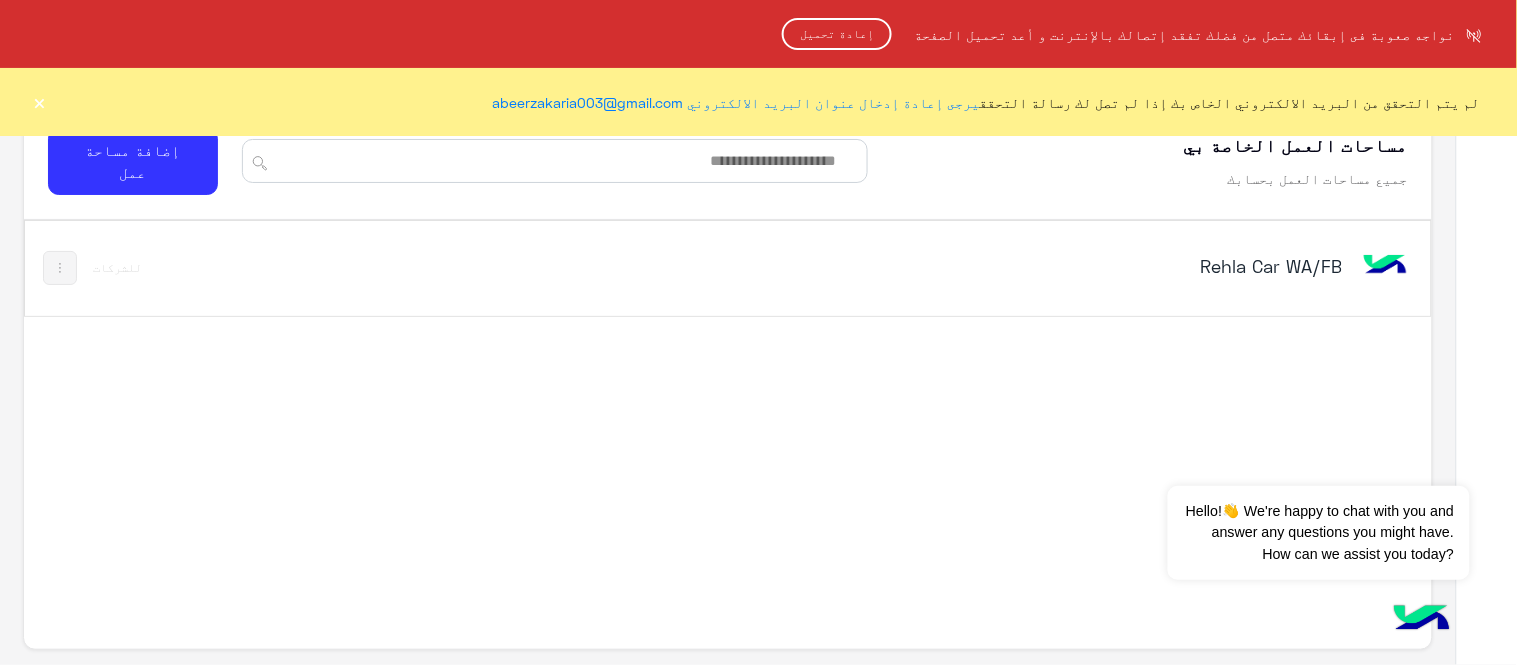 click on "إعادة تحميل" 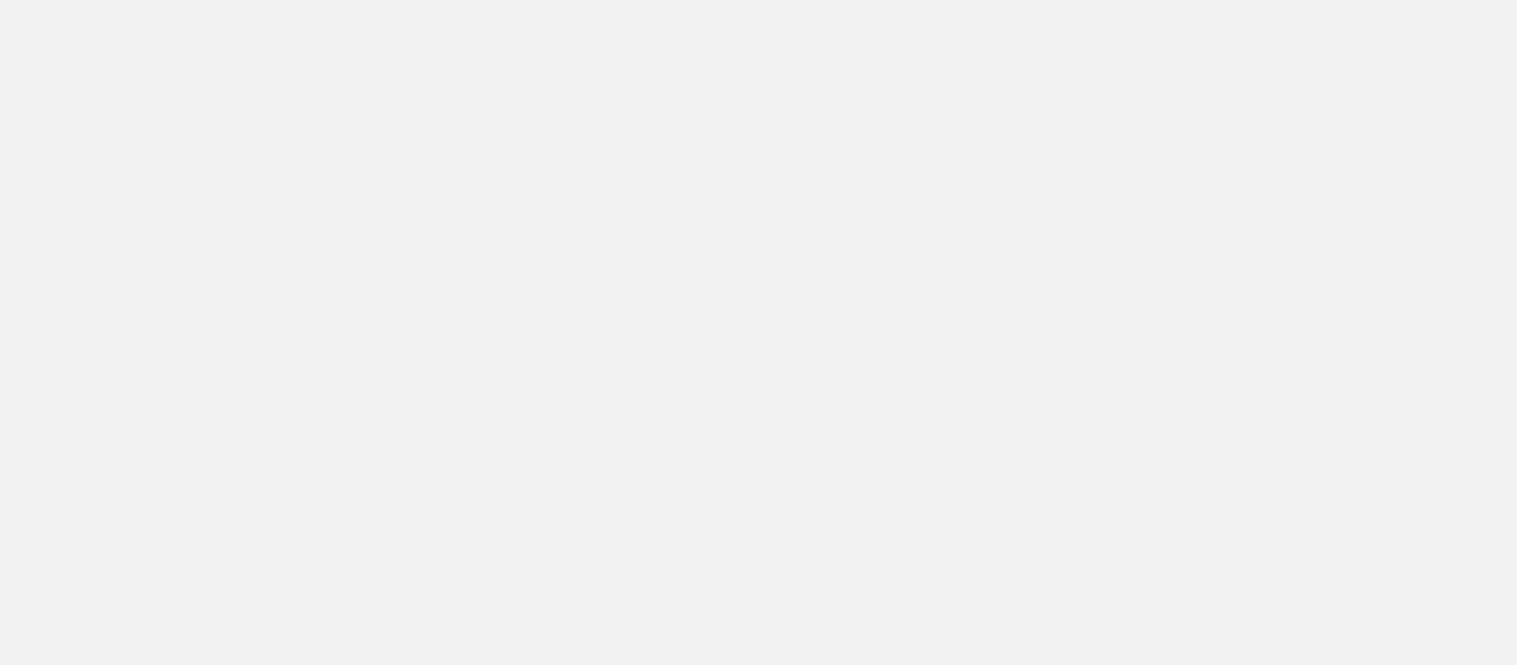 scroll, scrollTop: 0, scrollLeft: 0, axis: both 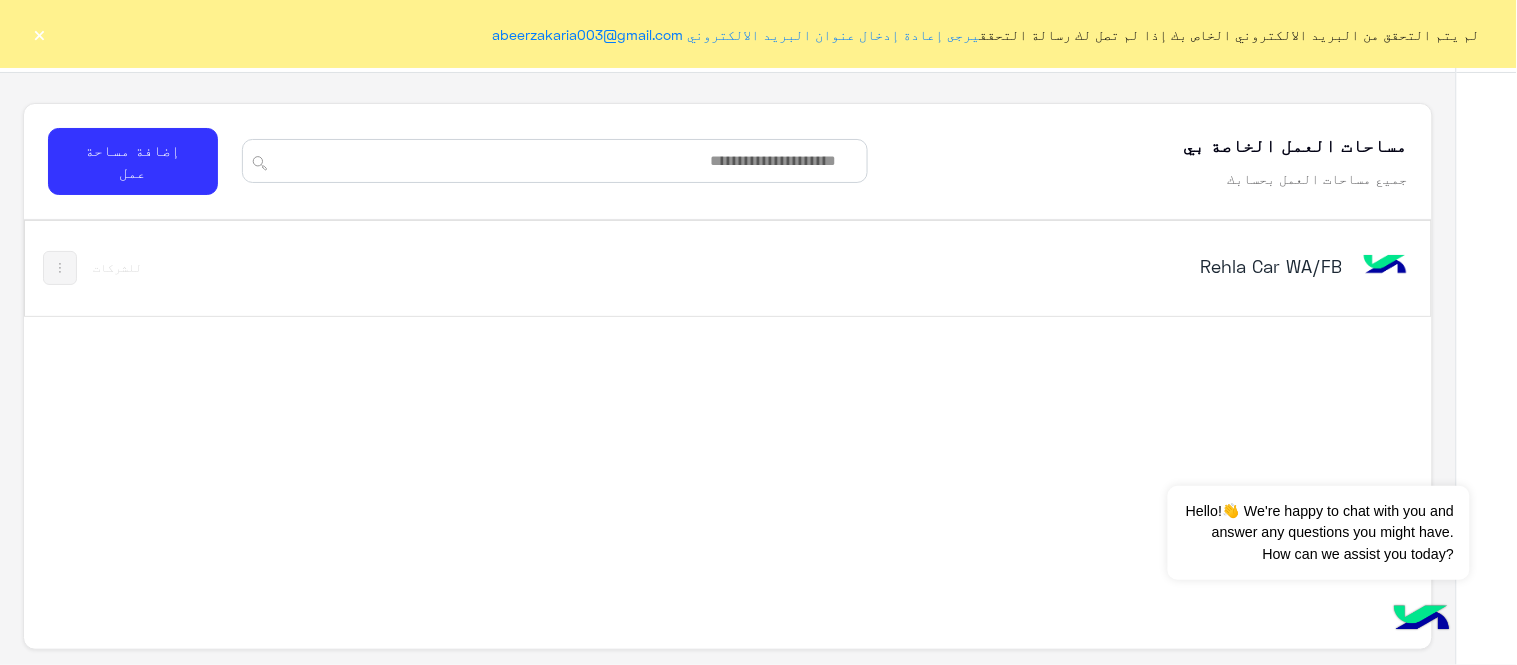 click on "Rehla Car WA/FB" at bounding box center (1095, 266) 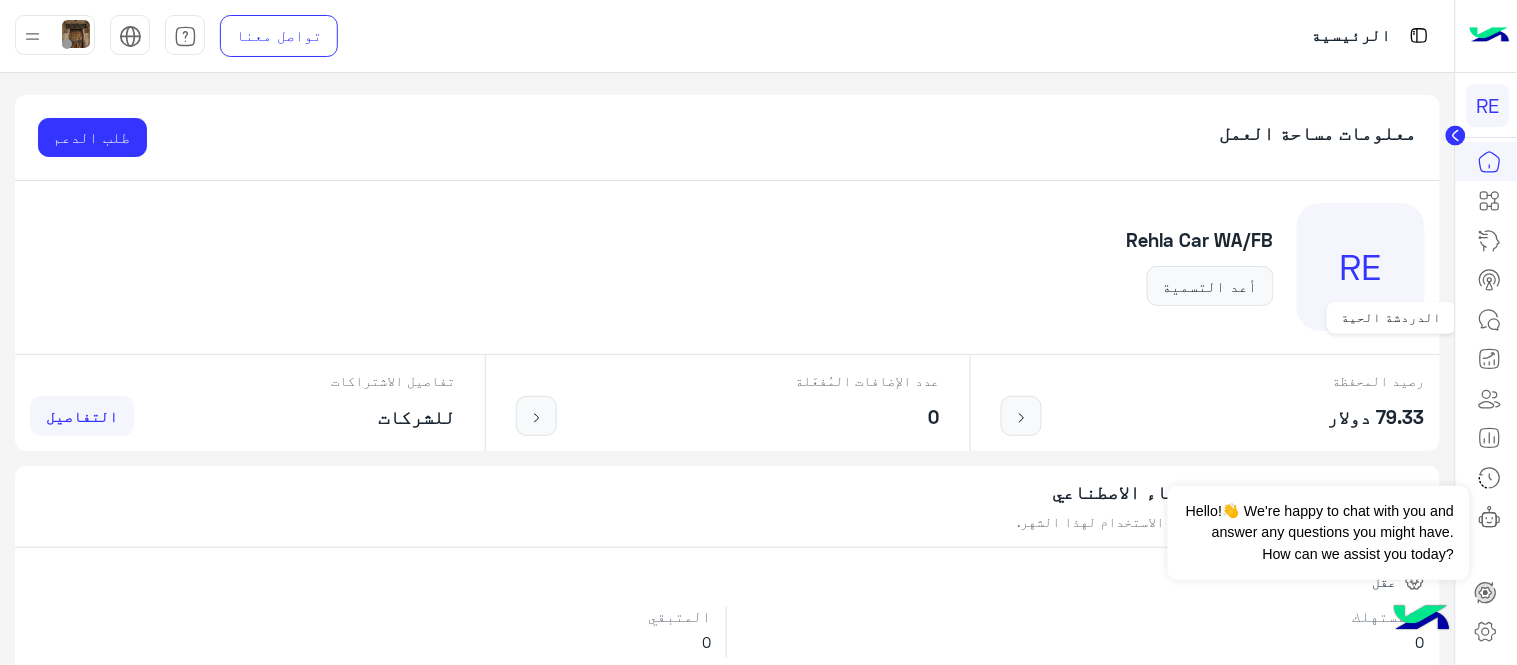 click at bounding box center (1490, 320) 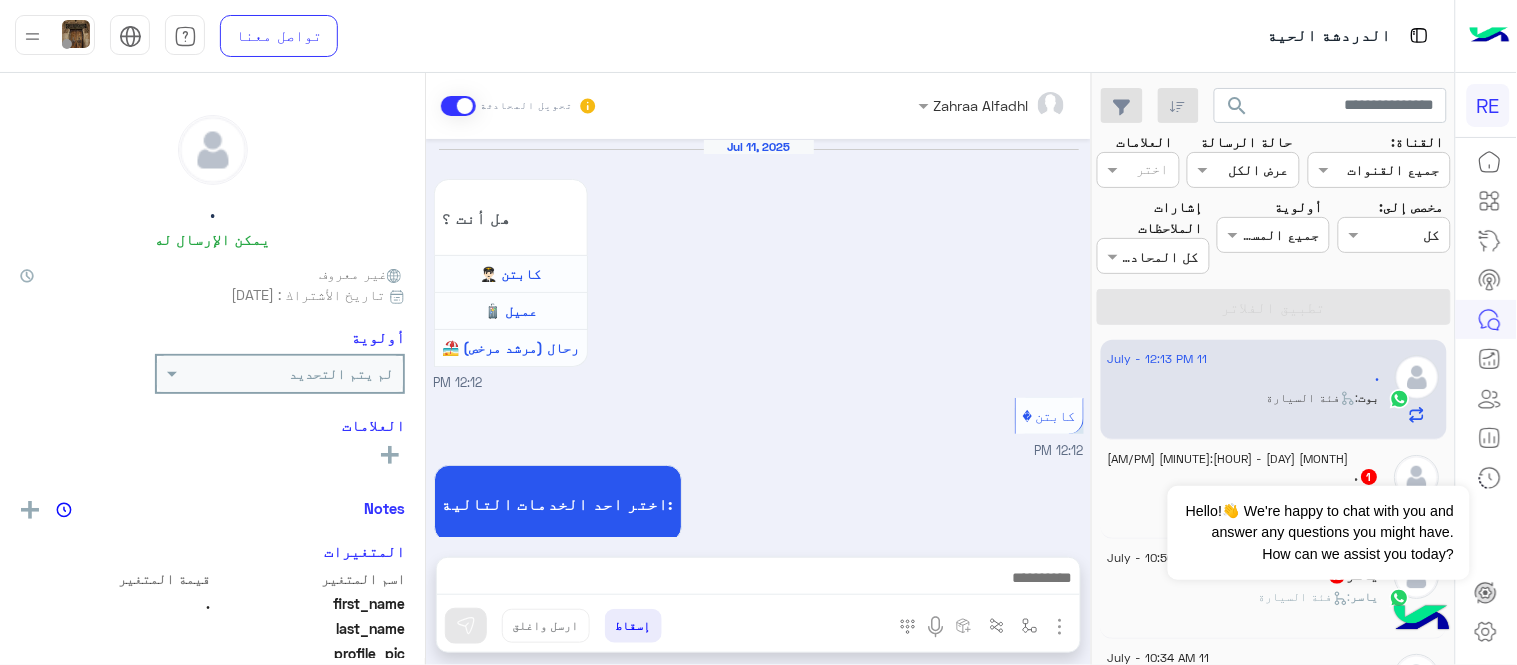 scroll, scrollTop: 727, scrollLeft: 0, axis: vertical 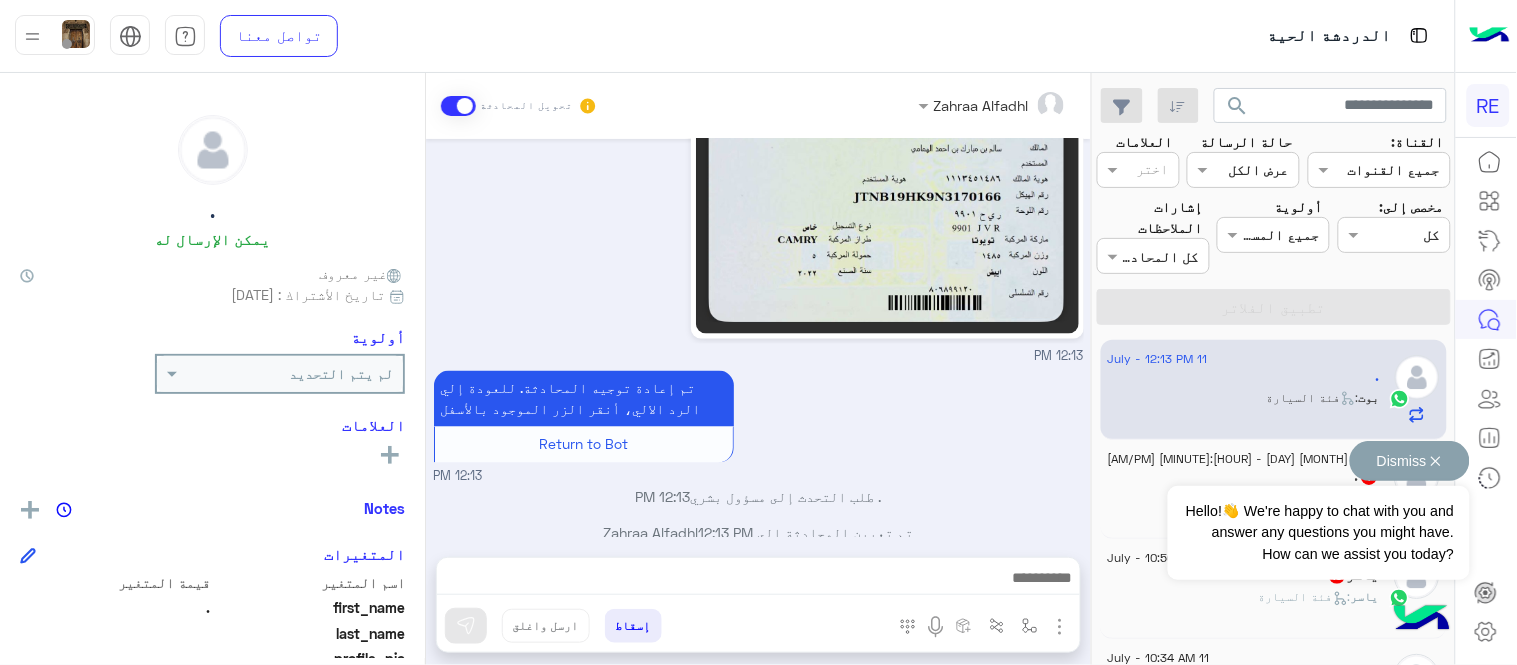 click on "Dismiss ✕" at bounding box center [1410, 461] 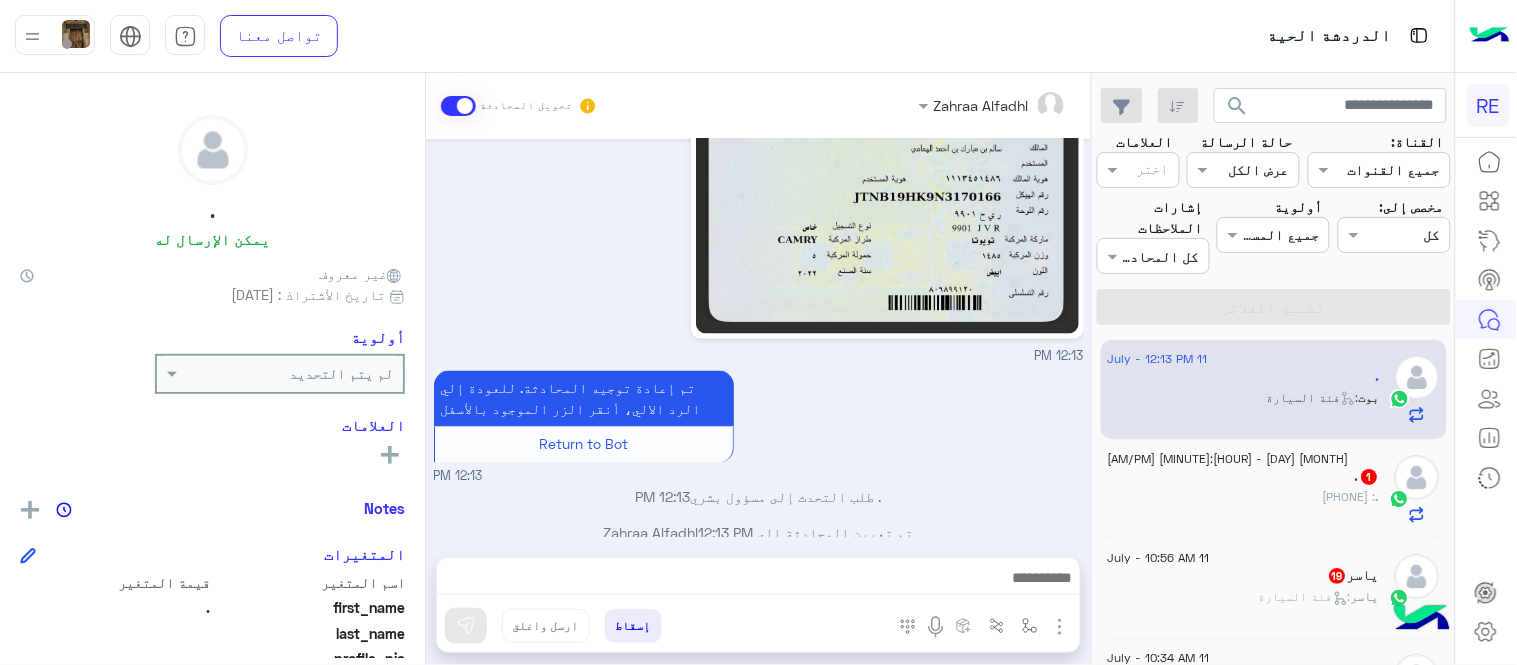 click on "تم إعادة توجيه المحادثة. للعودة إلي الرد الالي، أنقر الزر الموجود بالأسفل  Return to Bot     12:13 PM" at bounding box center (759, 426) 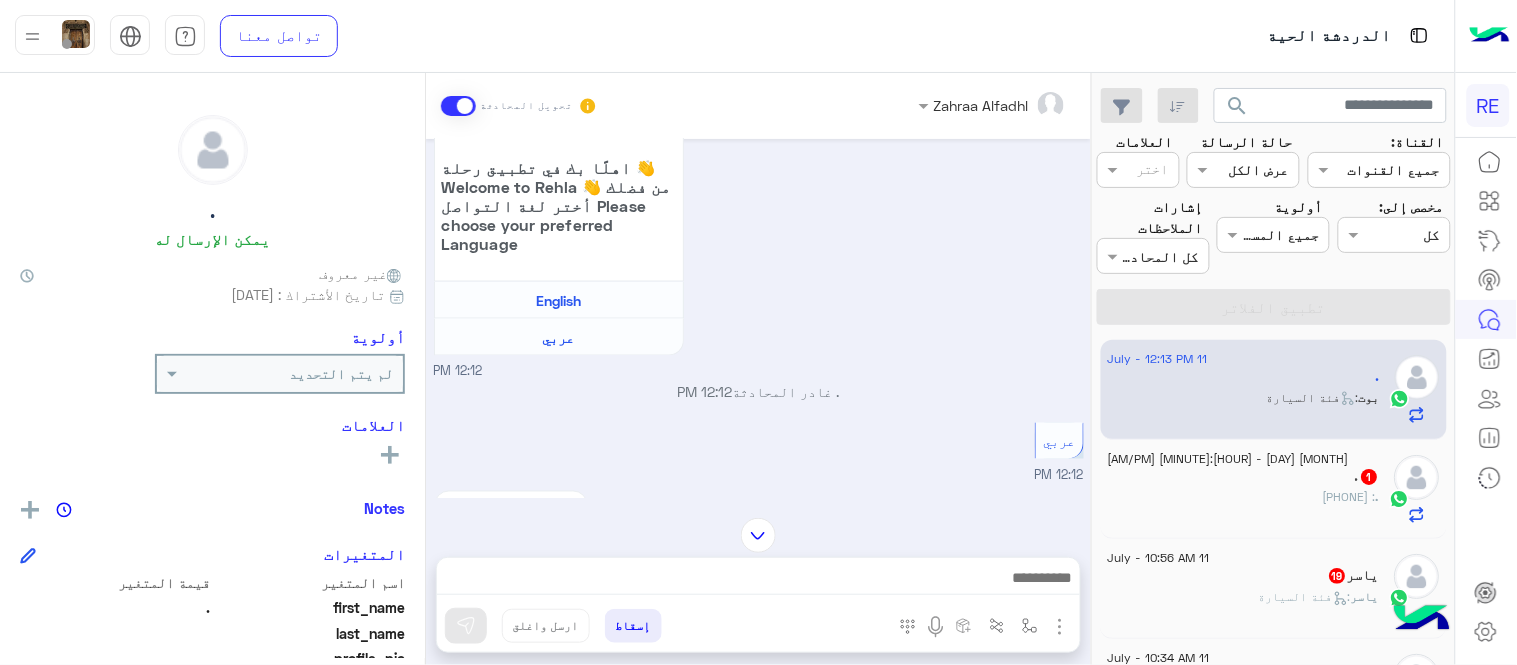scroll, scrollTop: 1007, scrollLeft: 0, axis: vertical 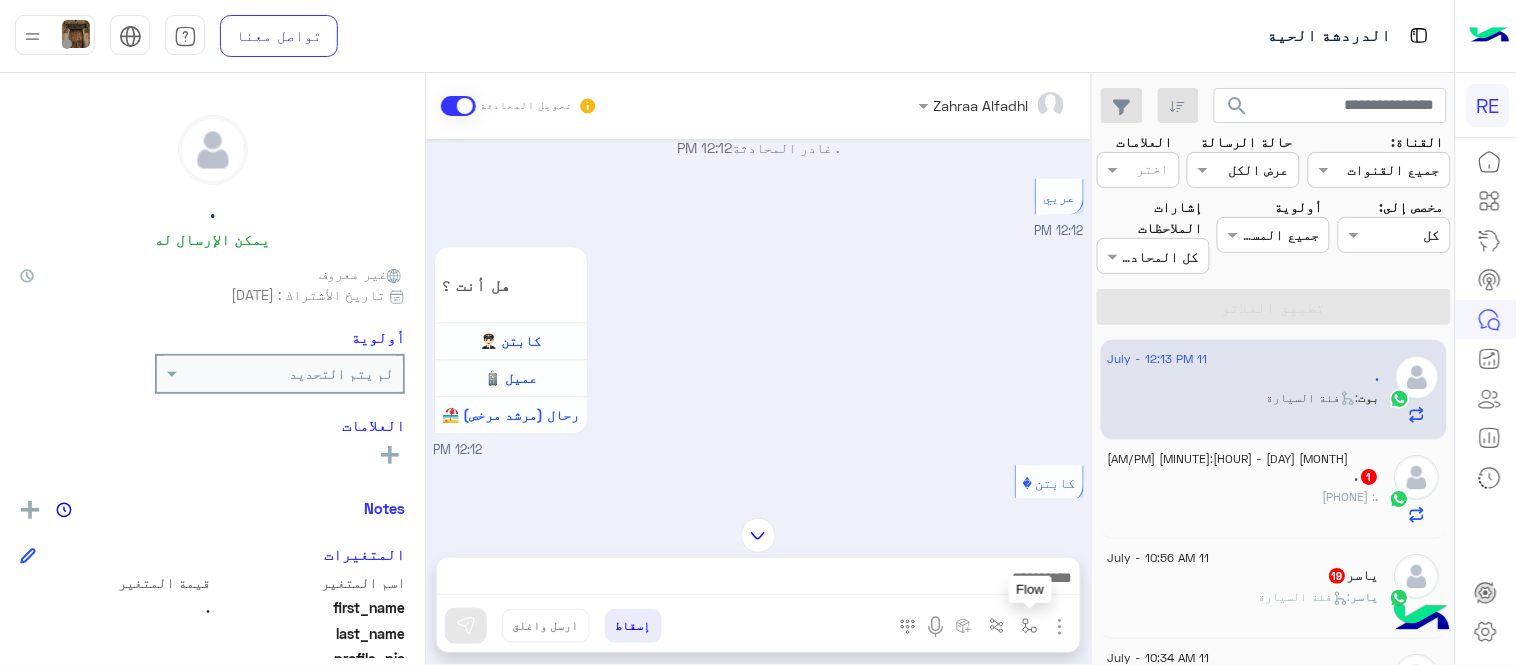 click at bounding box center [1030, 625] 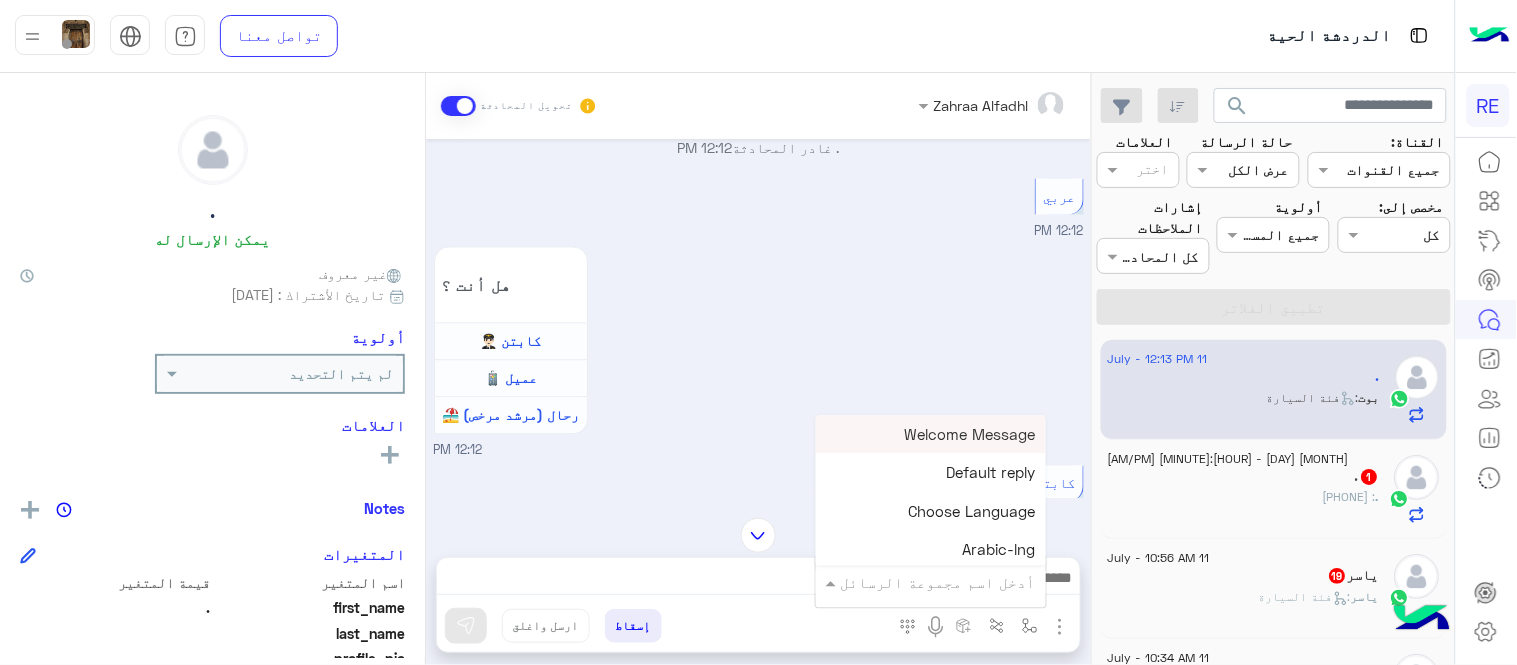 click on "أدخل اسم مجموعة الرسائل" at bounding box center [931, 582] 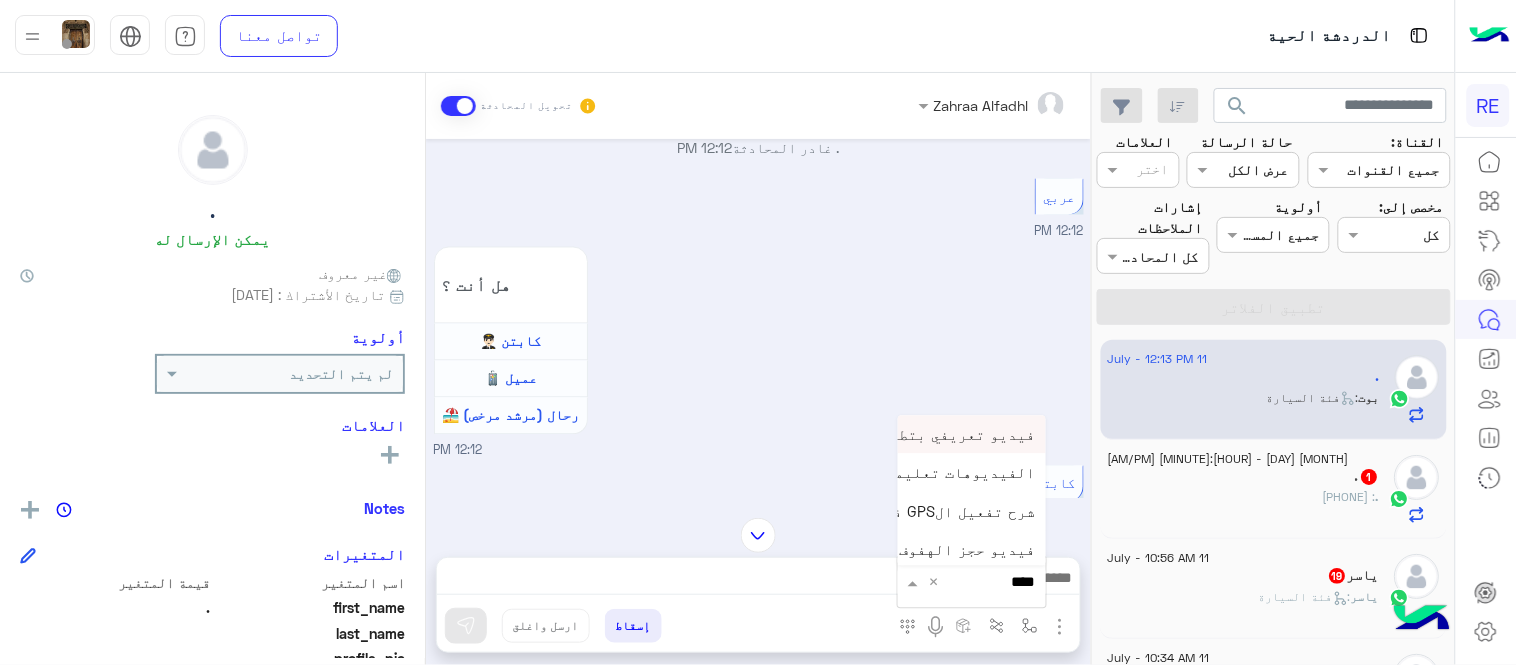 type on "*****" 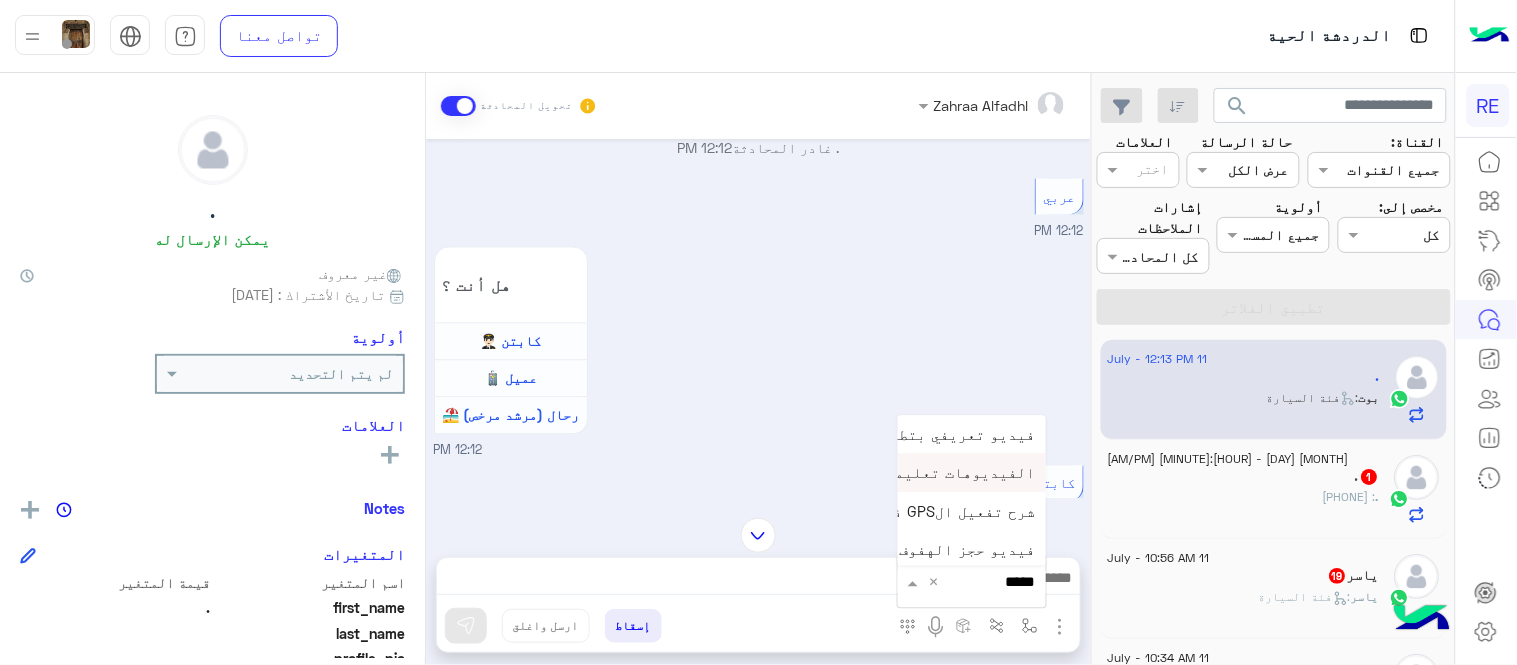 scroll, scrollTop: 81, scrollLeft: 0, axis: vertical 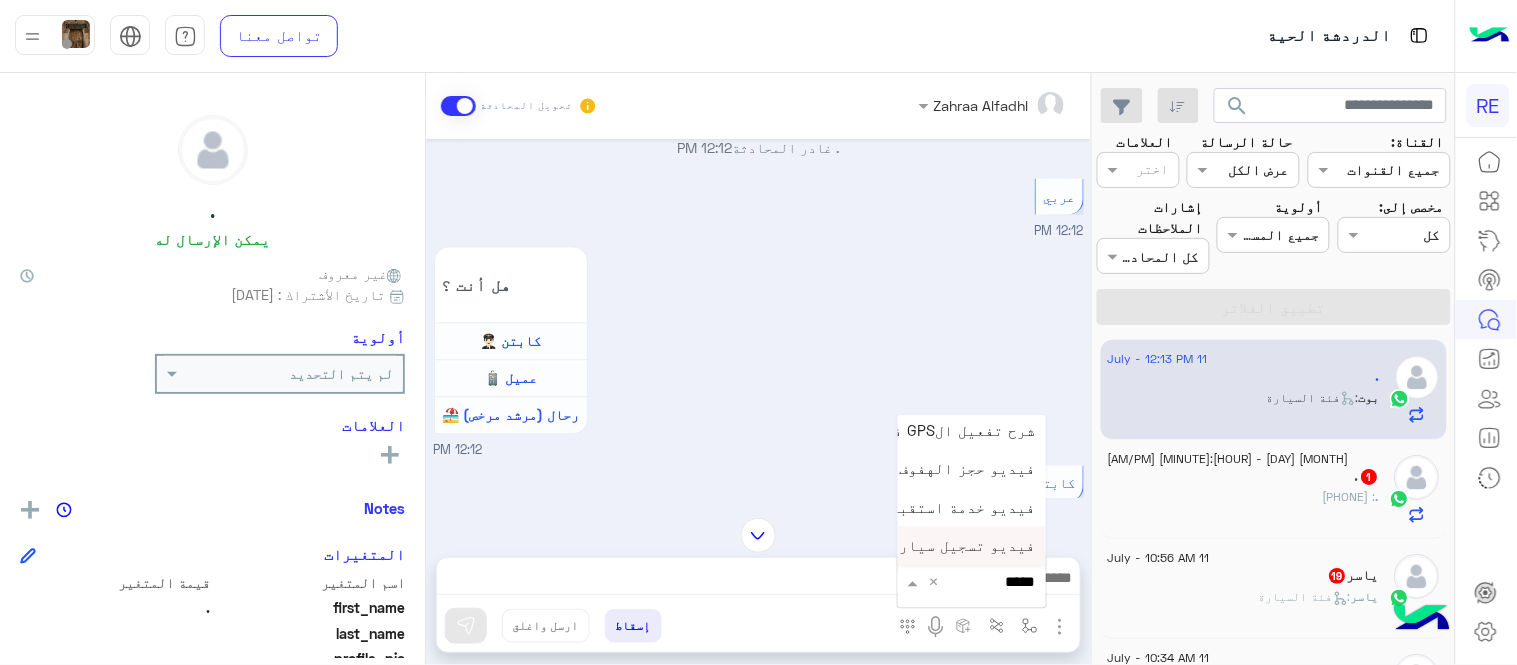 click on "فيديو تسجيل سيارة" at bounding box center [972, 546] 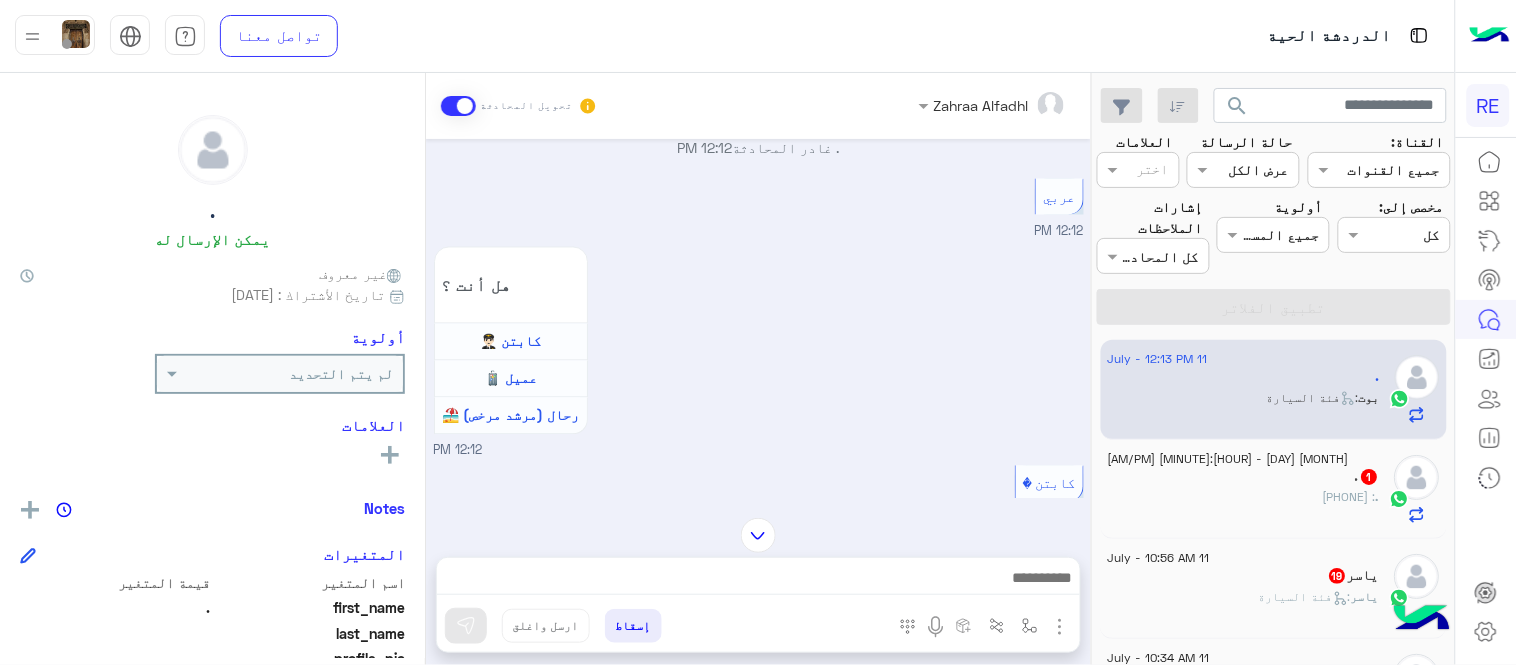 type on "**********" 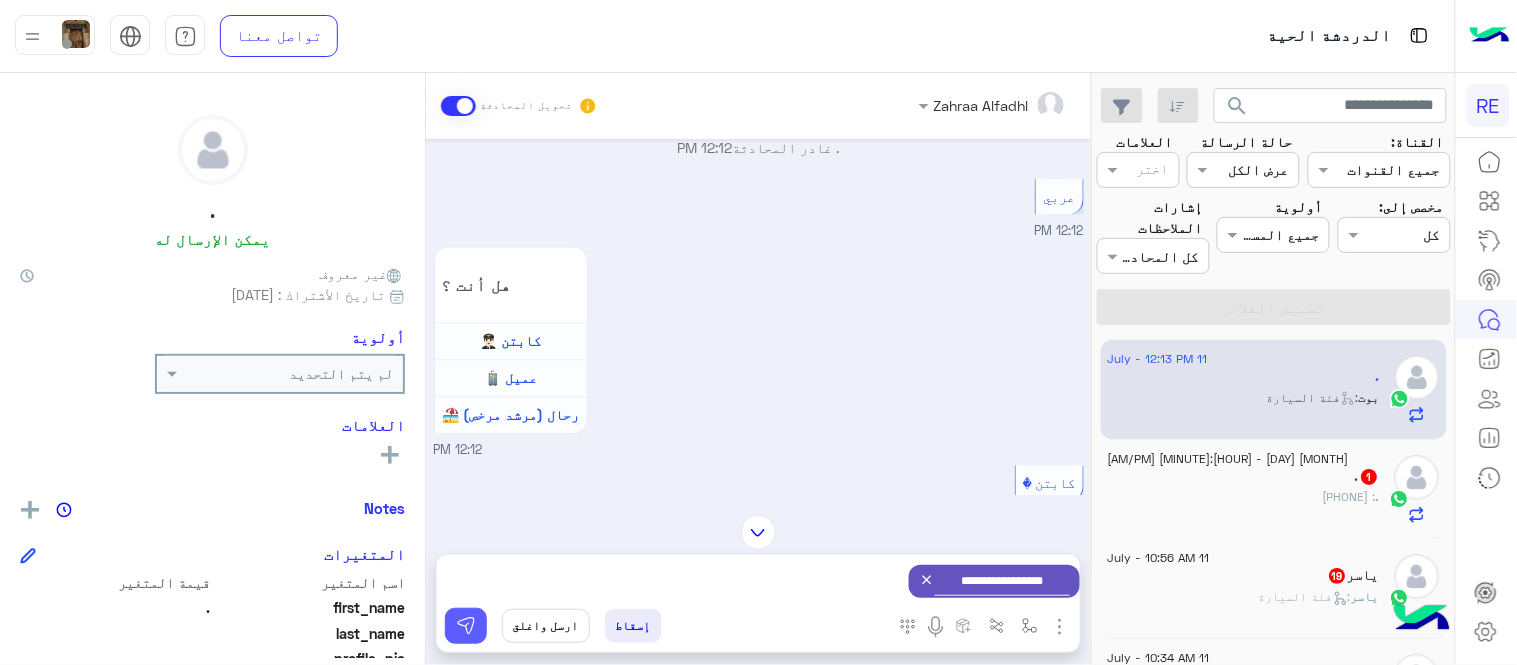 click at bounding box center [466, 626] 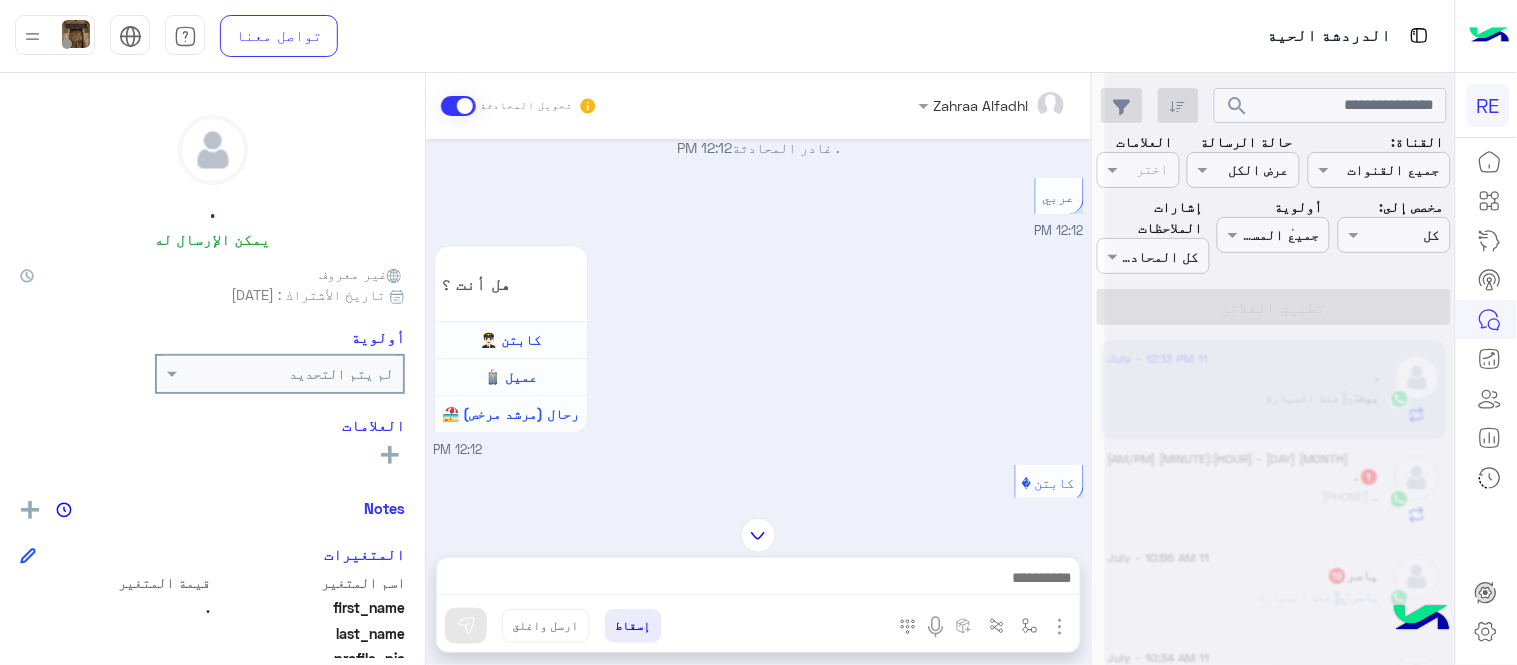 scroll, scrollTop: 1781, scrollLeft: 0, axis: vertical 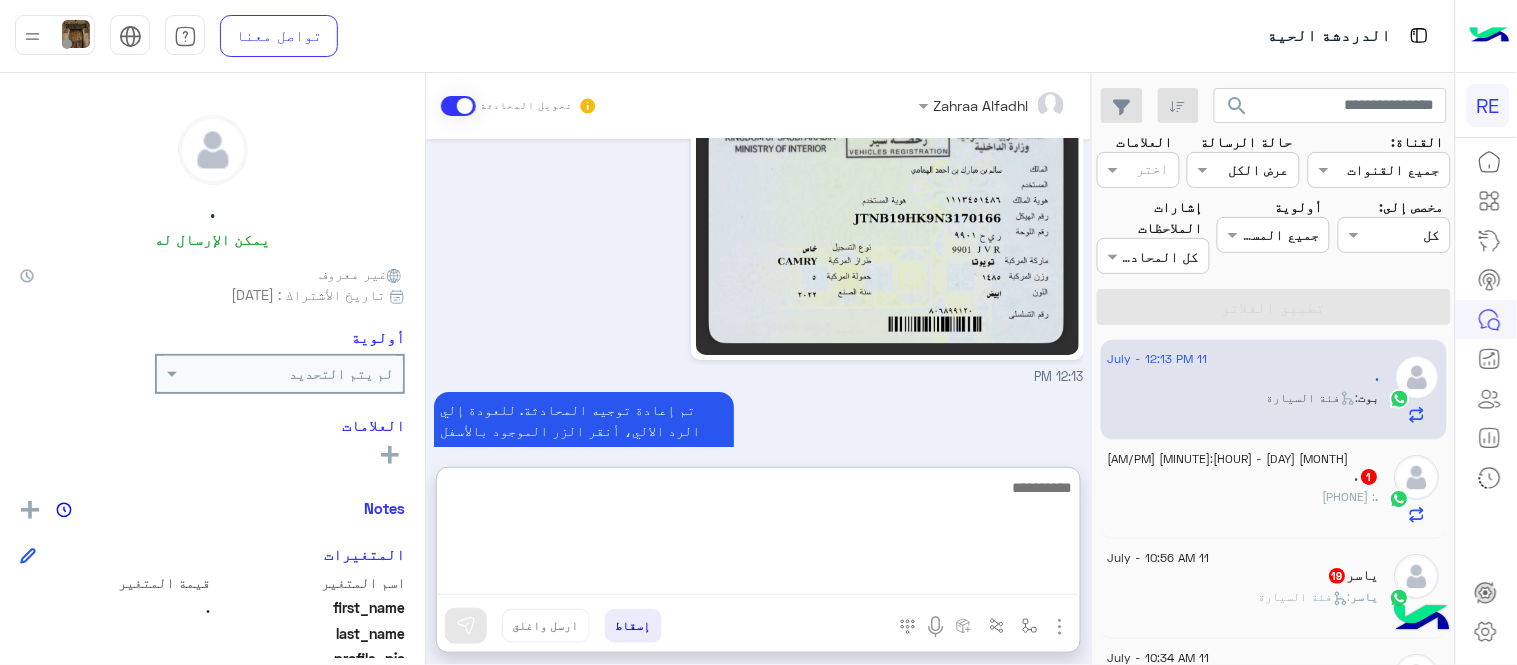 click at bounding box center (758, 535) 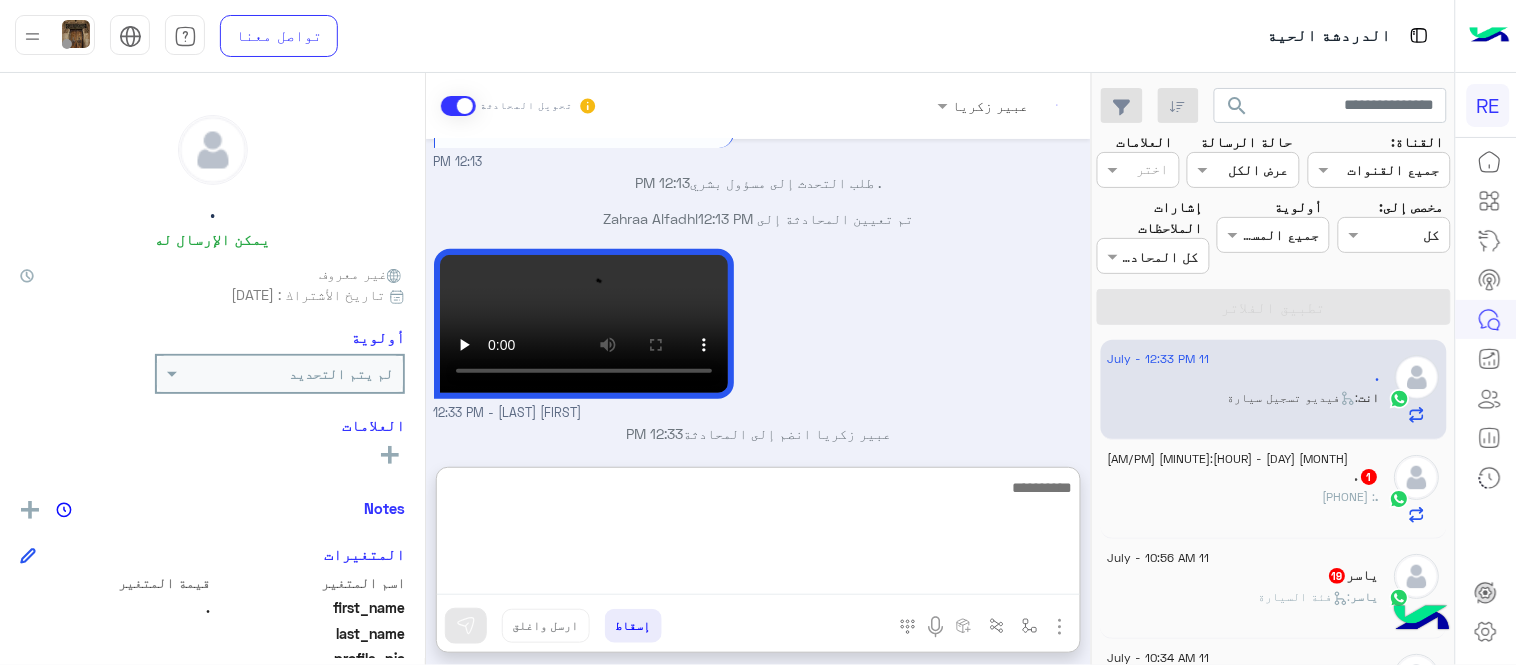 scroll, scrollTop: 2085, scrollLeft: 0, axis: vertical 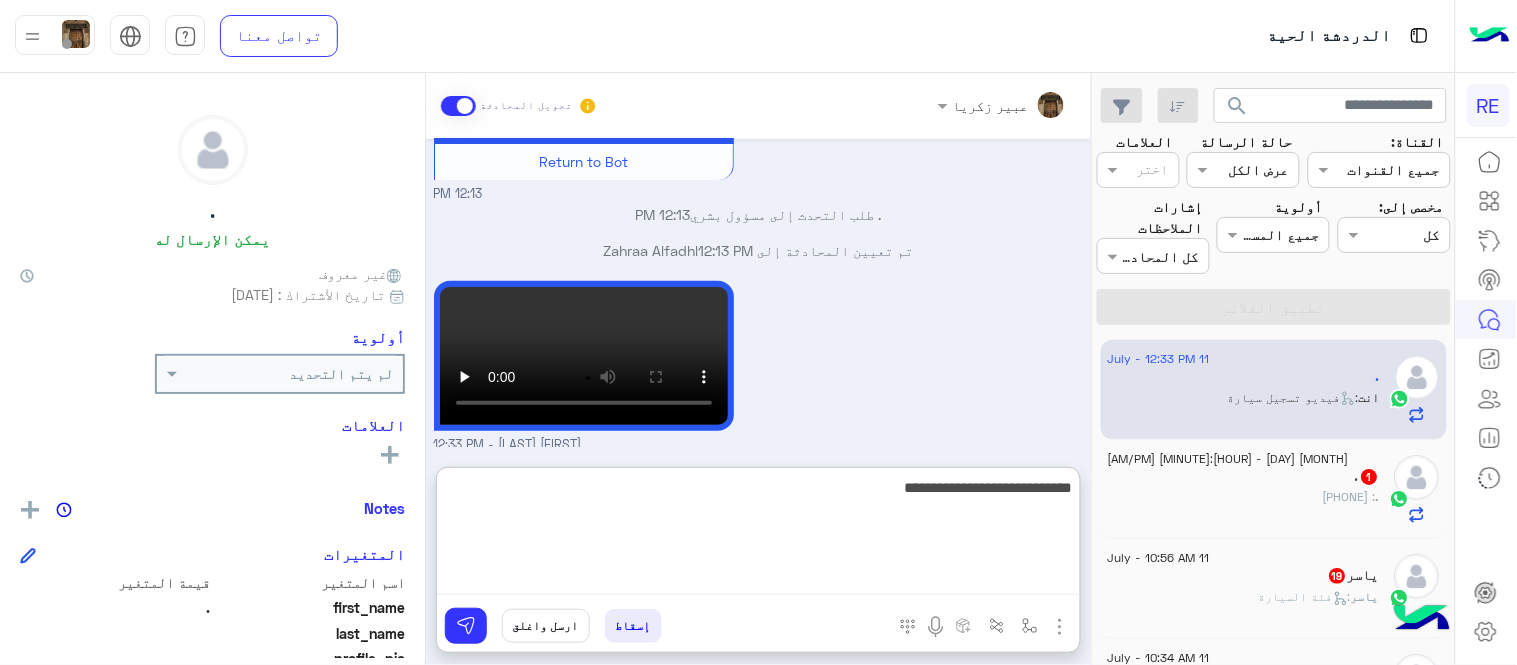 type on "**********" 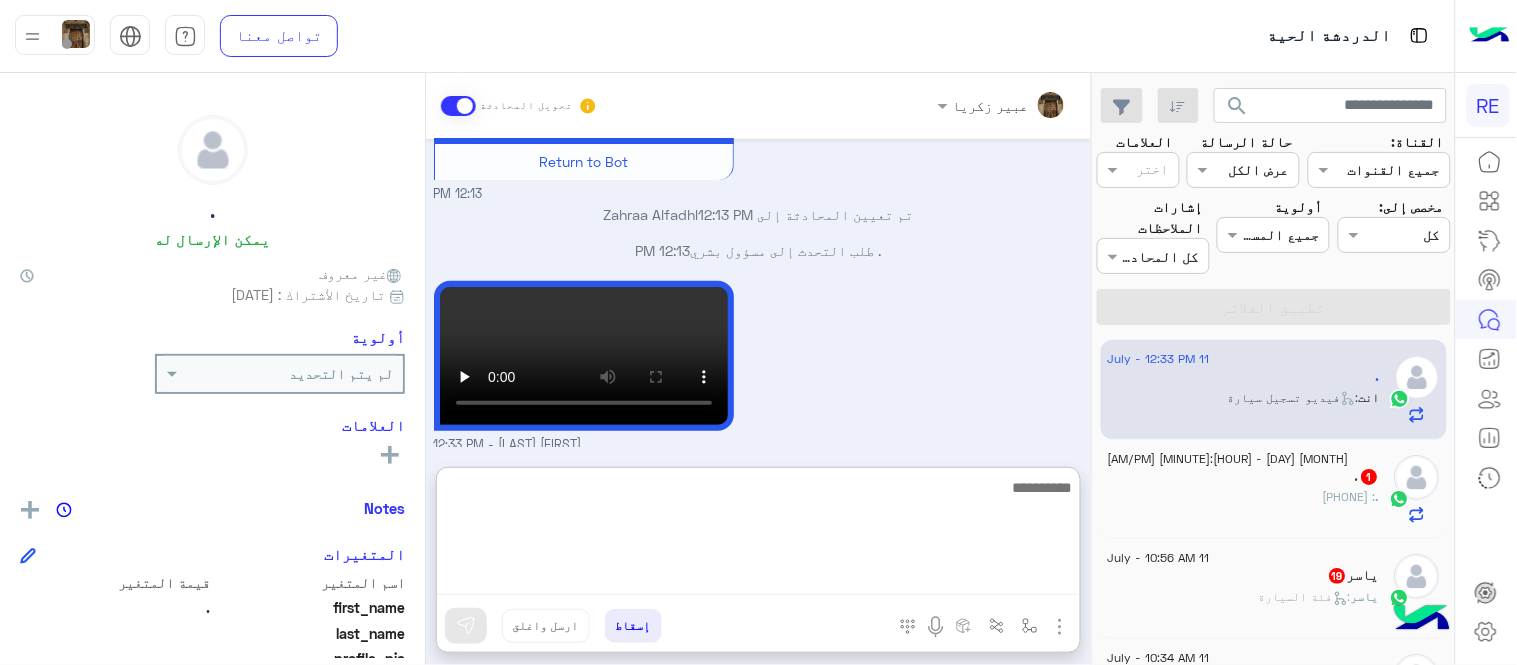 scroll, scrollTop: 2150, scrollLeft: 0, axis: vertical 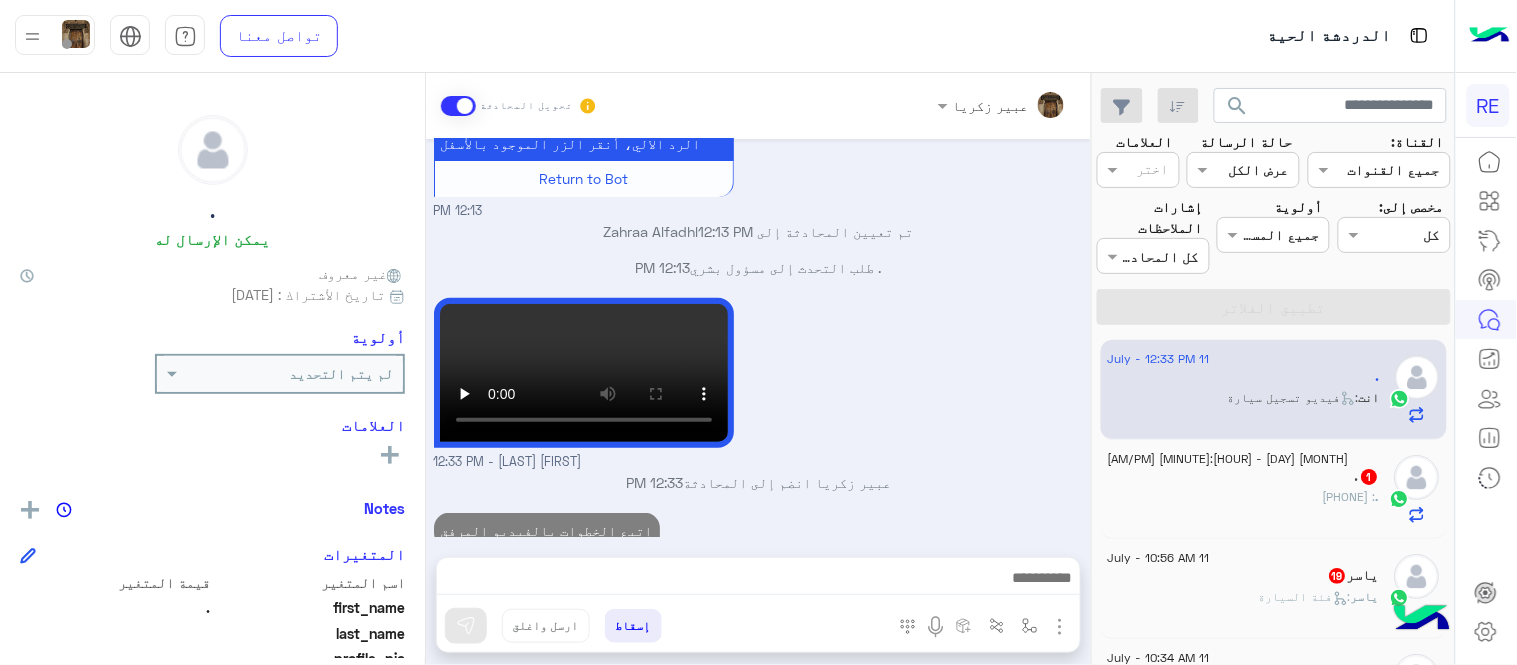 click on "Jul 11, 2025  اضافة سيارة اخرى   12:12 PM  سعدنا بتواصلك، نأمل منك توضيح استفسارك أكثر    12:12 PM  اضافة سيارة اخرى   12:12 PM  تم إعادة توجيه المحادثة. للعودة إلي الرد الالي، أنقر الزر الموجود بالأسفل  عودة الى البوت     12:12 PM   .  طلب التحدث إلى مسؤول بشري   12:12 PM       تم تعيين المحادثة إلى [FIRST] [LAST]   12:12 PM       عودة الى البوت    12:12 PM
اهلًا بك في تطبيق رحلة 👋
Welcome to Rehla  👋
من فضلك أختر لغة التواصل
Please choose your preferred Language
English   عربي     12:12 PM   .  غادر المحادثة   12:12 PM       عربي    12:12 PM  هل أنت ؟   كابتن 👨🏻‍✈️   عميل 🧳   رحال (مرشد مرخص) 🏖️     12:12 PM   كابتن     12:12 PM  اختر احد الخدمات التالية:    12:12 PM" at bounding box center [758, 338] 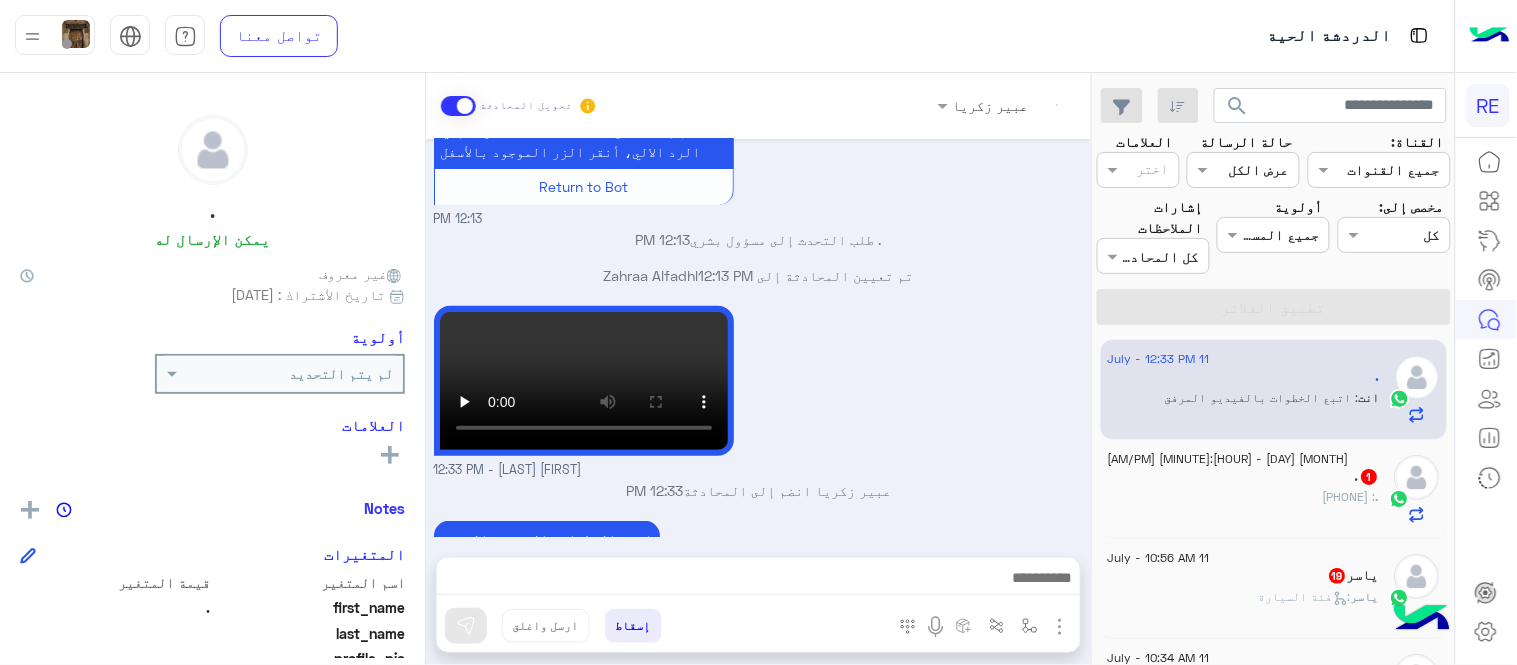 click on ". : [PHONE]" 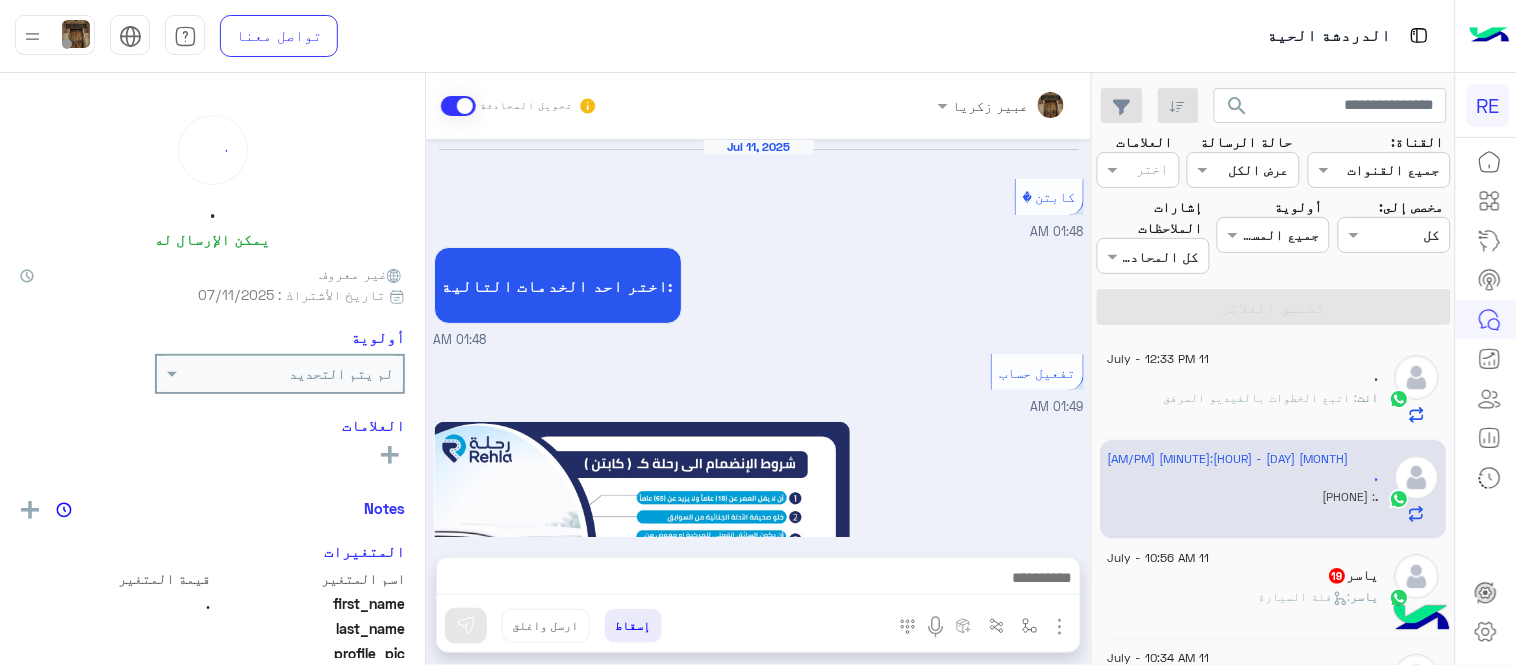 scroll, scrollTop: 1177, scrollLeft: 0, axis: vertical 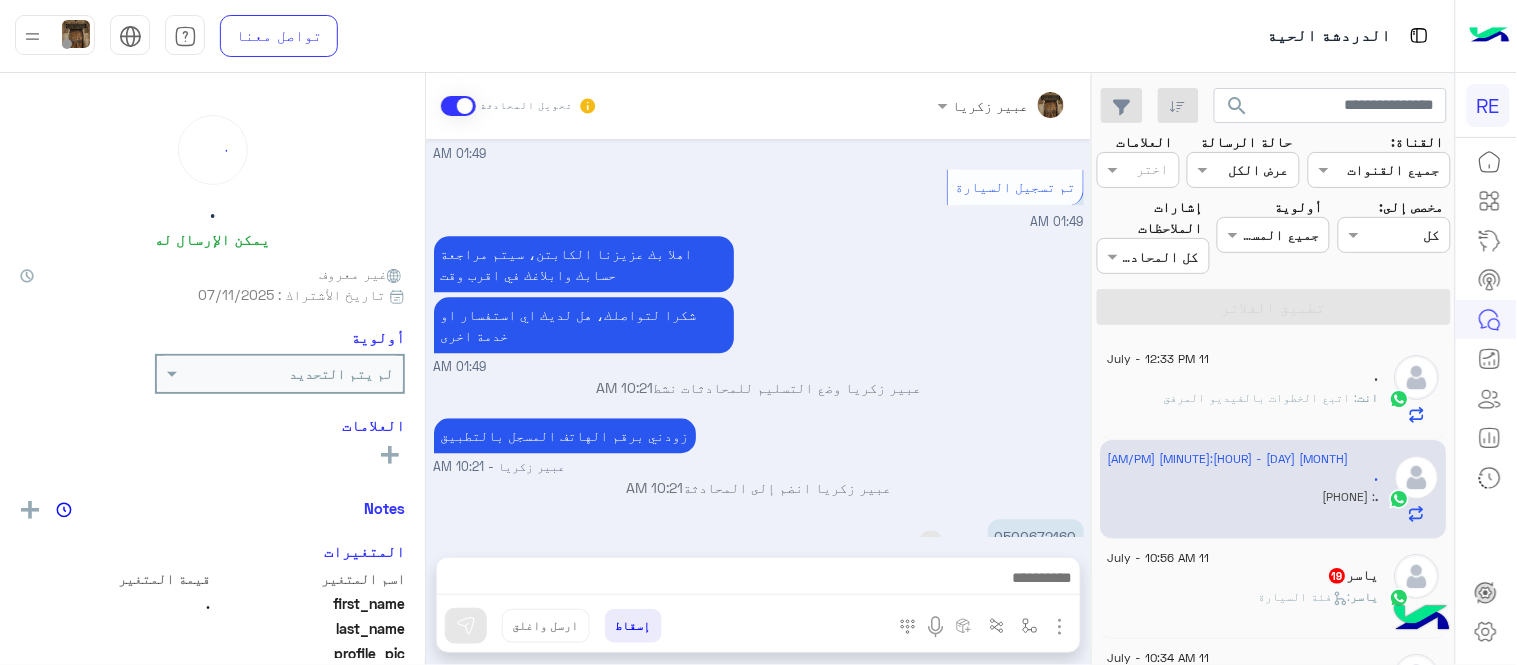 click on "0500672160" at bounding box center [1036, 536] 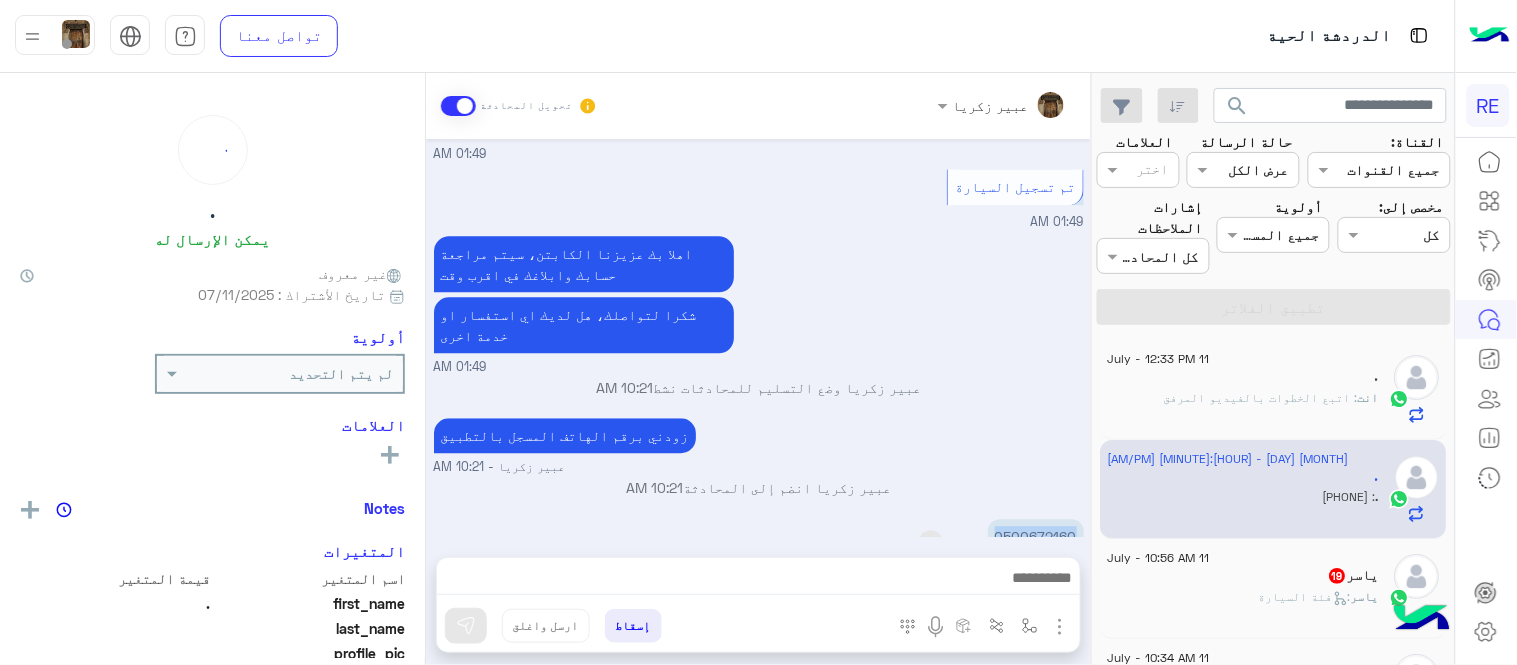 click on "0500672160" at bounding box center (1036, 536) 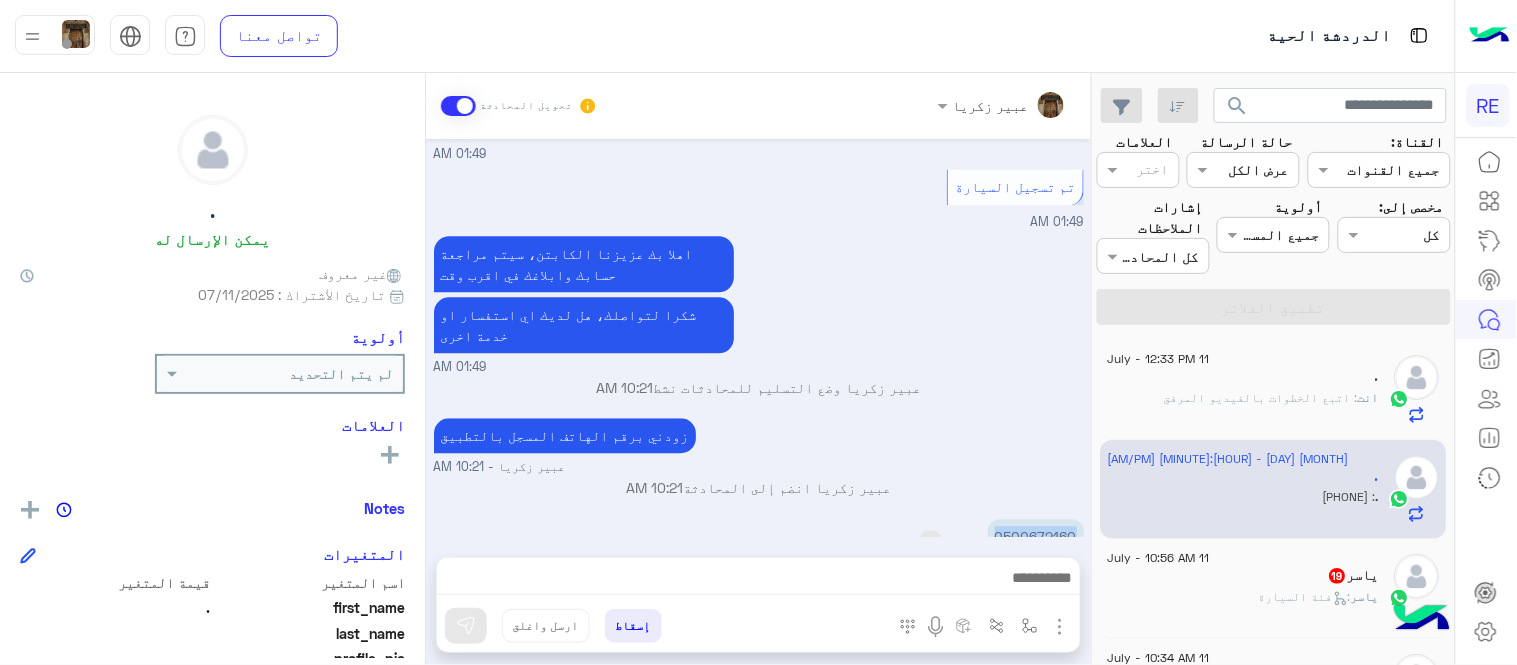 copy on "0500672160" 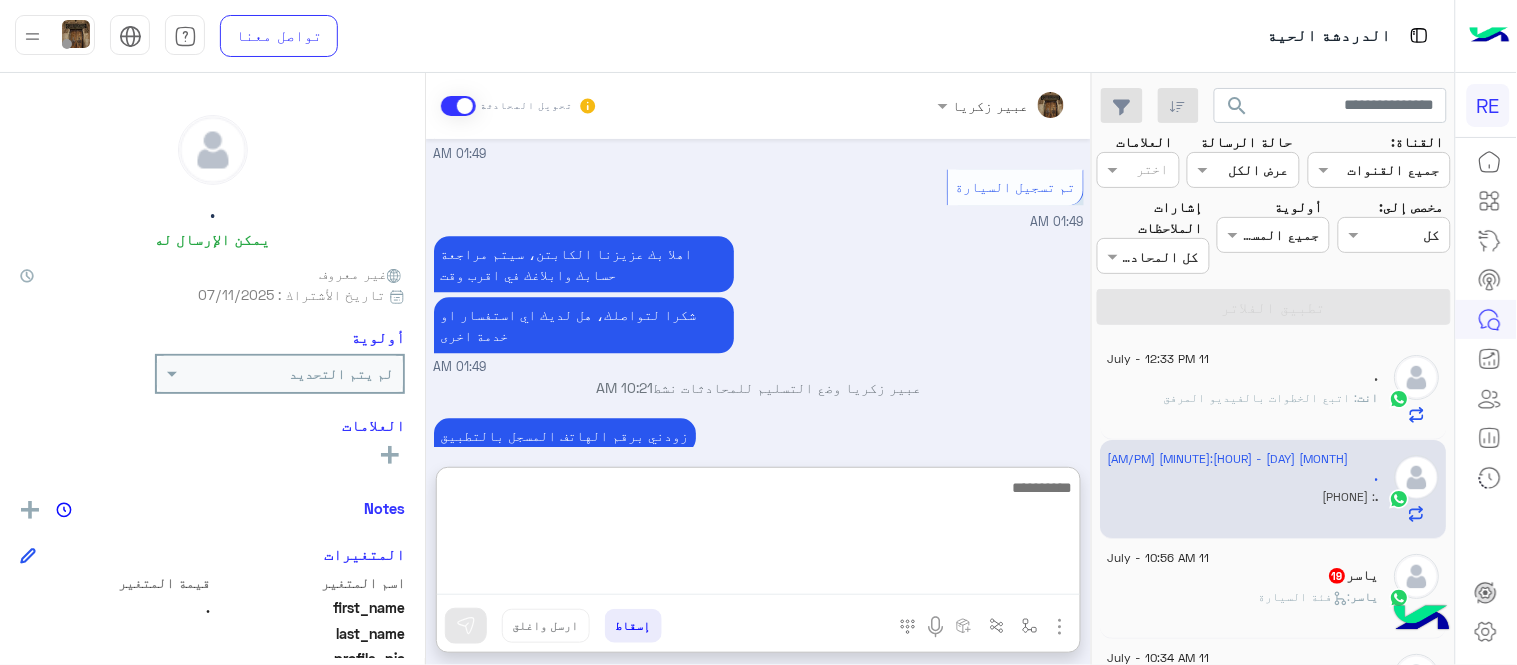 click at bounding box center (758, 535) 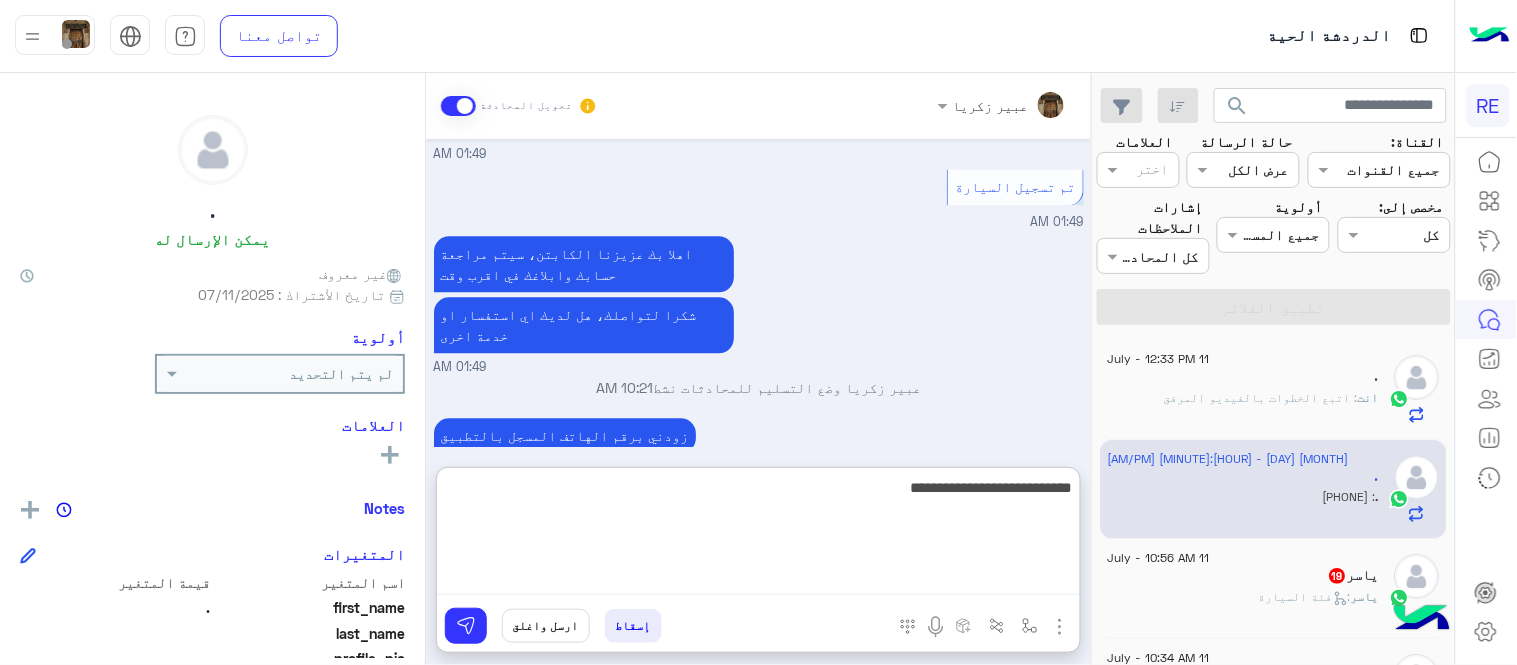 type on "**********" 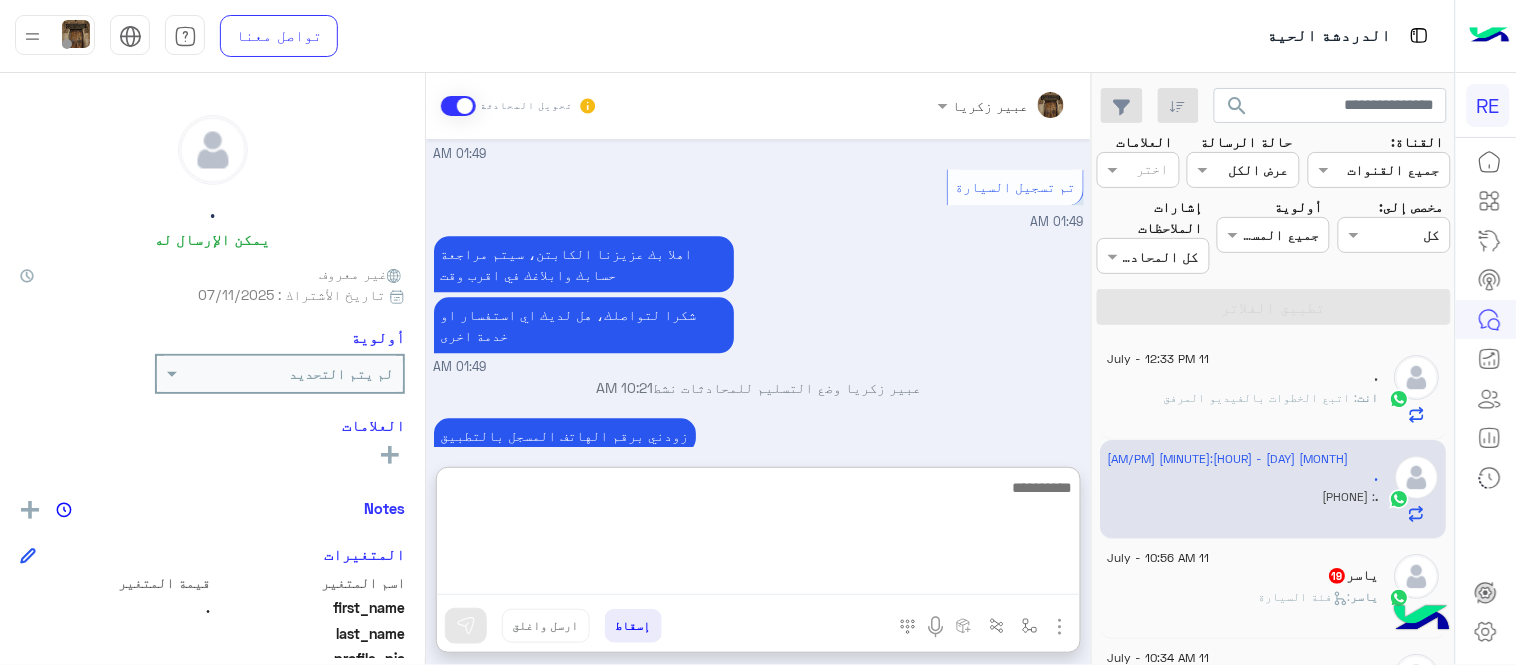 scroll, scrollTop: 1332, scrollLeft: 0, axis: vertical 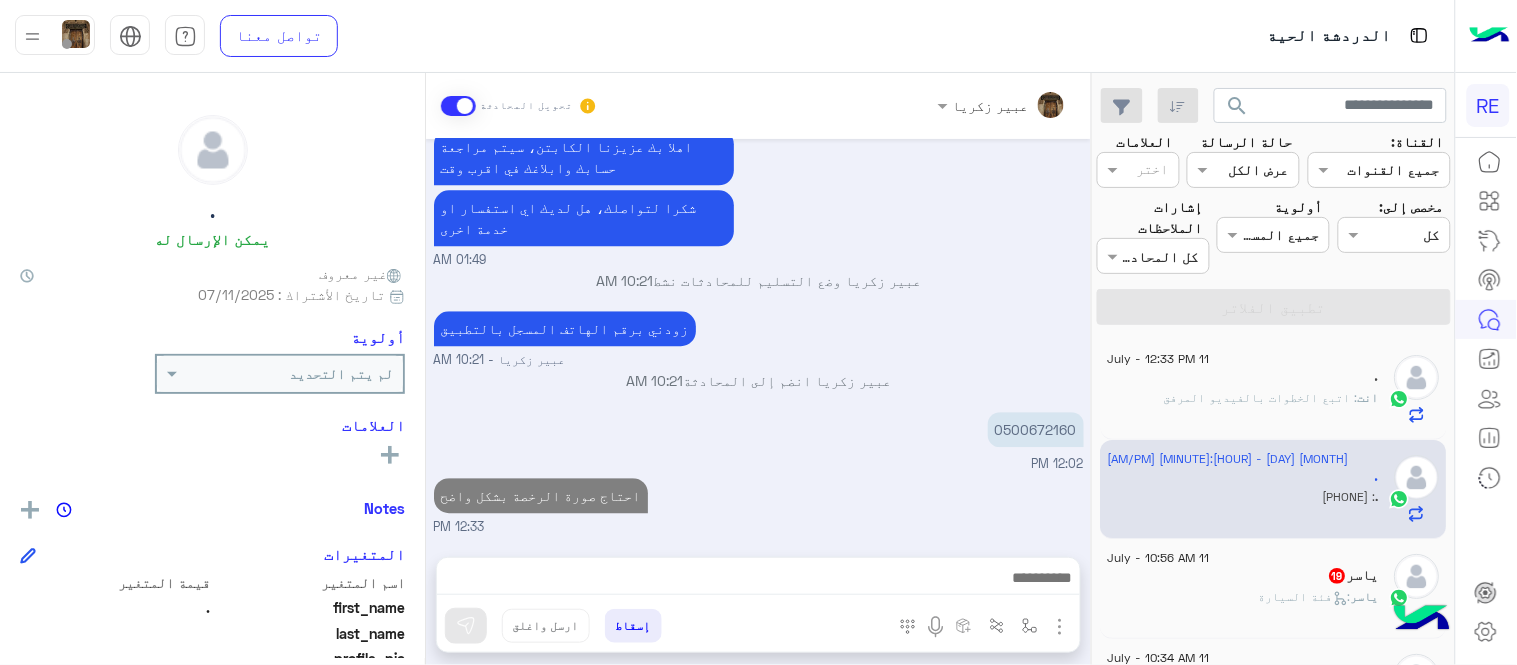 click on "[MONTH] [DAY], [YEAR]   كابتن     [HOUR]:[MINUTE] [AM/PM]  اختر احد الخدمات التالية:    [HOUR]:[MINUTE] [AM/PM]   تفعيل حساب    [HOUR]:[MINUTE] [AM/PM]  يمكنك الاطلاع على شروط الانضمام لرحلة ك (كابتن ) الموجودة بالصورة أعلاه،
لتحميل التطبيق عبر الرابط التالي : 📲
http://onelink.to/Rehla    يسعدنا انضمامك لتطبيق رحلة يمكنك اتباع الخطوات الموضحة لتسجيل بيانات سيارتك بالفيديو التالي  : عزيزي الكابتن، فضلًا ، للرغبة بتفعيل الحساب قم برفع البيانات عبر التطبيق والتواصل معنا  تم تسجيل السيارة   اواجه صعوبة بالتسجيل  اي خدمة اخرى ؟  الرجوع للقائمة الرئ   لا     [HOUR]:[MINUTE] [AM/PM]   تم تسجيل السيارة    [HOUR]:[MINUTE] [AM/PM]  اهلا بك عزيزنا الكابتن، سيتم مراجعة حسابك وابلاغك في اقرب وقت" at bounding box center (758, 338) 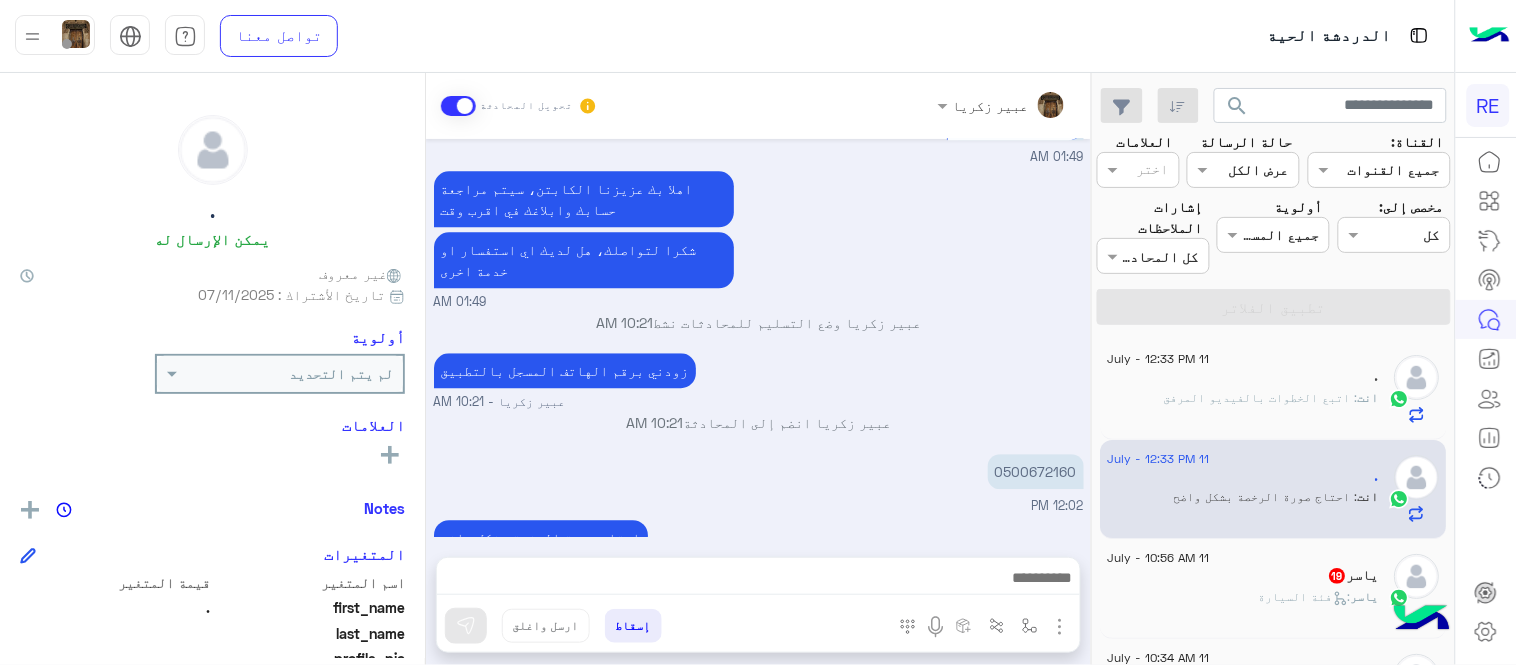 click on "[PERSON]   19" 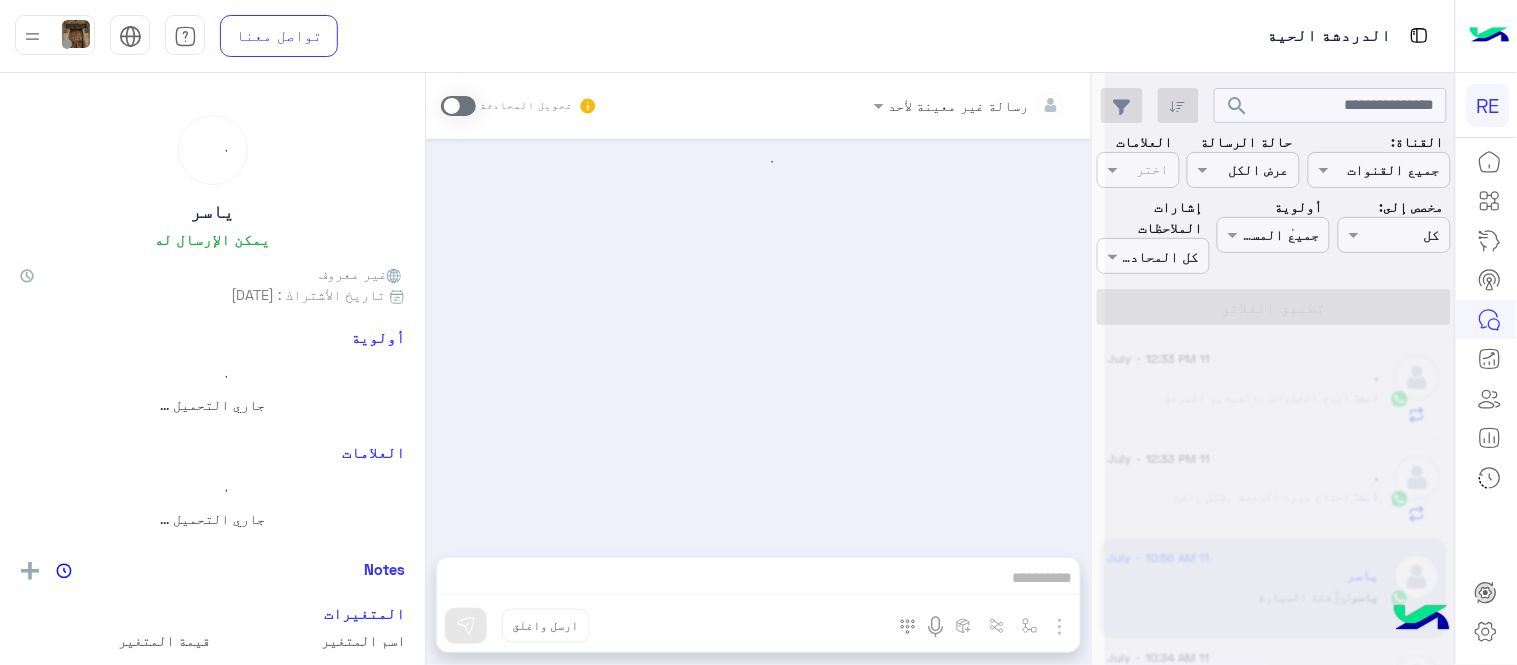 scroll, scrollTop: 841, scrollLeft: 0, axis: vertical 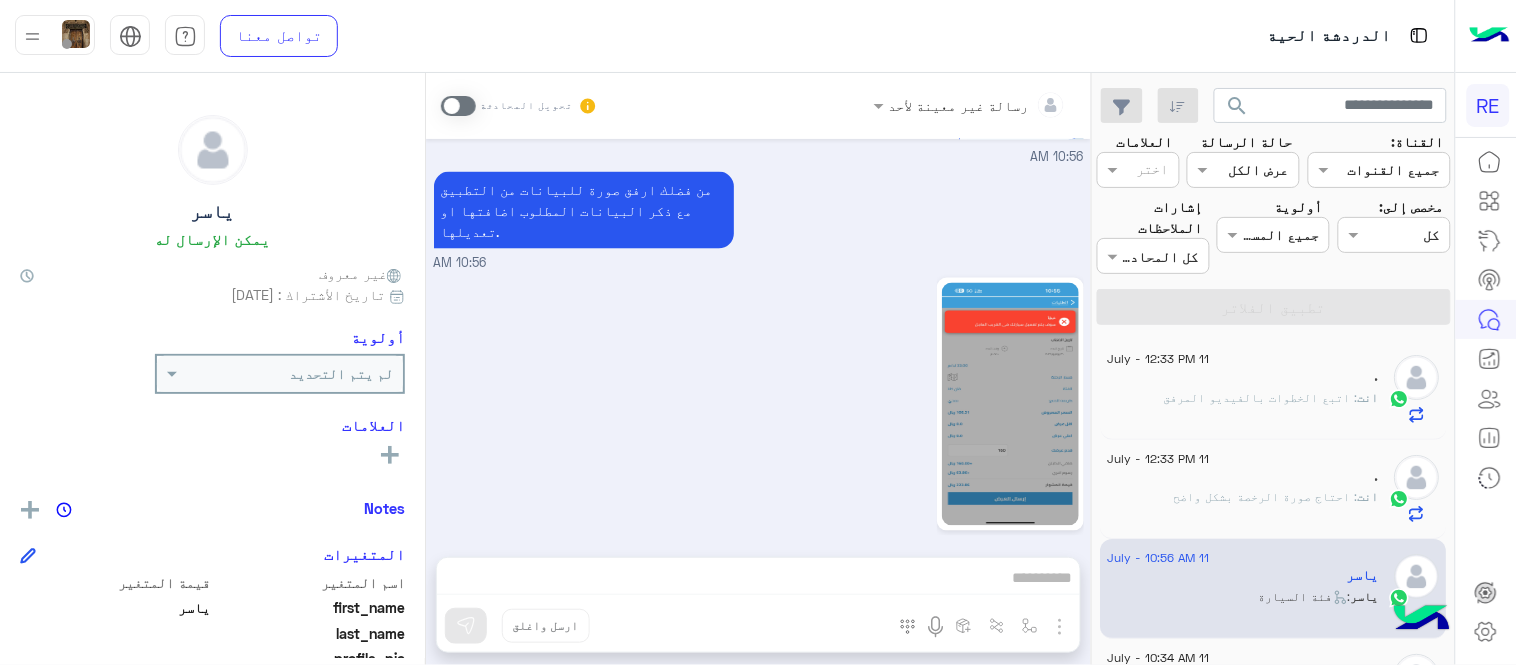 click 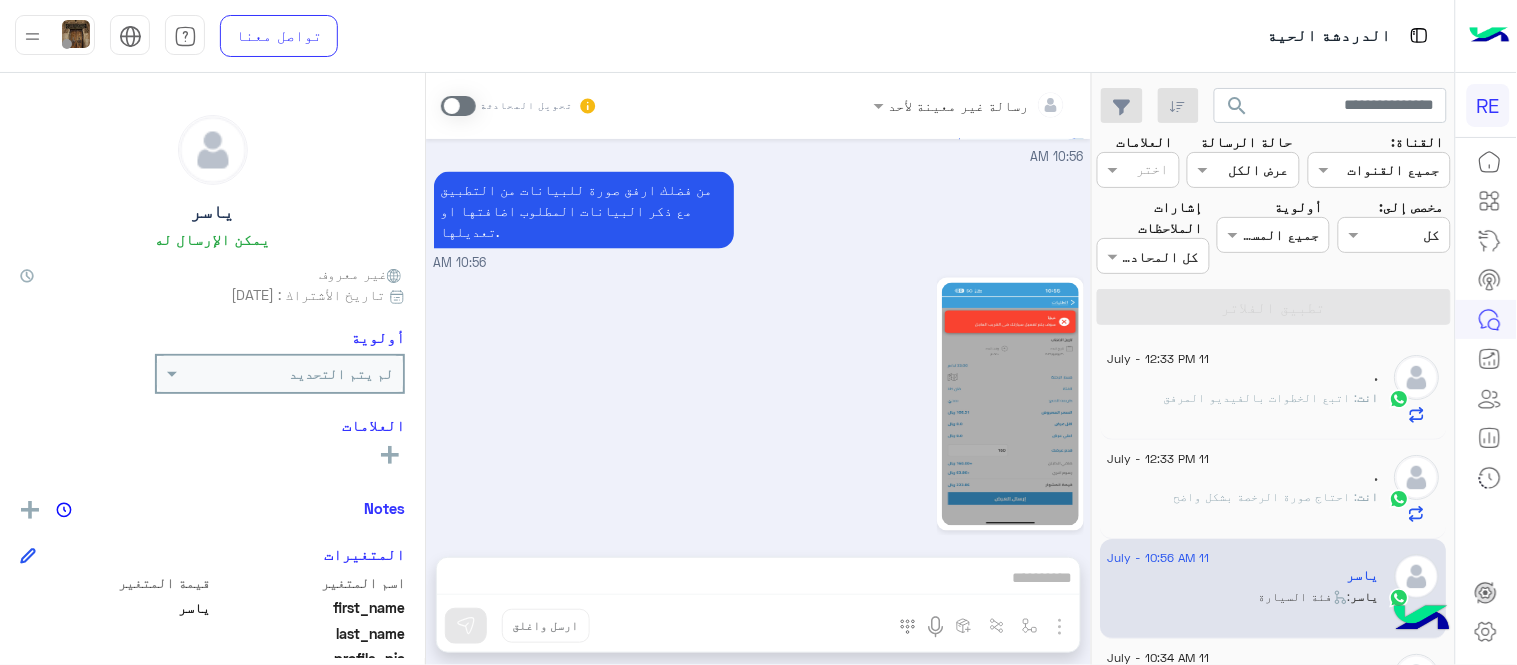 click at bounding box center (458, 106) 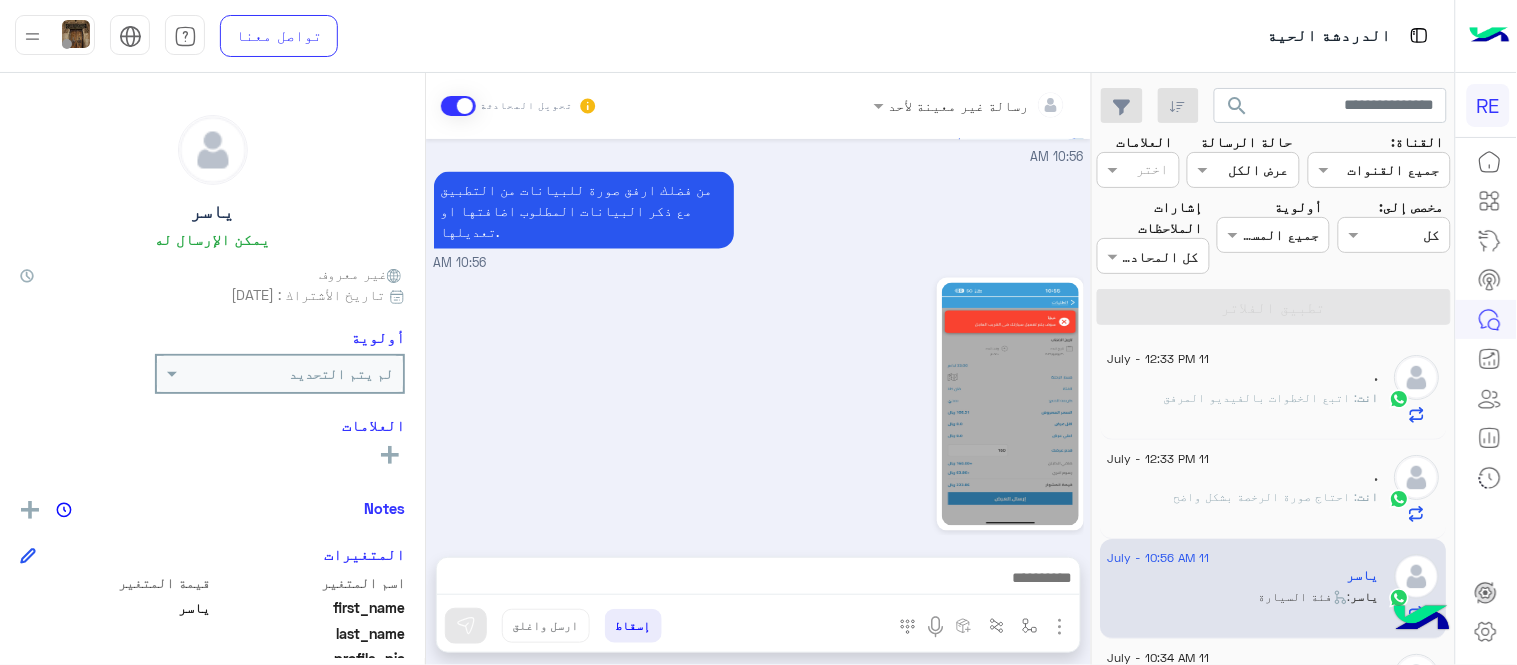 scroll, scrollTop: 876, scrollLeft: 0, axis: vertical 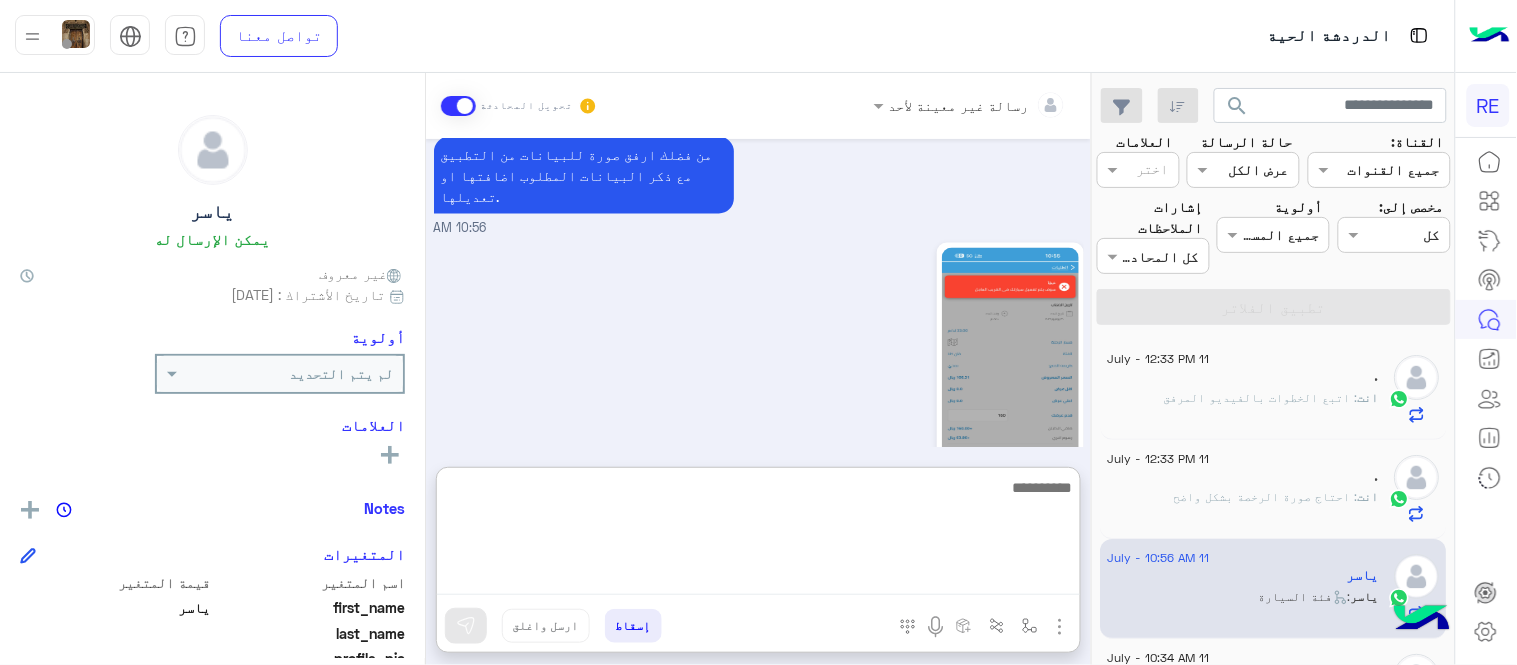 click at bounding box center [758, 535] 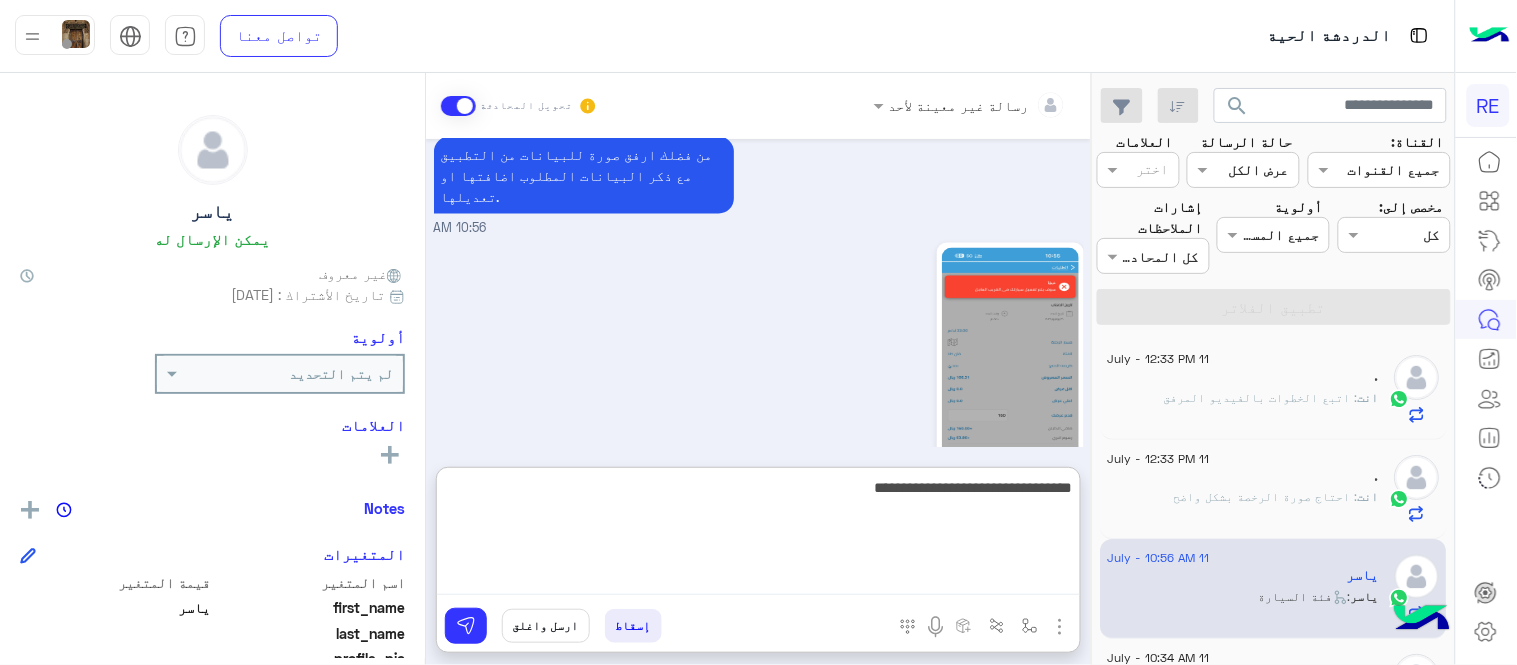 type on "**********" 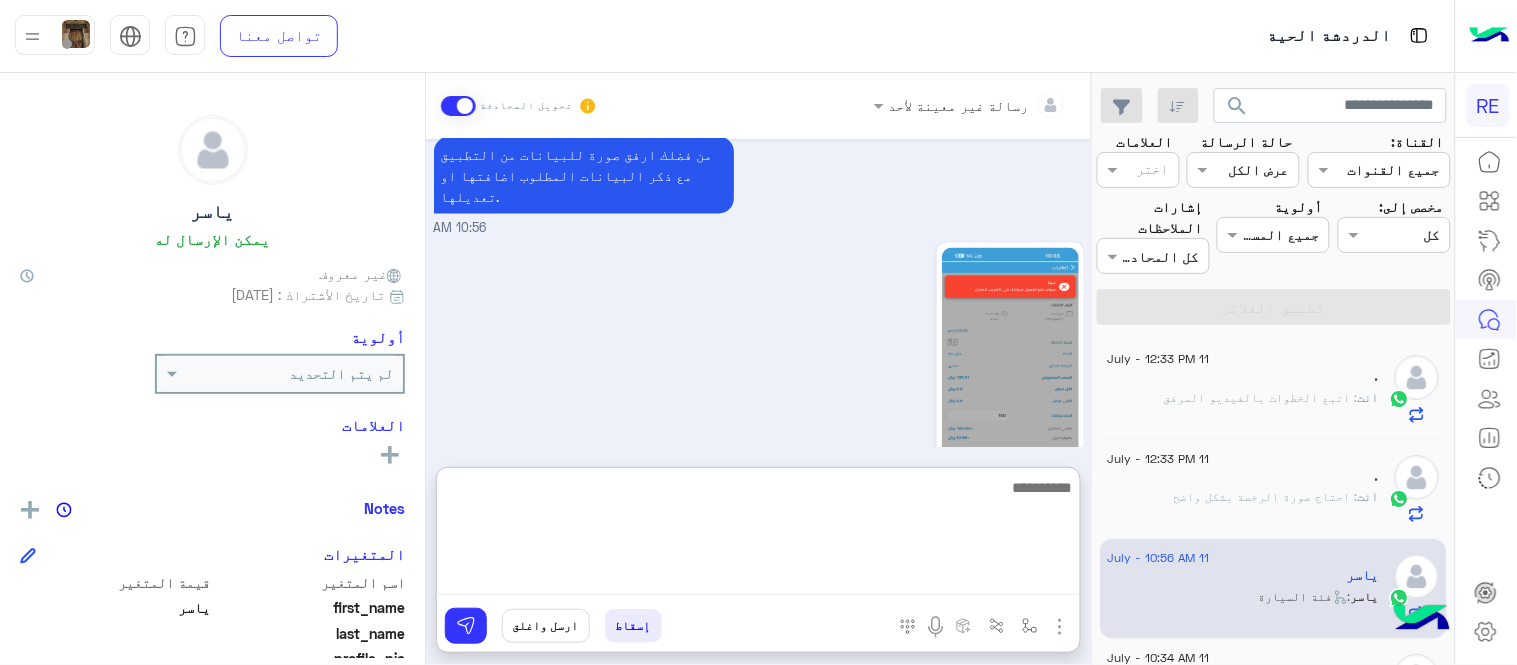scroll, scrollTop: 1031, scrollLeft: 0, axis: vertical 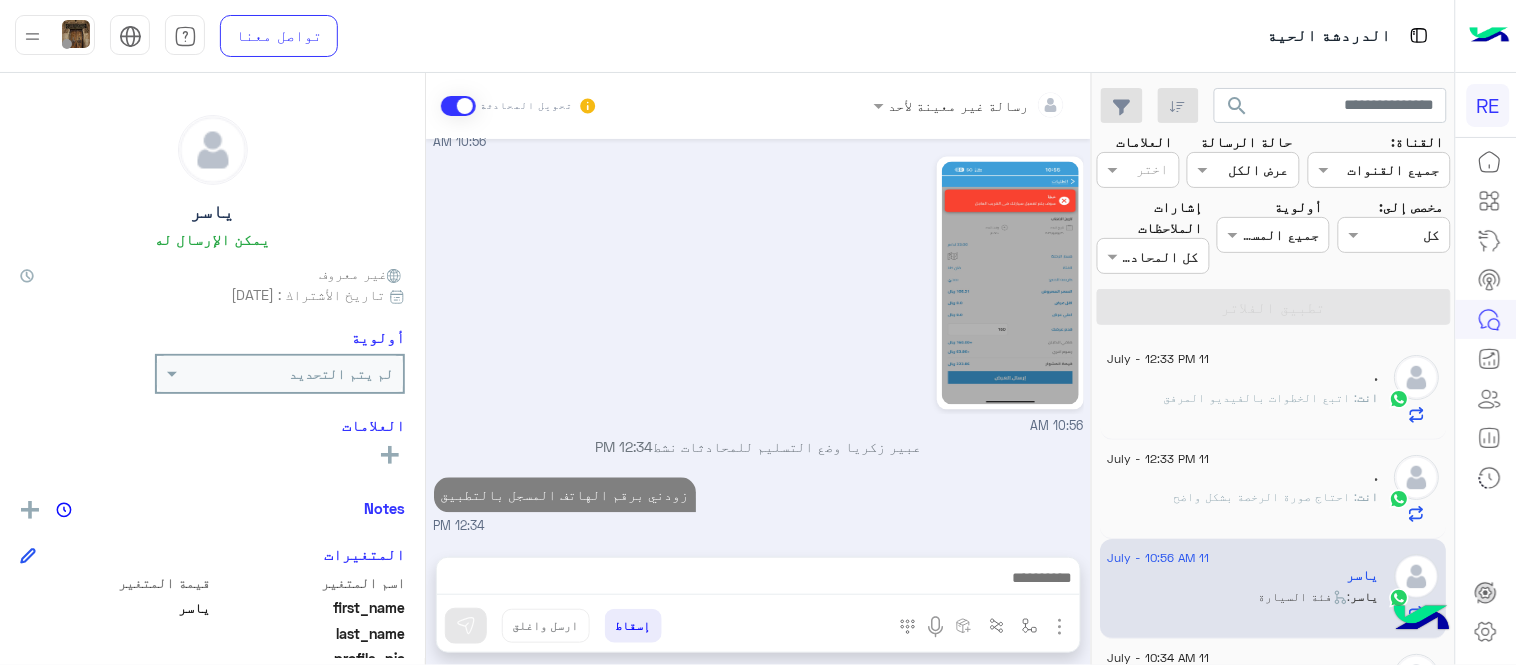 click on "Jul 11, 2025   [NAME]  غادر المحادثة   10:55 AM       English    10:56 AM  Are you a Passenger or a Tour guide?  Passenger 🧳   Tour Guide 🏖️     10:56 AM   عربي    10:56 AM  هل أنت ؟   كابتن 👨🏻‍✈️   عميل 🧳   رحال (مرشد مرخص) 🏖️     10:56 AM   كابتن     10:56 AM  اختر احد الخدمات التالية:    10:56 AM   تعديل البيانات    10:56 AM  من فضلك ارفق صورة للبيانات من التطبيق  مع ذكر البيانات المطلوب اضافتها او تعديلها.    10:56 AM    10:56 AM   [NAME] وضع التسليم للمحادثات نشط   12:34 PM      زودني برقم الهاتف المسجل بالتطبيق   12:34 PM" at bounding box center [758, 338] 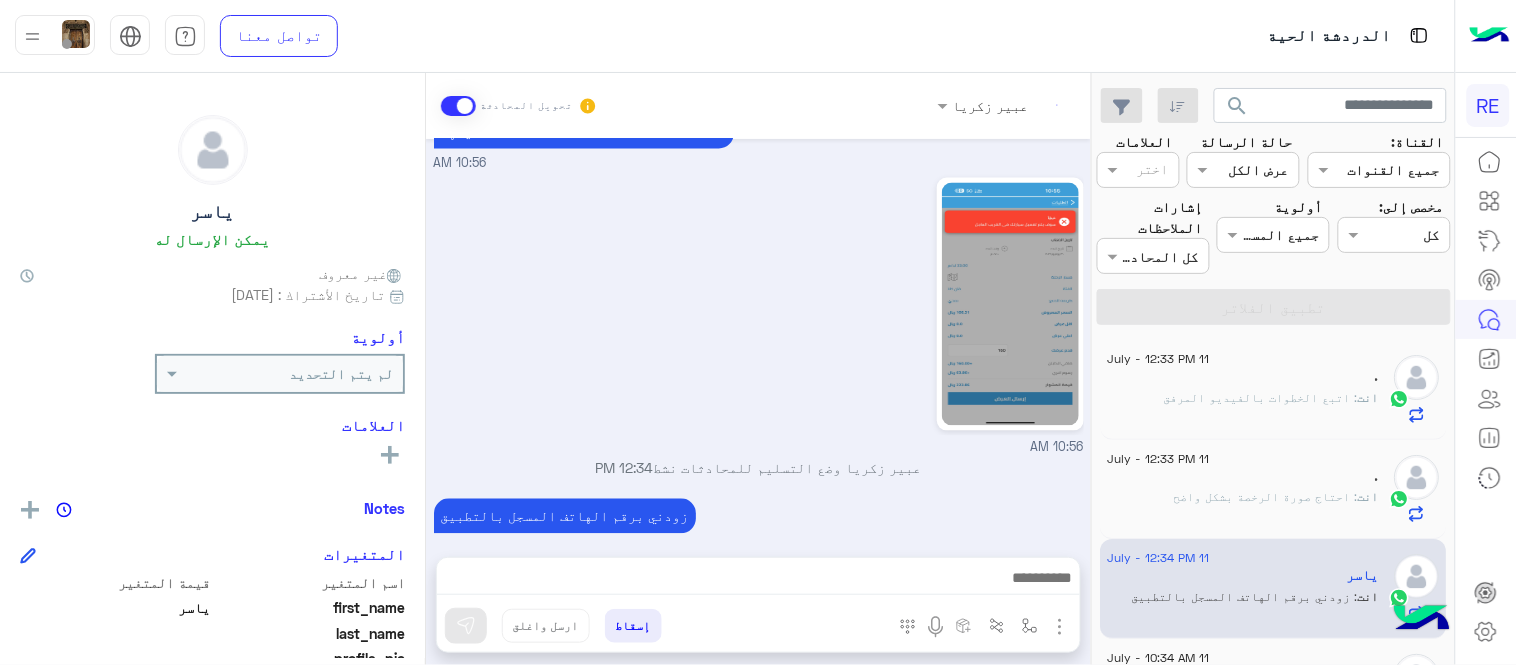 scroll, scrollTop: 976, scrollLeft: 0, axis: vertical 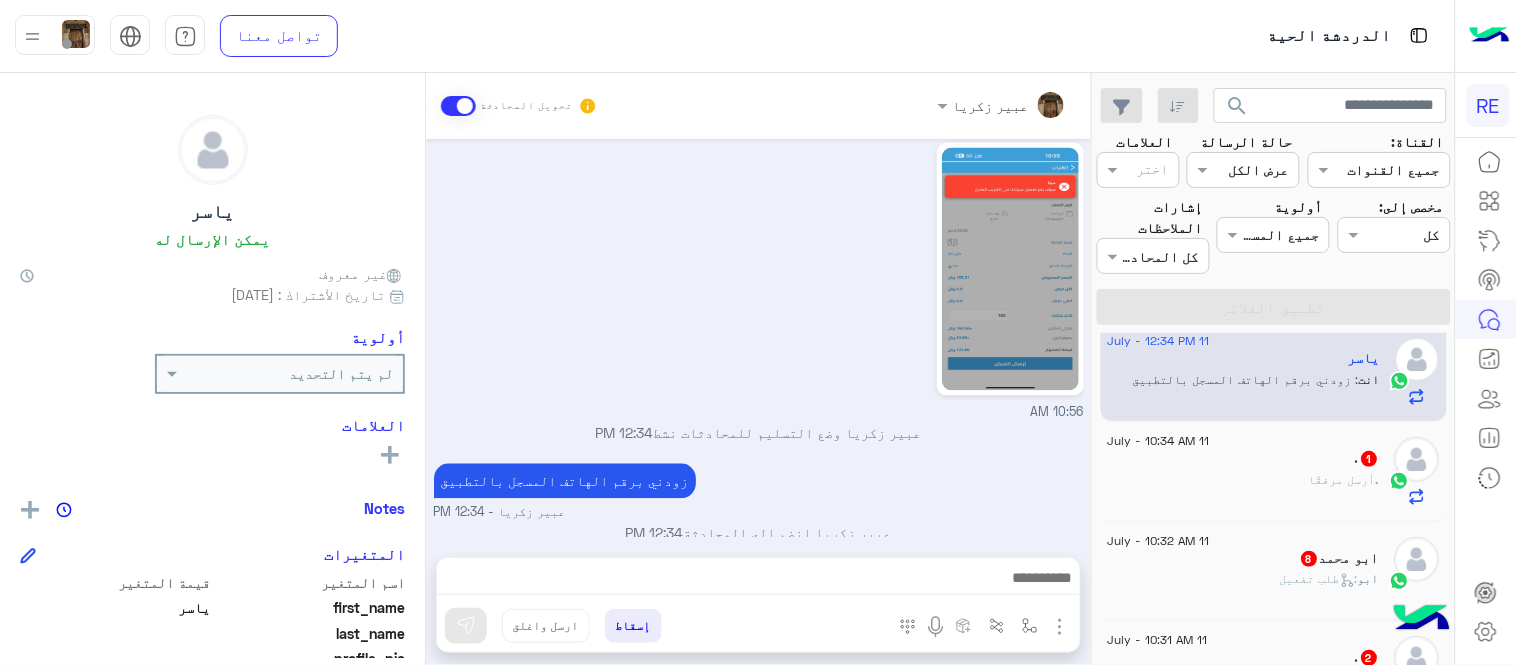 click on ".  أرسل مرفقًا" 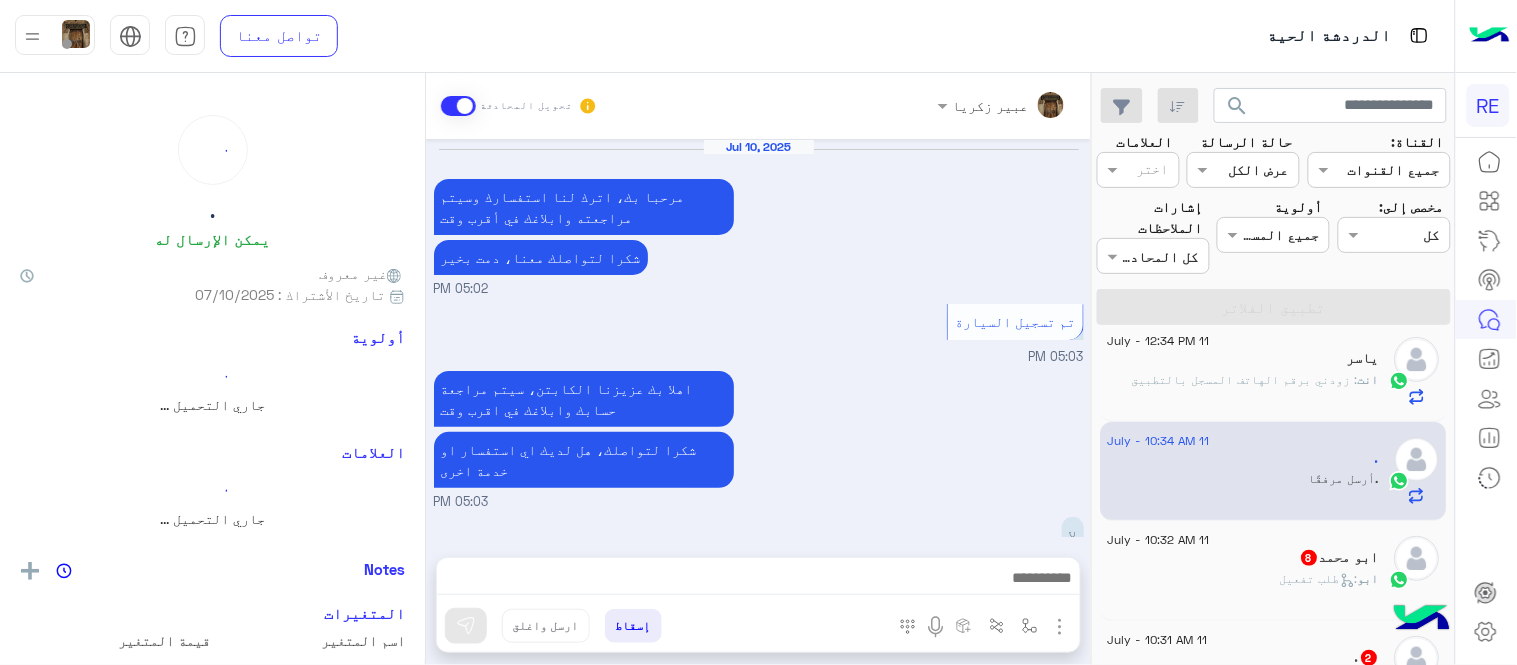scroll, scrollTop: 627, scrollLeft: 0, axis: vertical 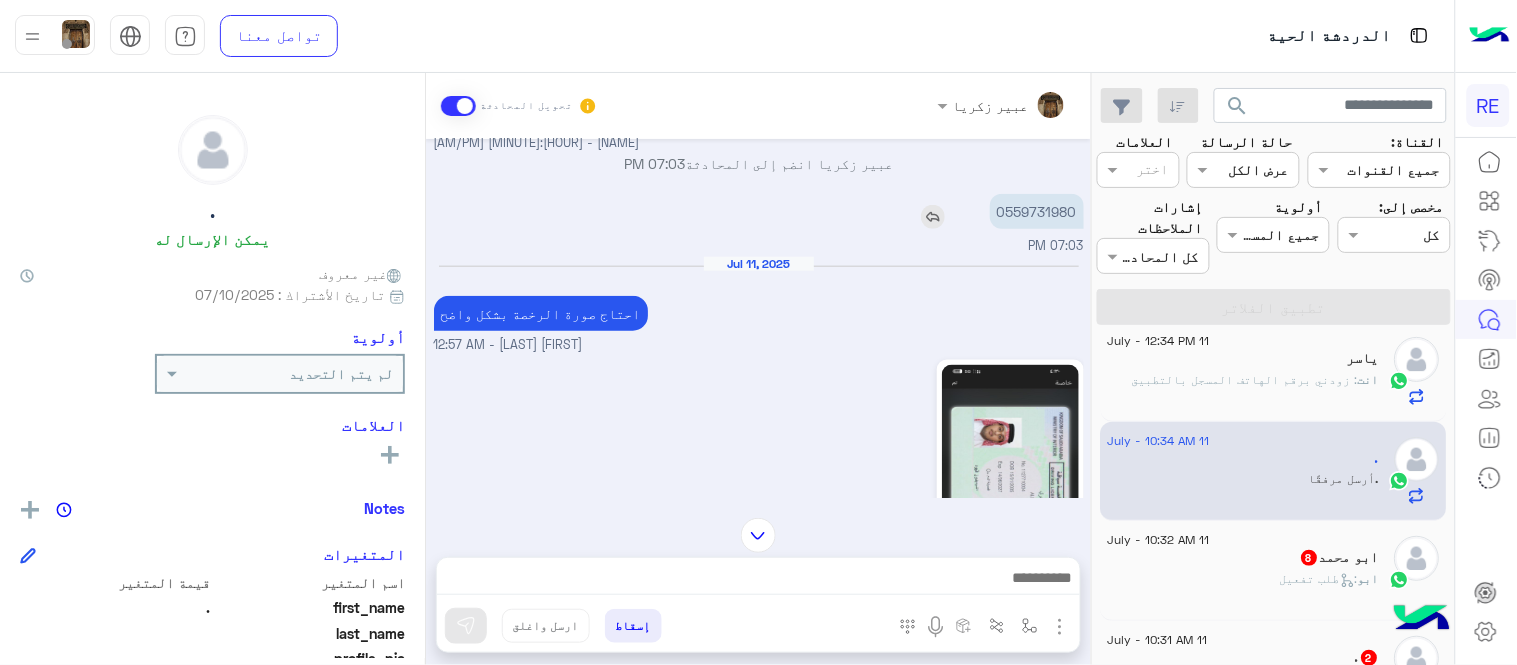 click on "0559731980" at bounding box center [1037, 211] 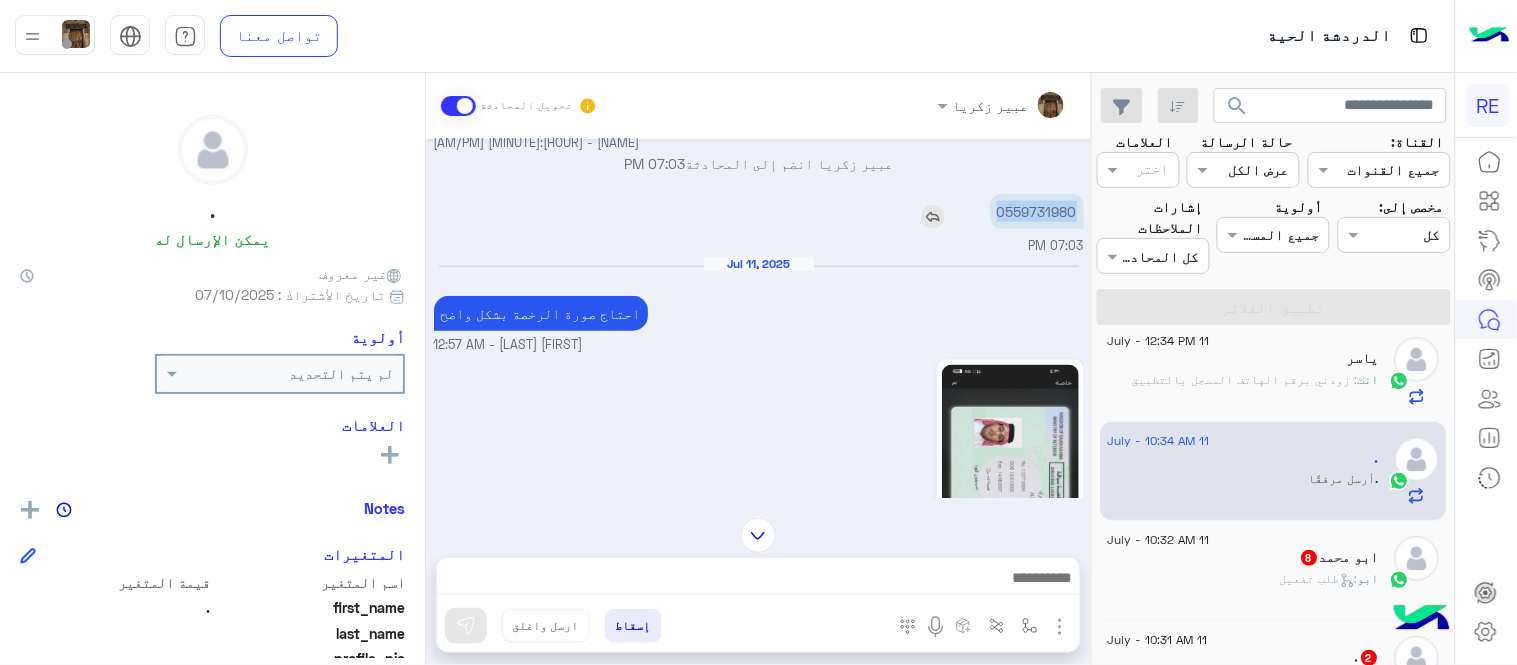 click on "0559731980" at bounding box center (1037, 211) 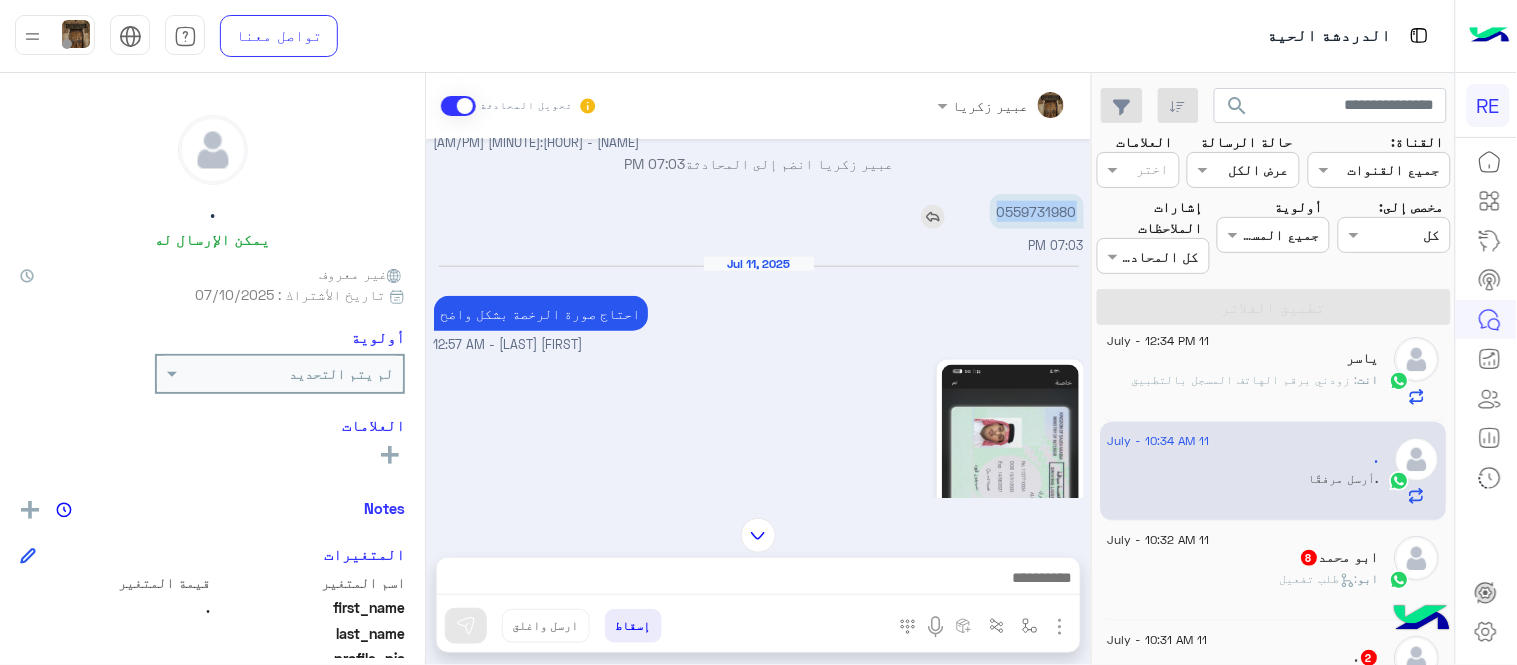 copy on "0559731980" 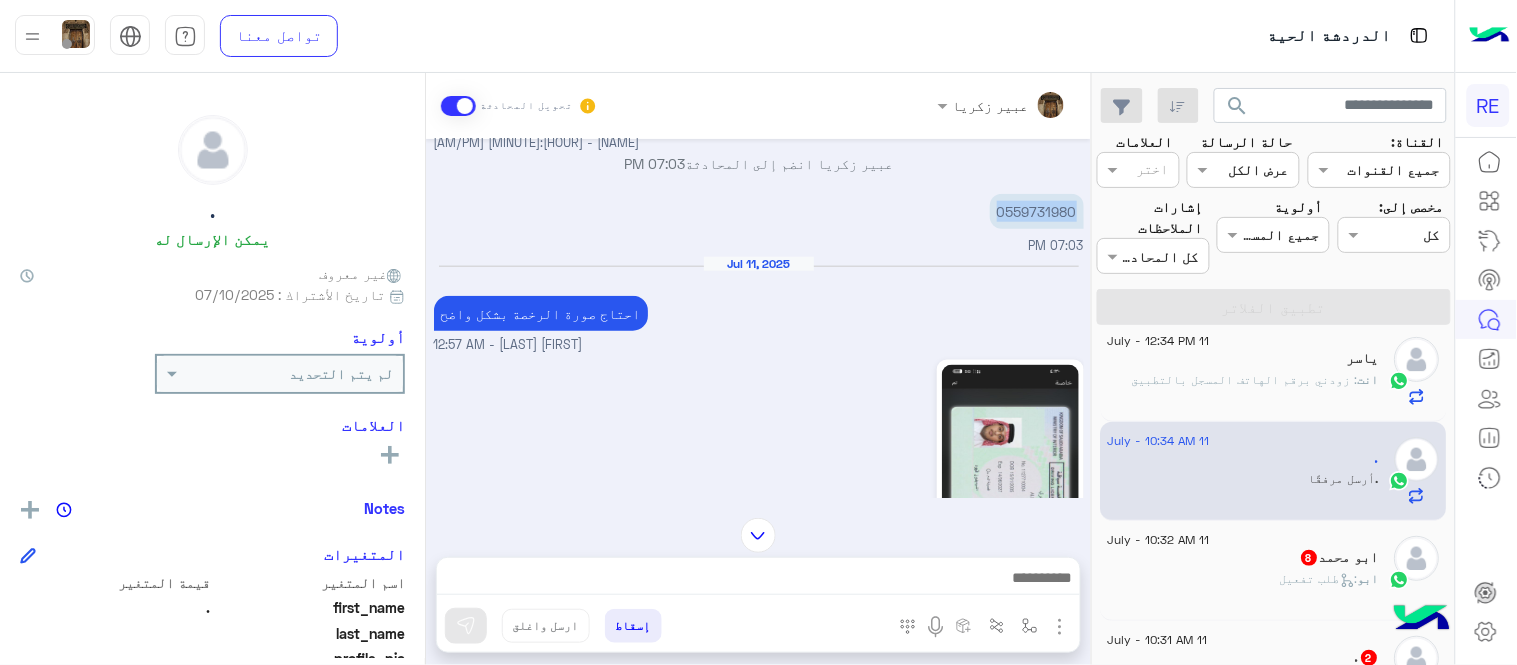 click 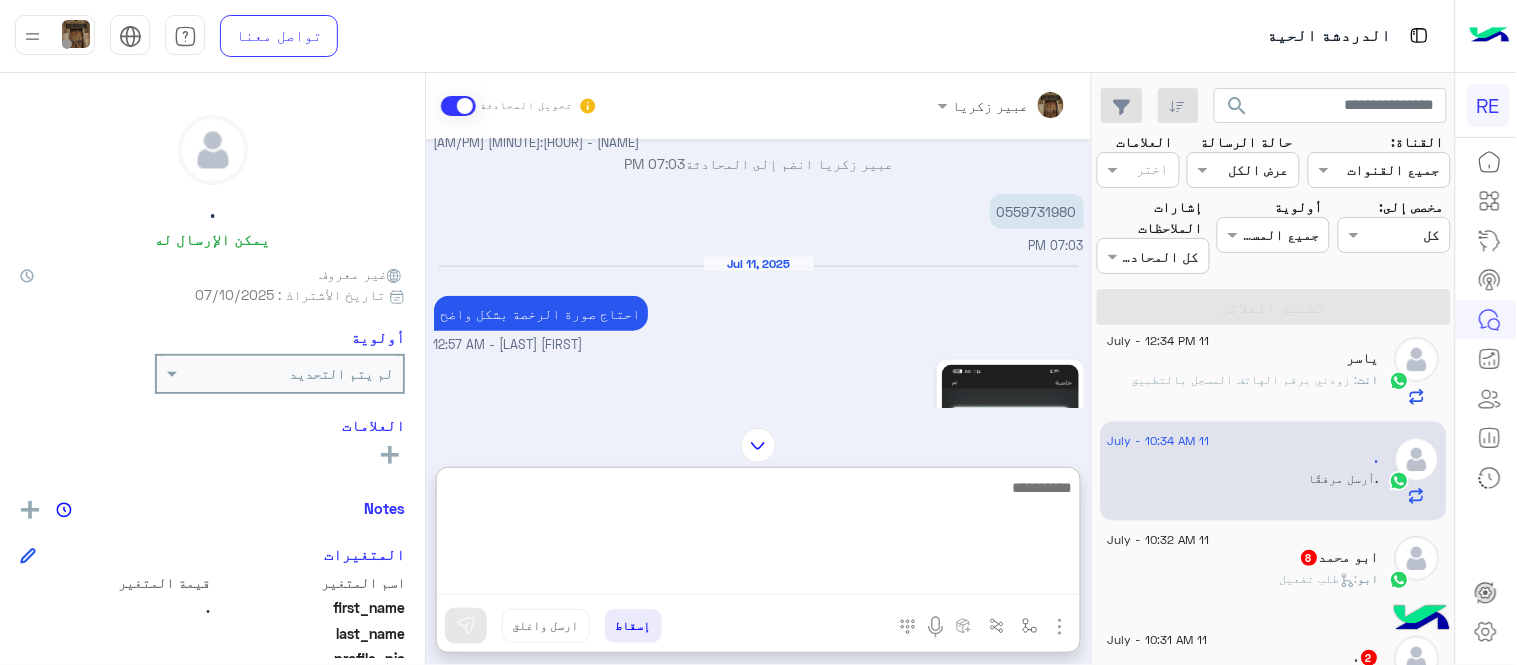 click at bounding box center (758, 535) 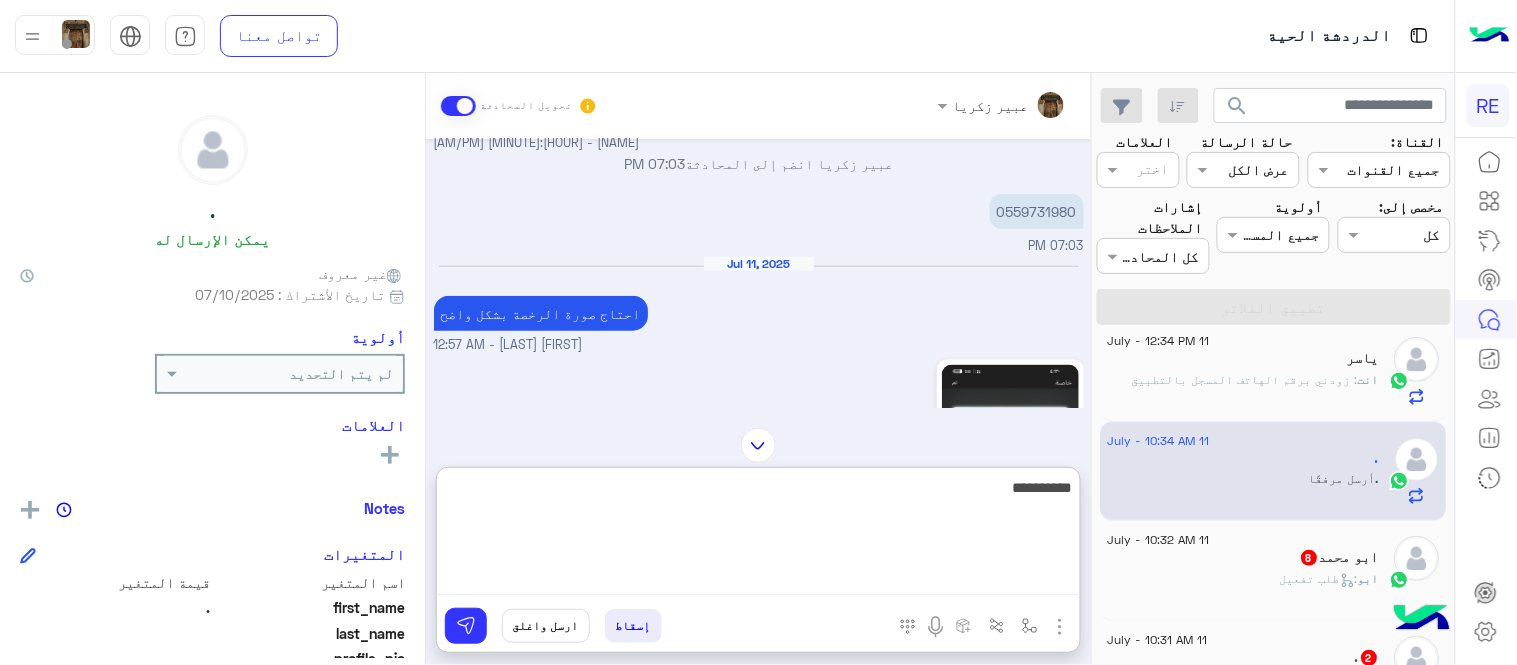type on "**********" 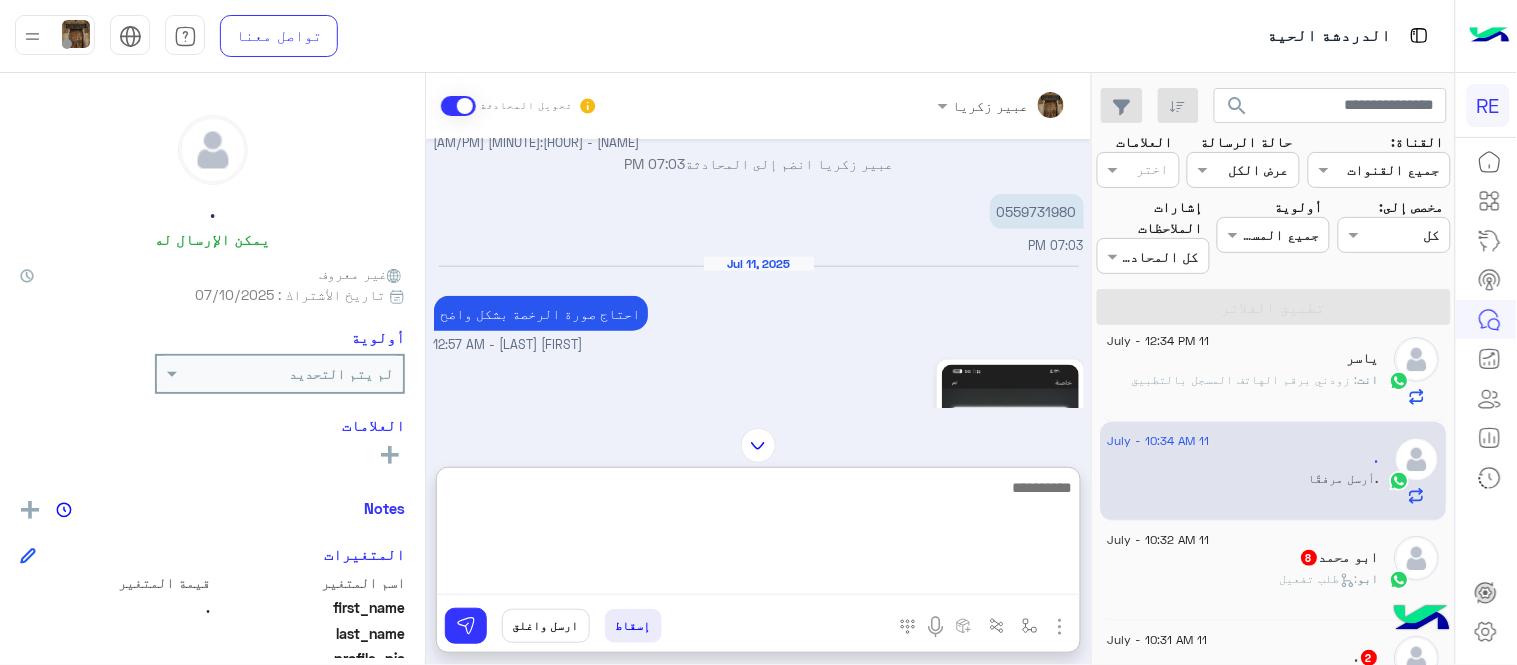 scroll, scrollTop: 782, scrollLeft: 0, axis: vertical 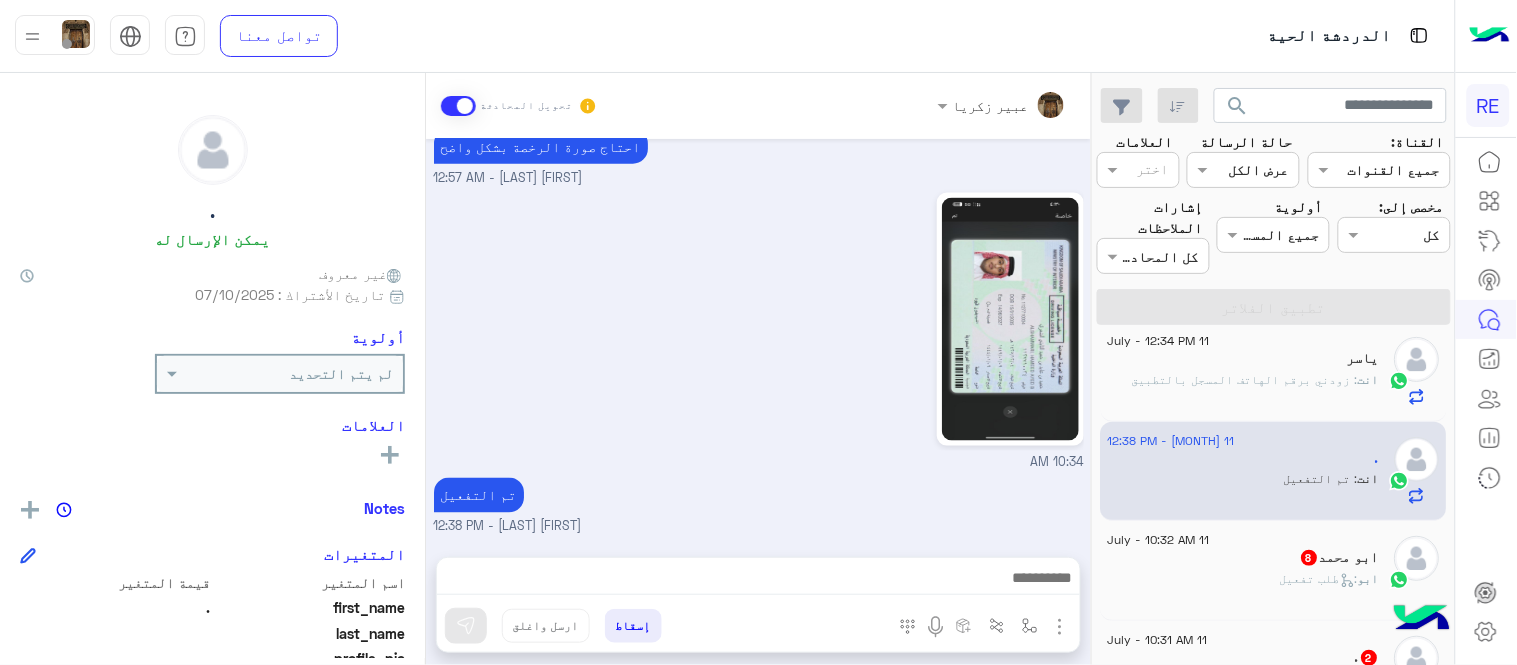 click on "[NAME]  [NUMBER]" 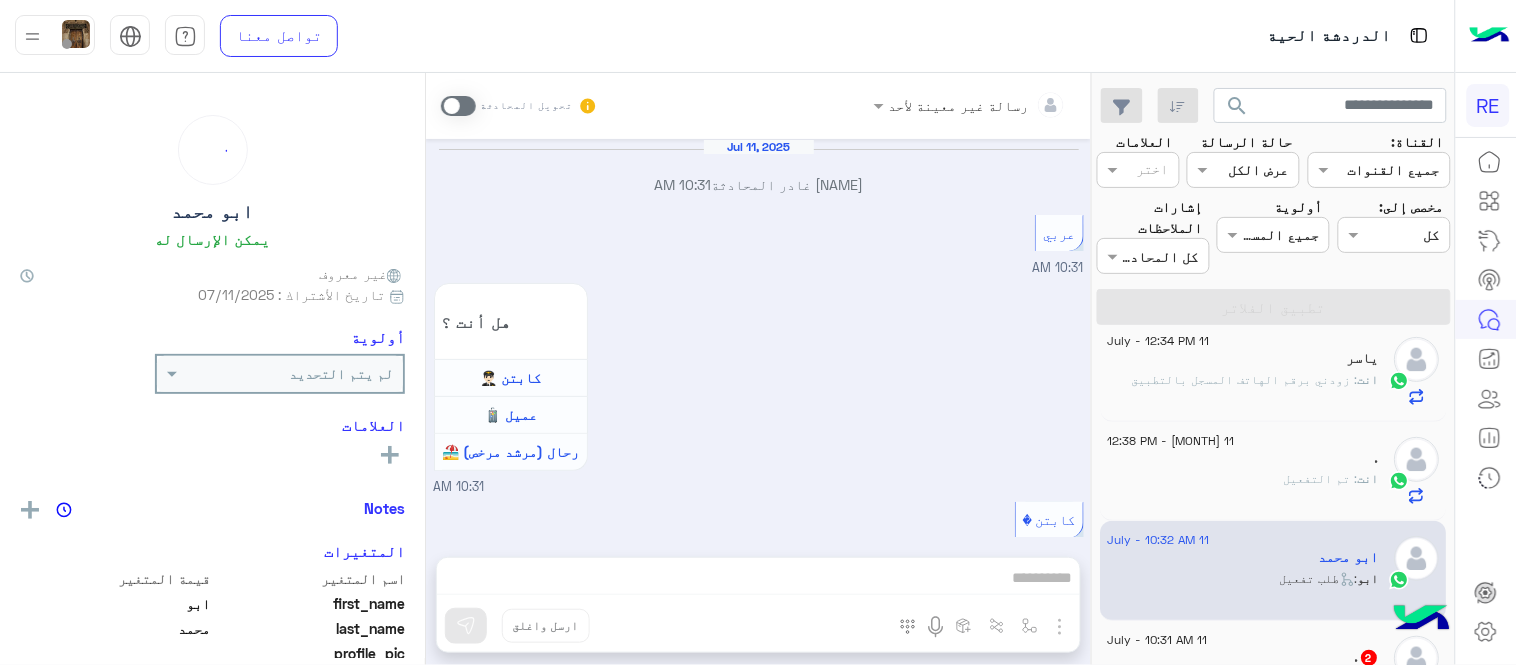 scroll, scrollTop: 1364, scrollLeft: 0, axis: vertical 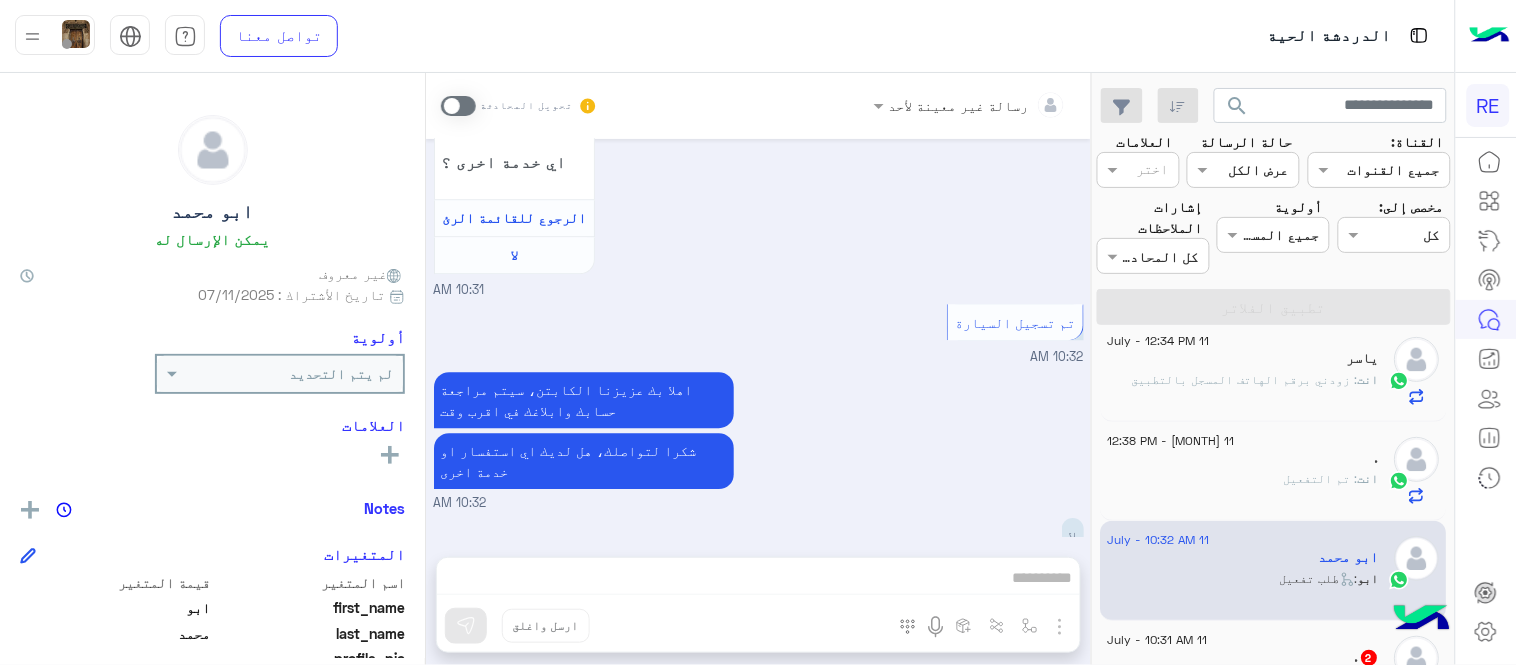 click at bounding box center [458, 106] 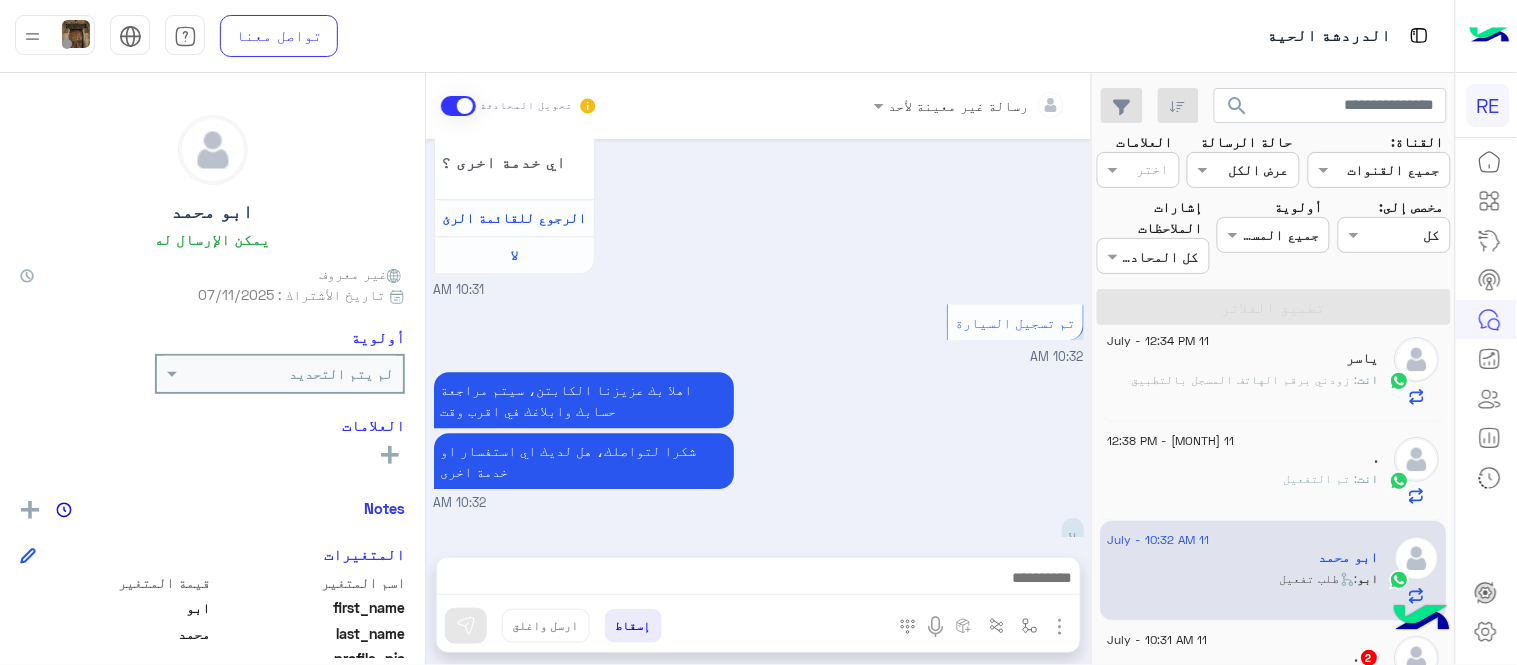 scroll, scrollTop: 1401, scrollLeft: 0, axis: vertical 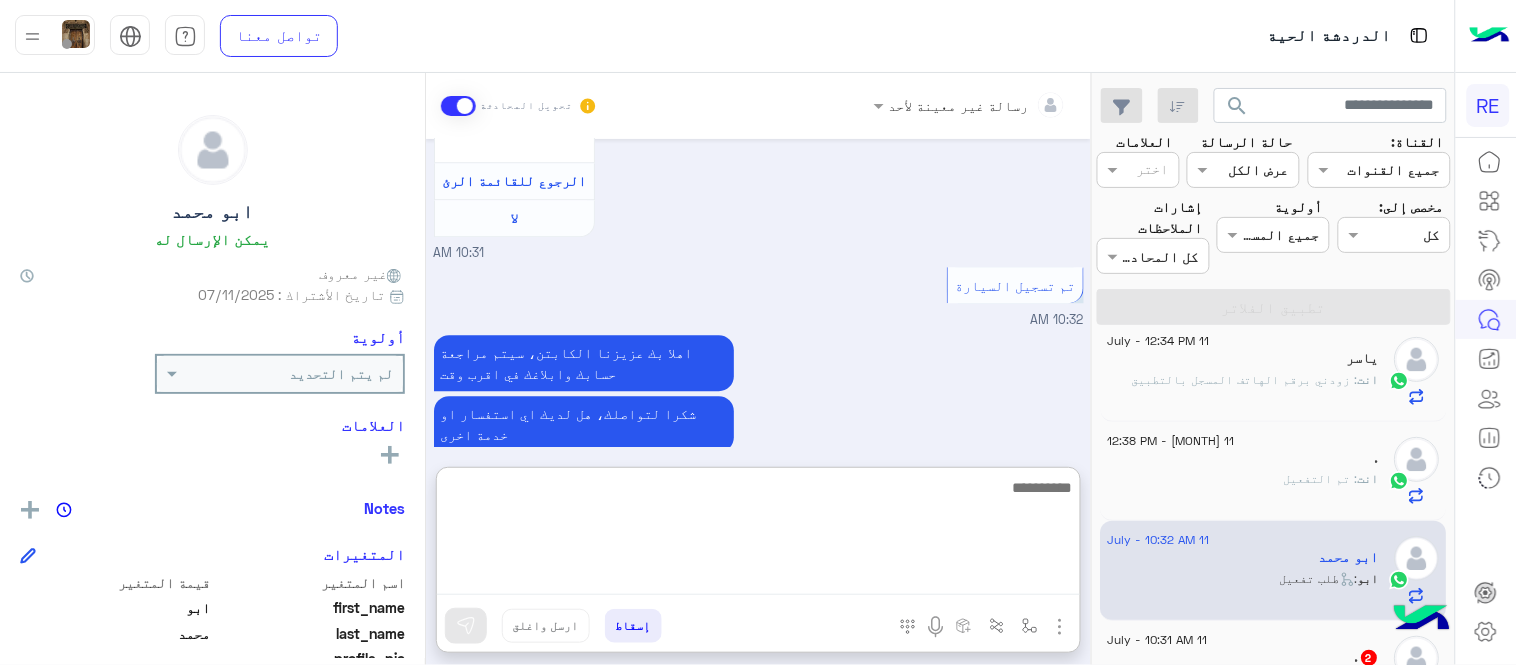 click at bounding box center [758, 535] 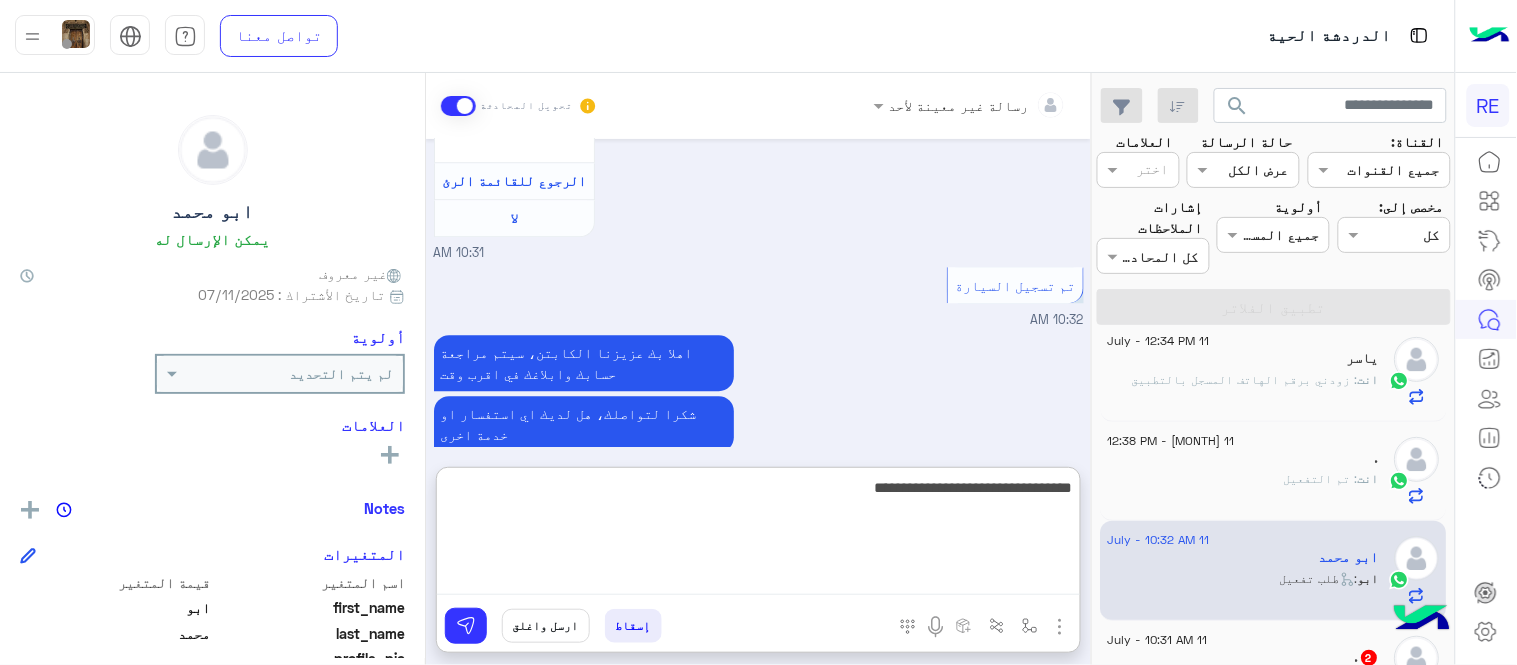 type on "**********" 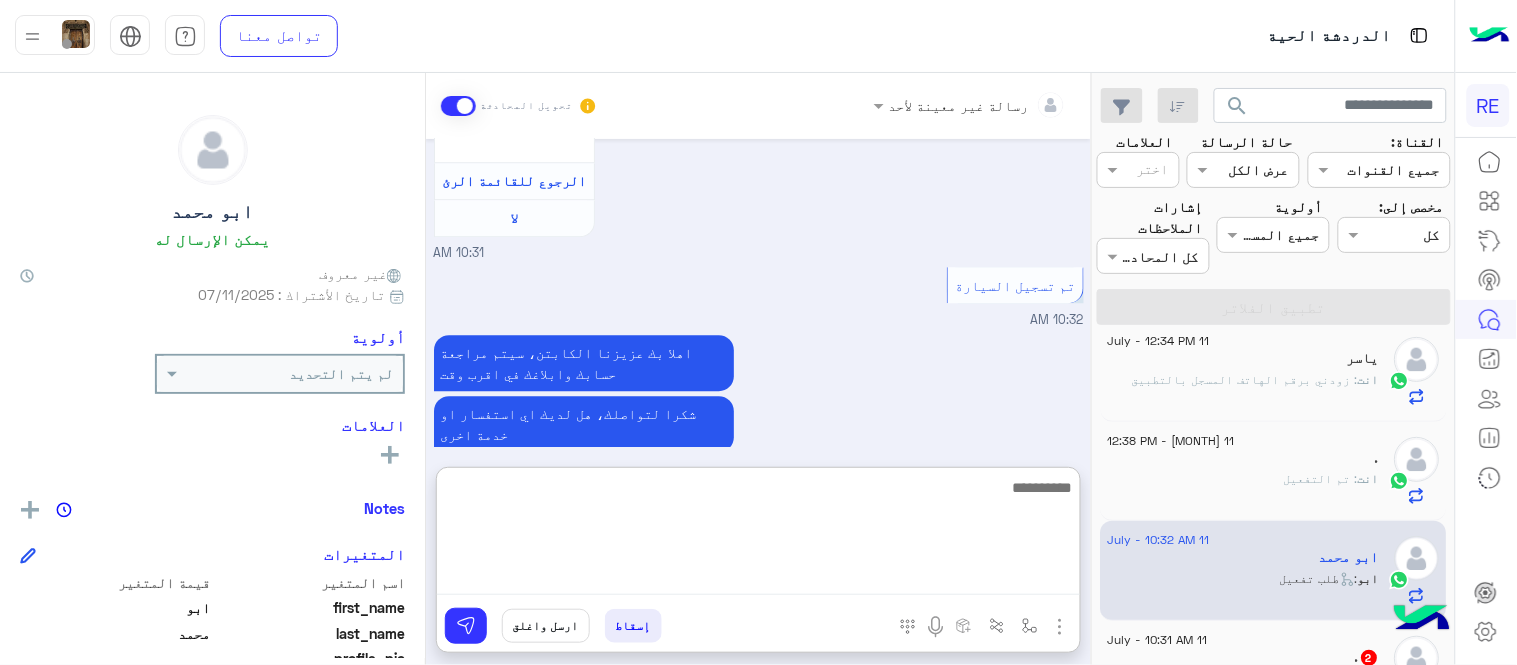 scroll, scrollTop: 1554, scrollLeft: 0, axis: vertical 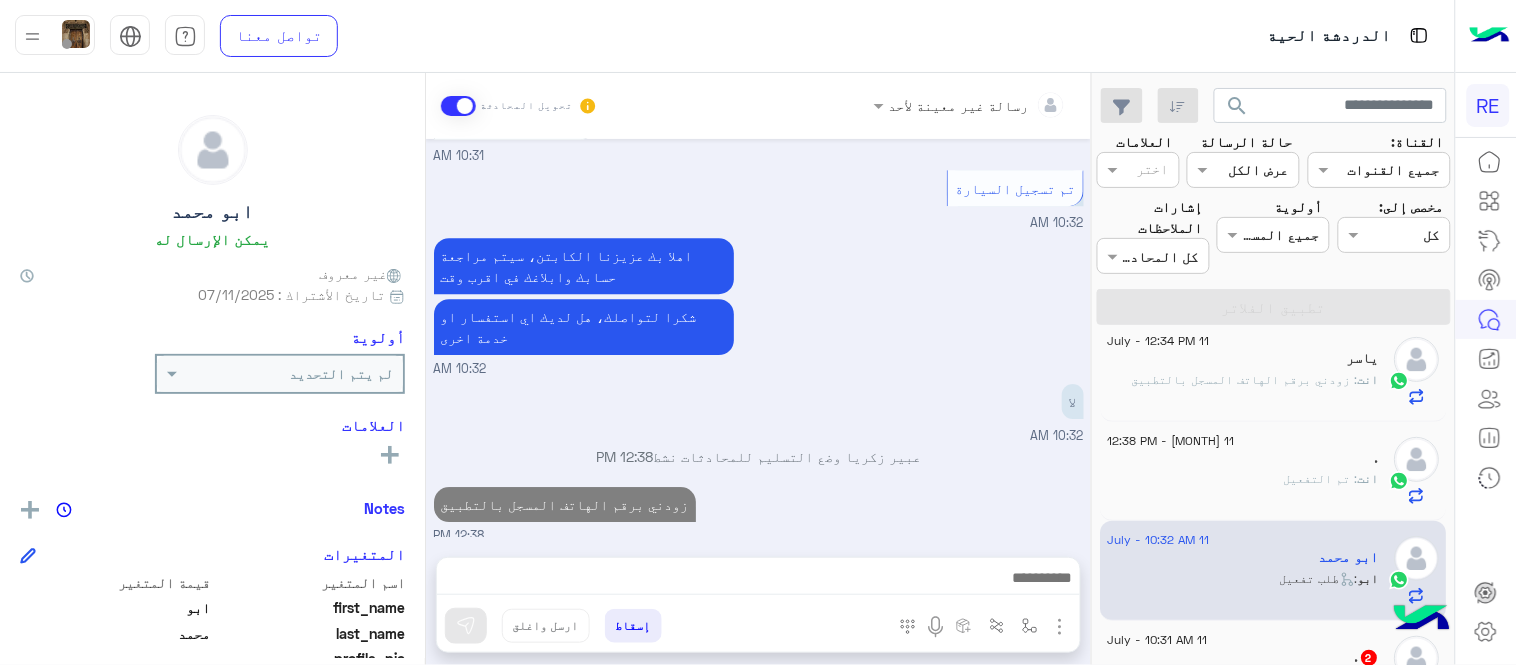click on "Jul 11, 2025   [FIRST] غادر المحادثة   10:31 AM       عربي    10:31 AM  هل أنت ؟   كابتن 👨🏻‍✈️   عميل 🧳   رحال (مرشد مرخص) 🏖️     10:31 AM   كابتن     10:31 AM  اختر احد الخدمات التالية:    10:31 AM   تفعيل حساب    10:31 AM  يمكنك الاطلاع على شروط الانضمام لرحلة ك (كابتن ) الموجودة بالصورة أعلاه،
لتحميل التطبيق عبر الرابط التالي : 📲
http://onelink.to/Rehla    يسعدنا انضمامك لتطبيق رحلة يمكنك اتباع الخطوات الموضحة لتسجيل بيانات سيارتك بالفيديو التالي  : عزيزي الكابتن، فضلًا ، للرغبة بتفعيل الحساب قم برفع البيانات عبر التطبيق والتواصل معنا  تم تسجيل السيارة   اواجه صعوبة بالتسجيل  اي خدمة اخرى ؟  لا     10:31 AM  لا" at bounding box center [758, 338] 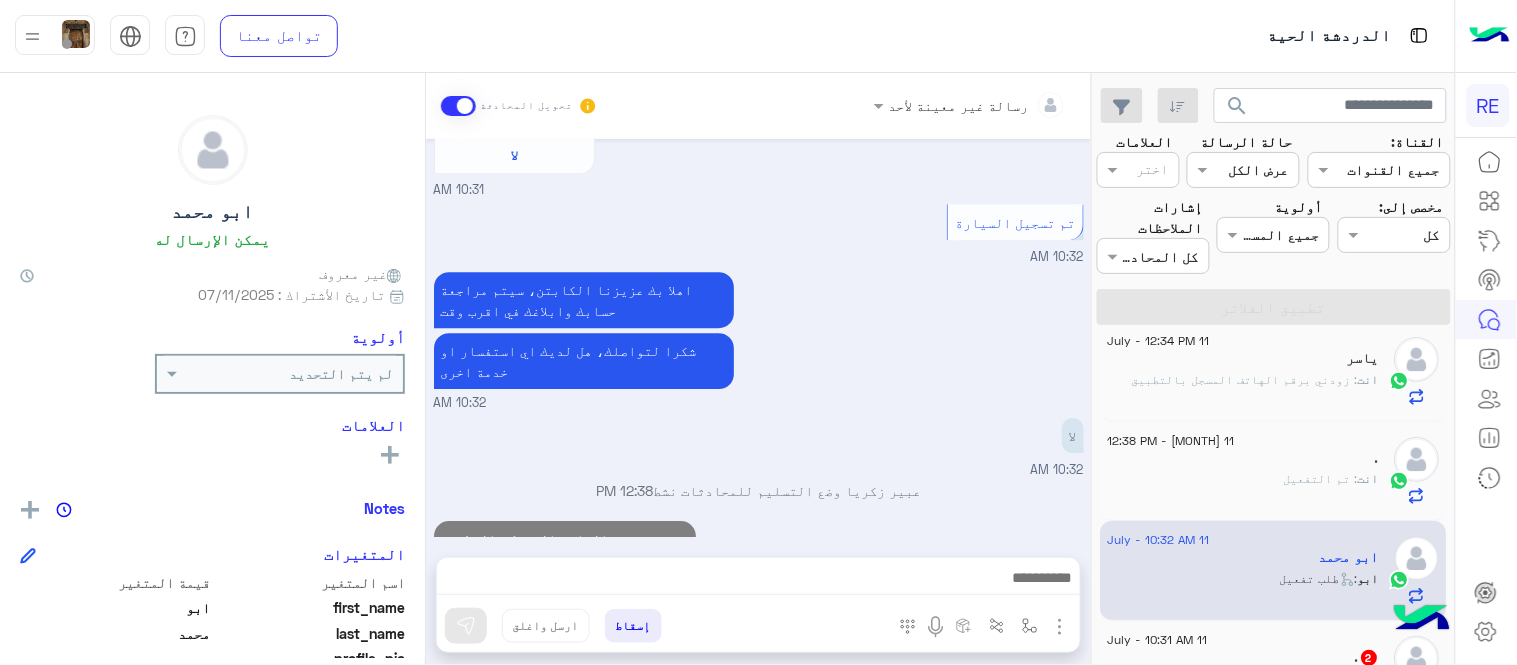 scroll, scrollTop: 1501, scrollLeft: 0, axis: vertical 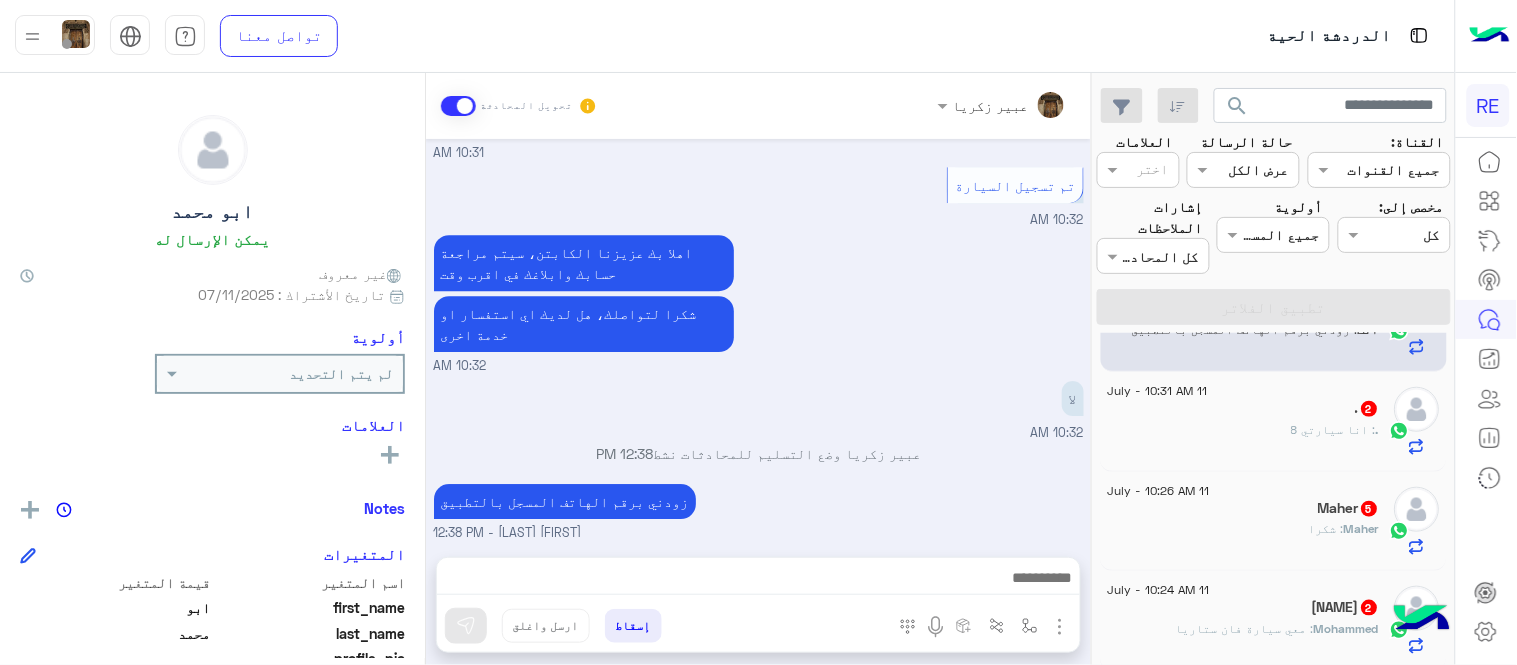 click on ". : انا سيارتي 8" 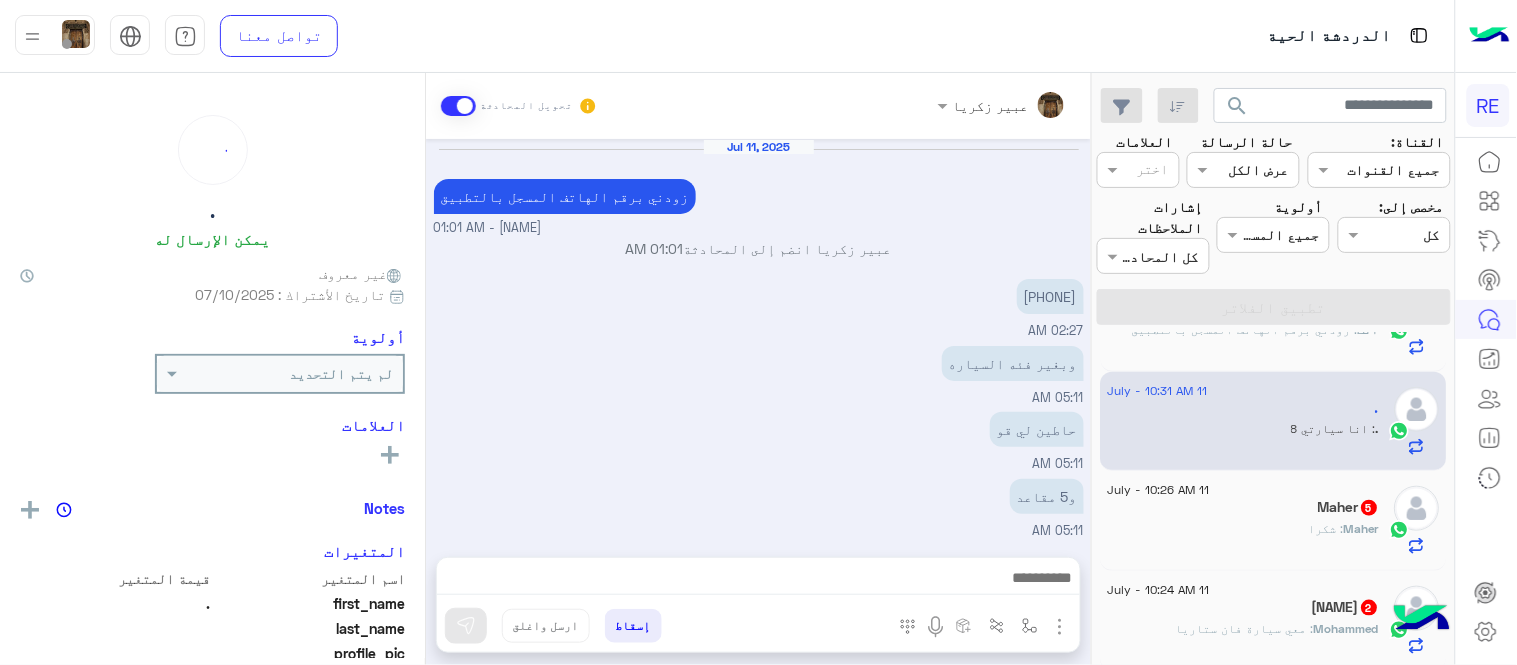 scroll, scrollTop: 484, scrollLeft: 0, axis: vertical 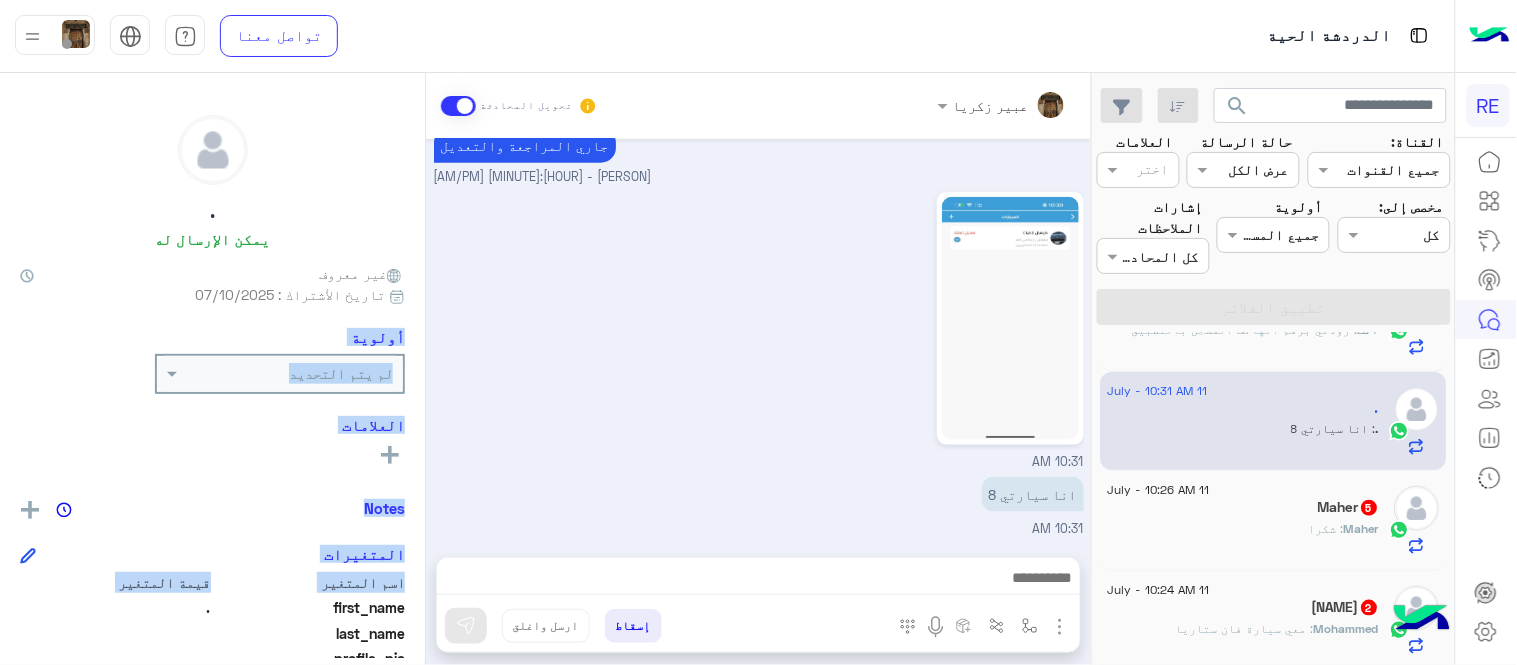 drag, startPoint x: 411, startPoint y: 345, endPoint x: 244, endPoint y: 615, distance: 317.47284 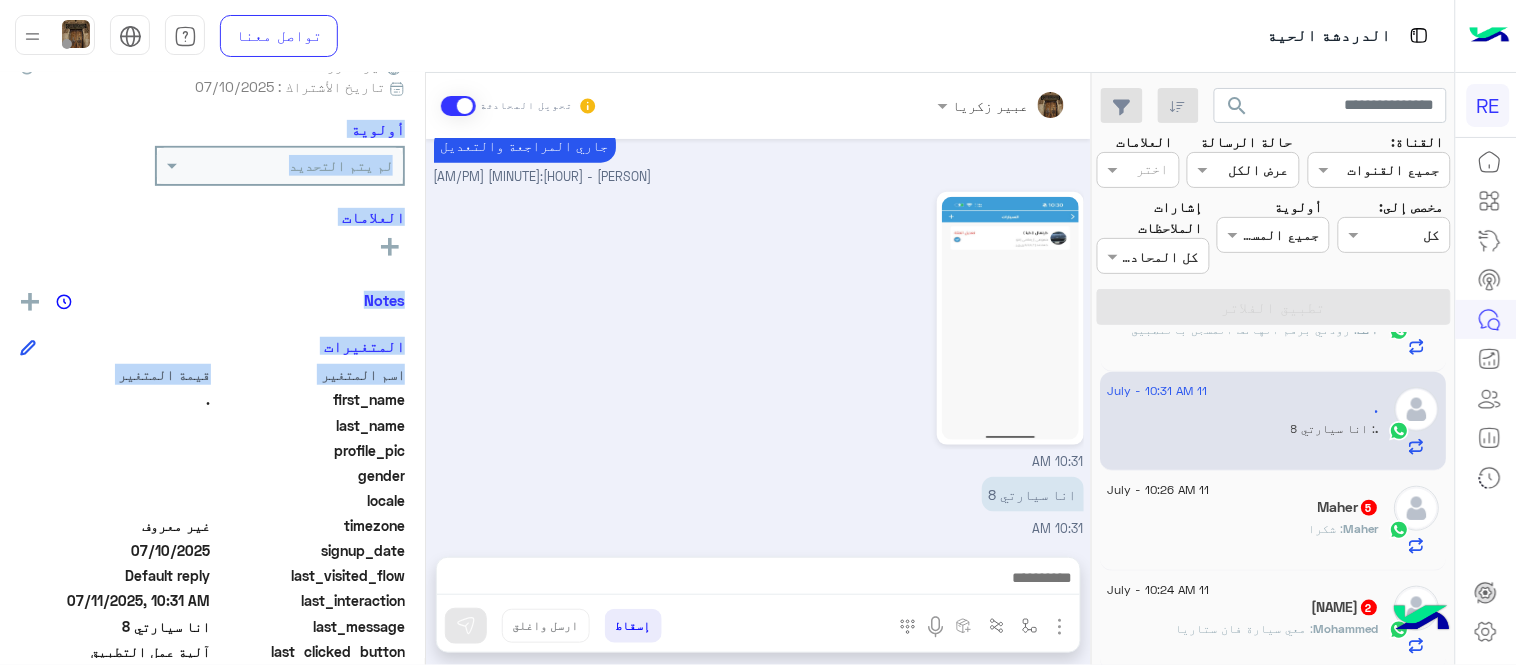 scroll, scrollTop: 292, scrollLeft: 0, axis: vertical 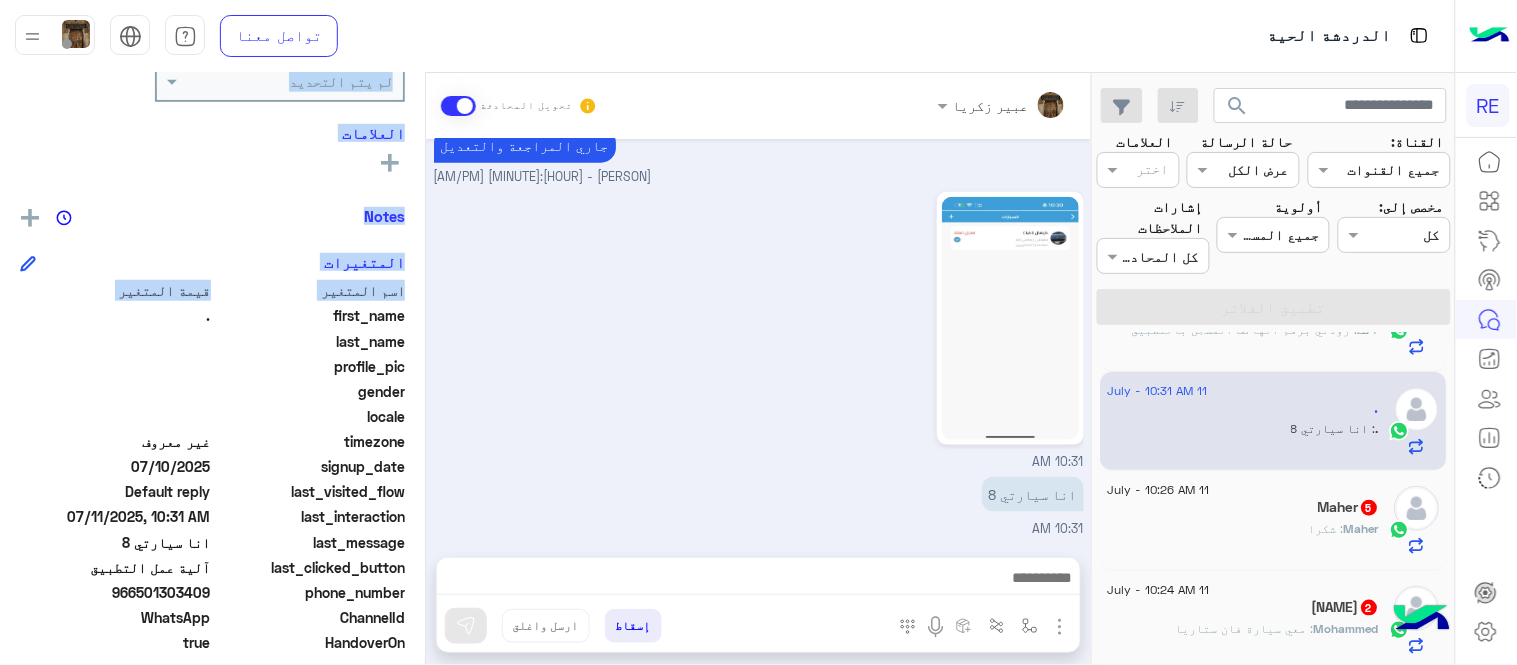 drag, startPoint x: 141, startPoint y: 586, endPoint x: 210, endPoint y: 591, distance: 69.18092 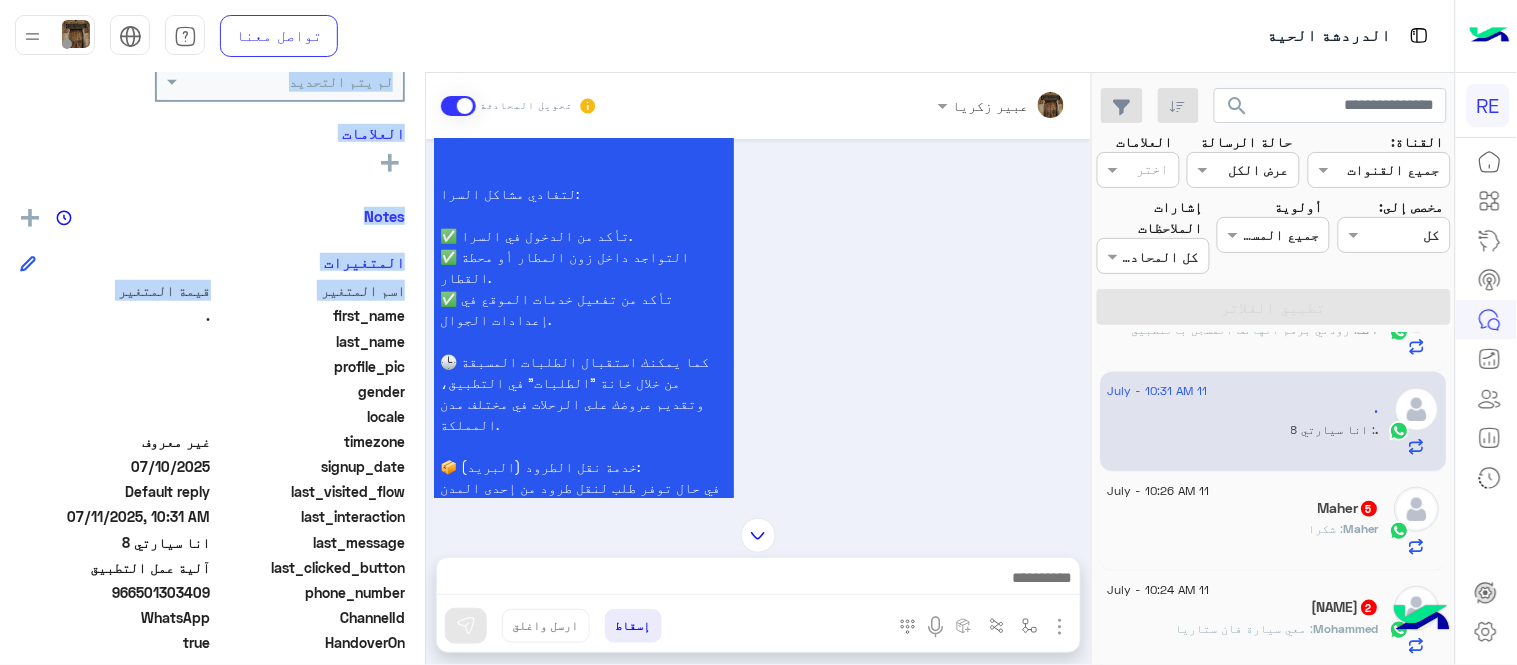 scroll, scrollTop: 4918, scrollLeft: 0, axis: vertical 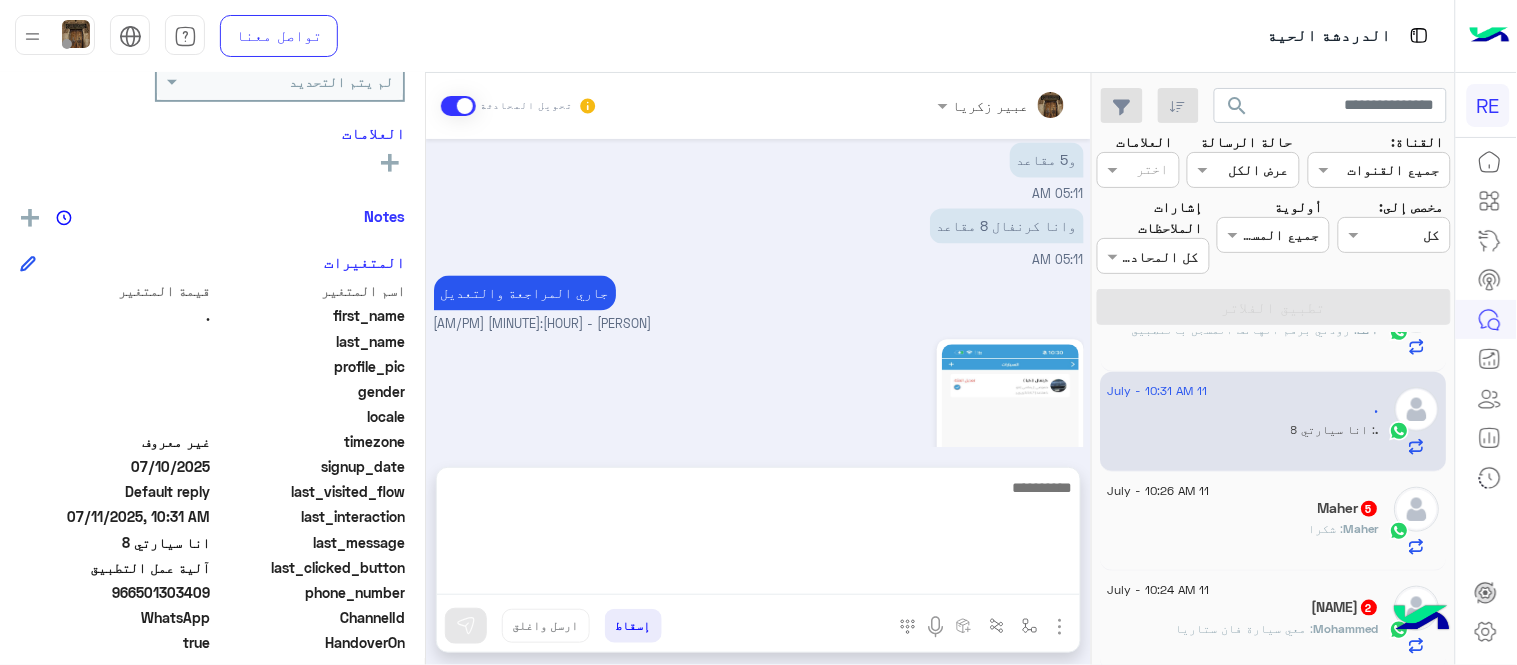 click at bounding box center (758, 535) 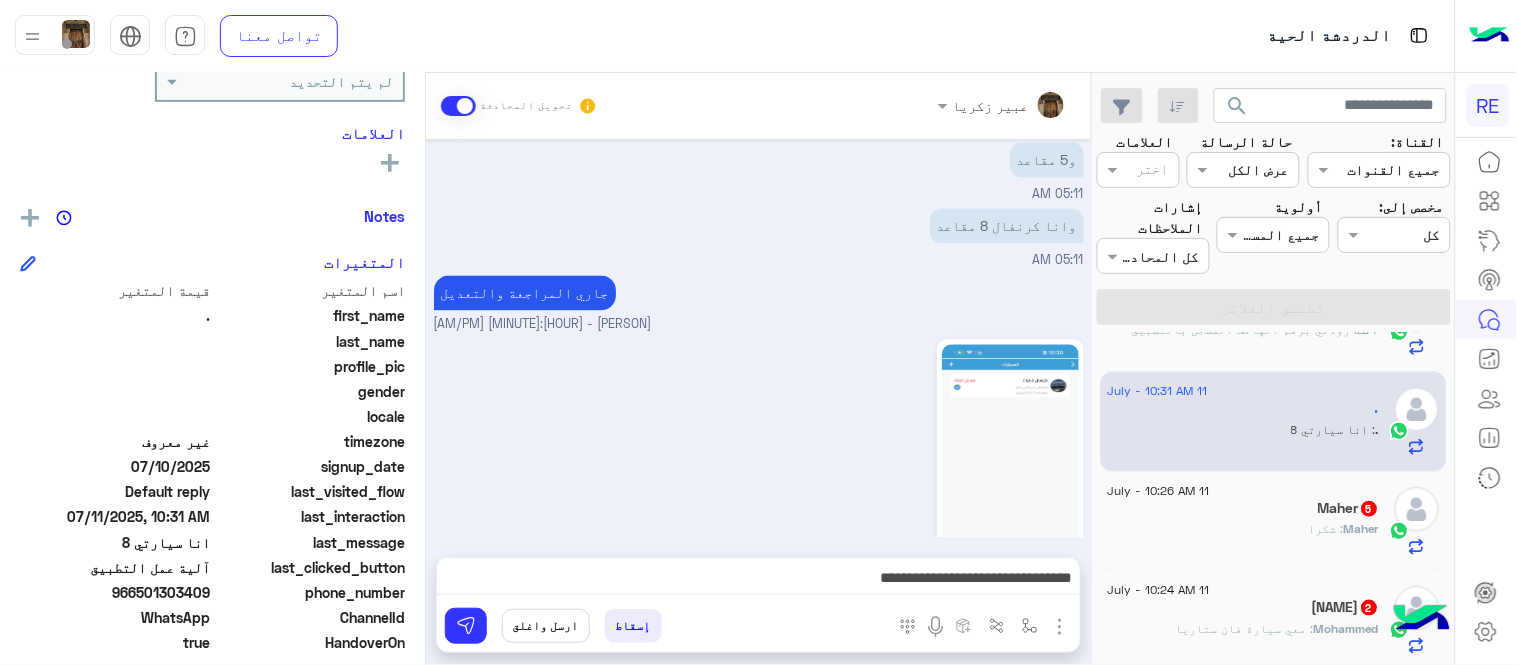scroll, scrollTop: 4918, scrollLeft: 0, axis: vertical 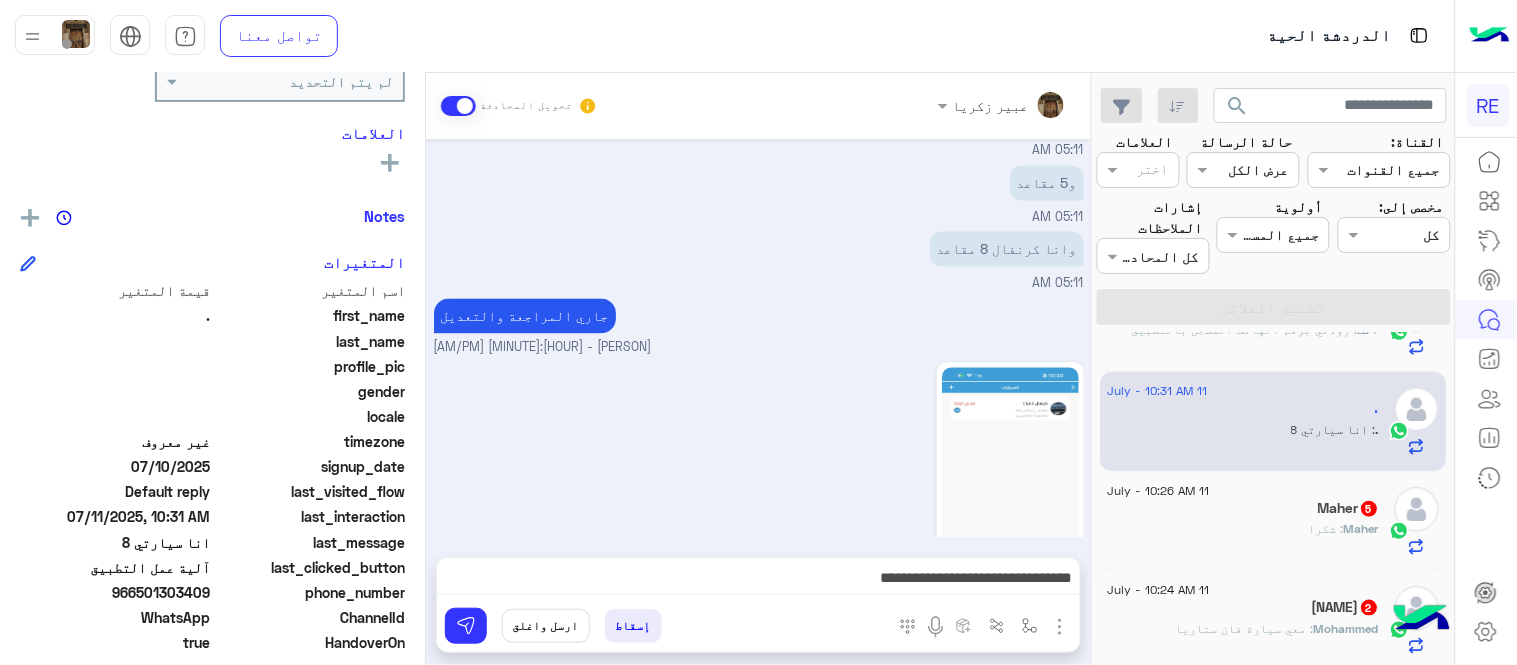 drag, startPoint x: 144, startPoint y: 591, endPoint x: 211, endPoint y: 590, distance: 67.00746 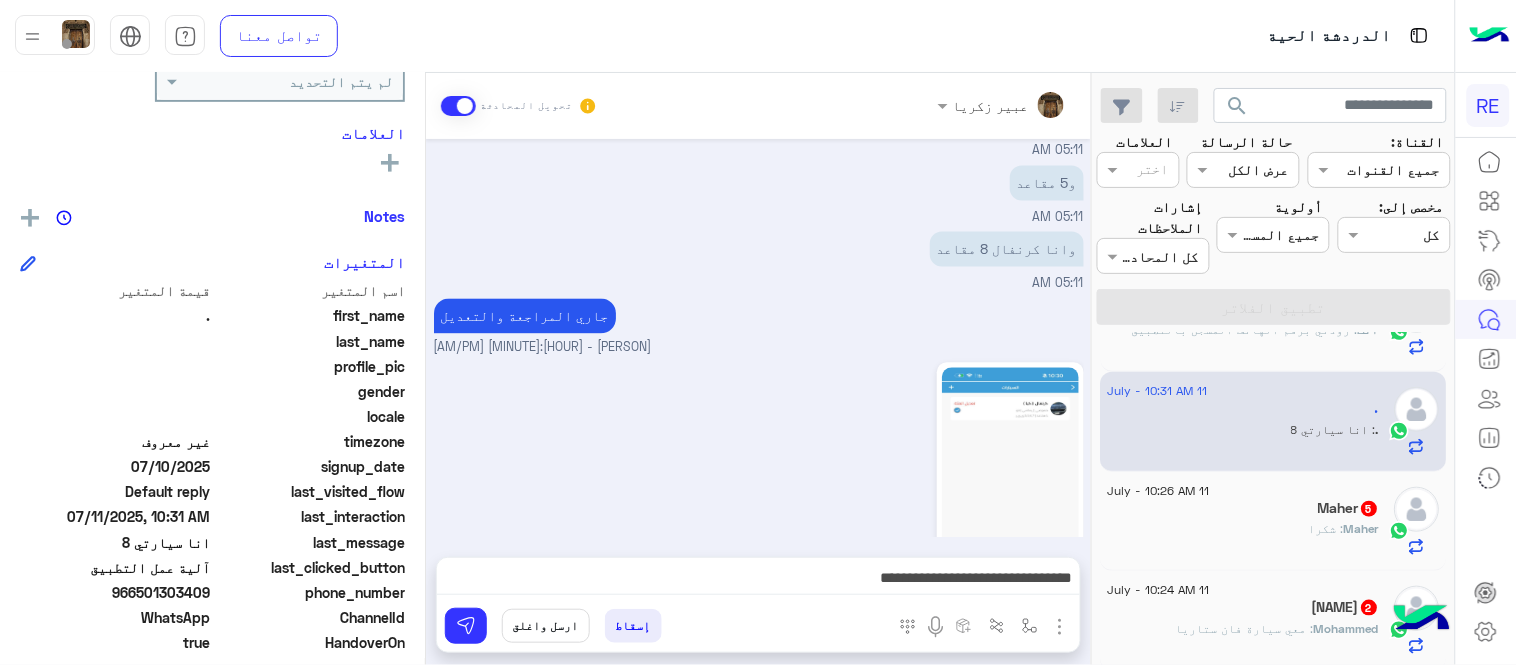 click on "10:31 AM" at bounding box center [759, 500] 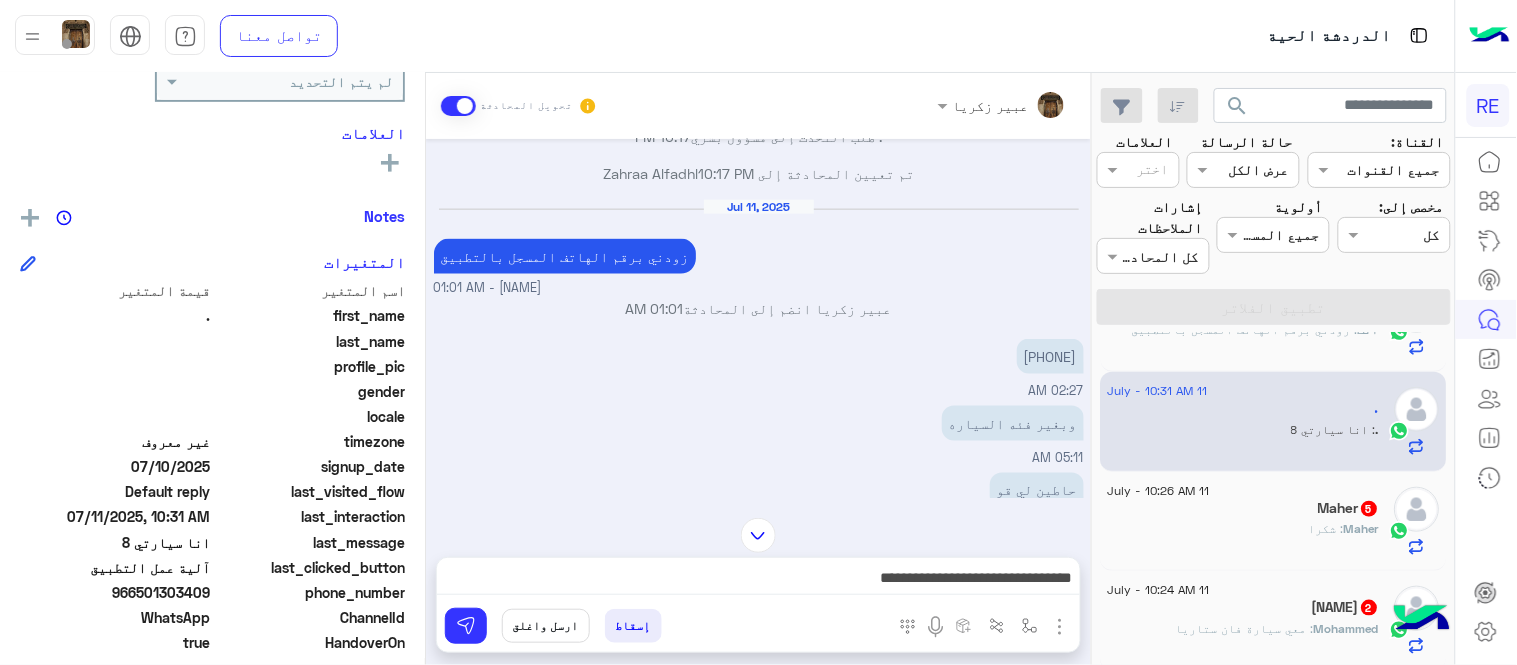 scroll, scrollTop: 4577, scrollLeft: 0, axis: vertical 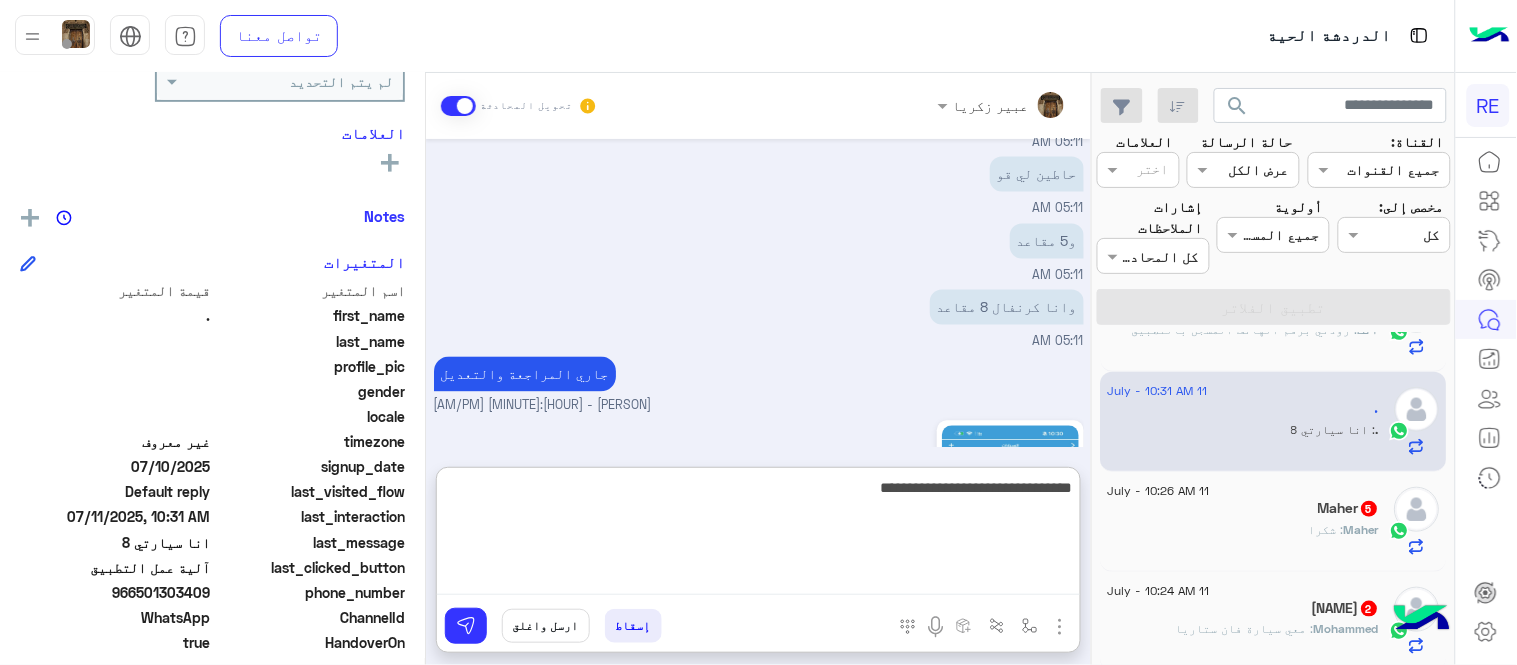 click on "**********" at bounding box center (758, 535) 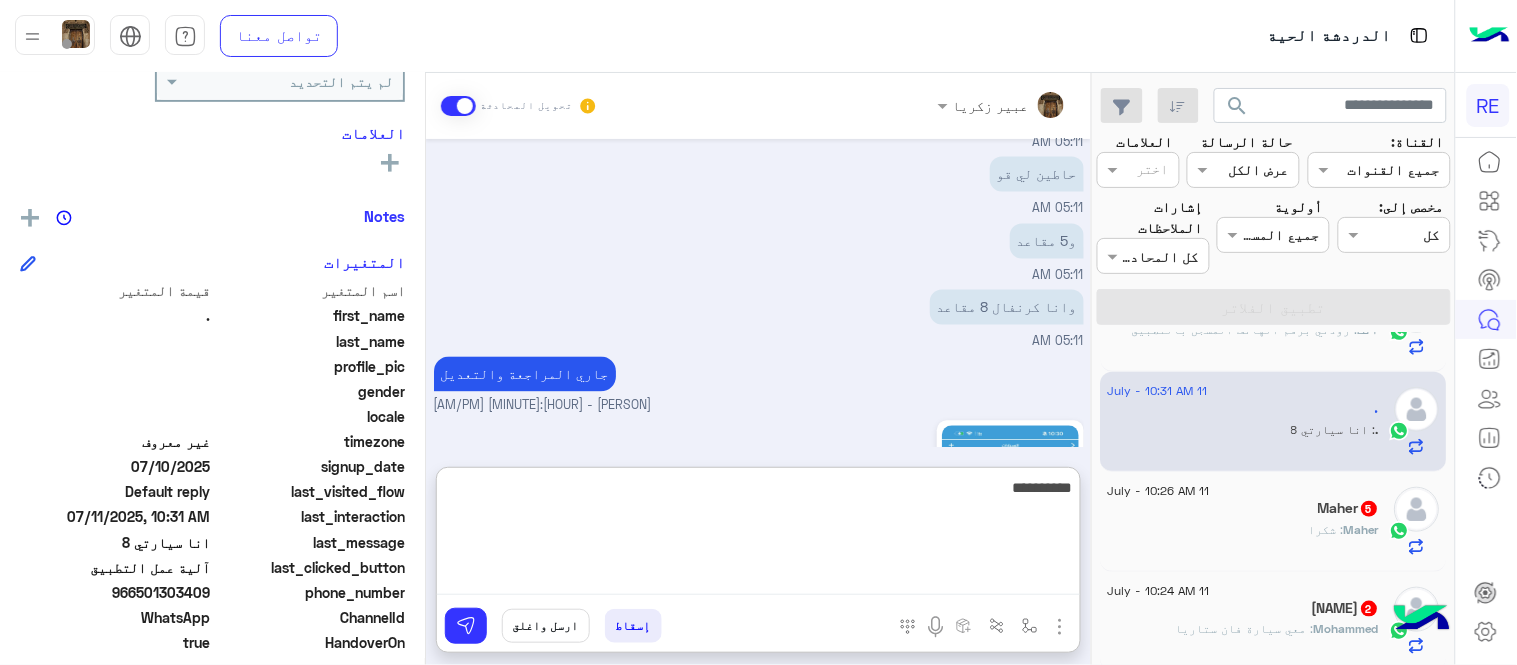 type on "**********" 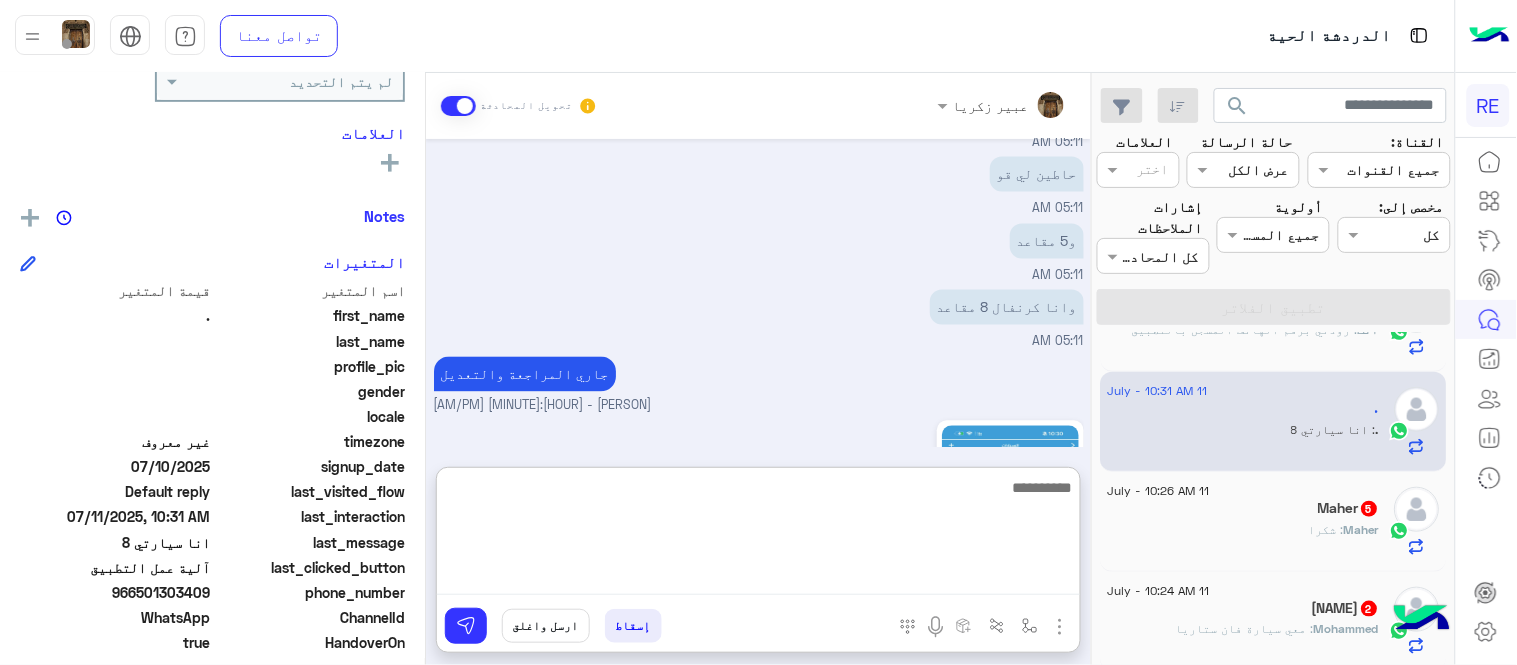 scroll, scrollTop: 5116, scrollLeft: 0, axis: vertical 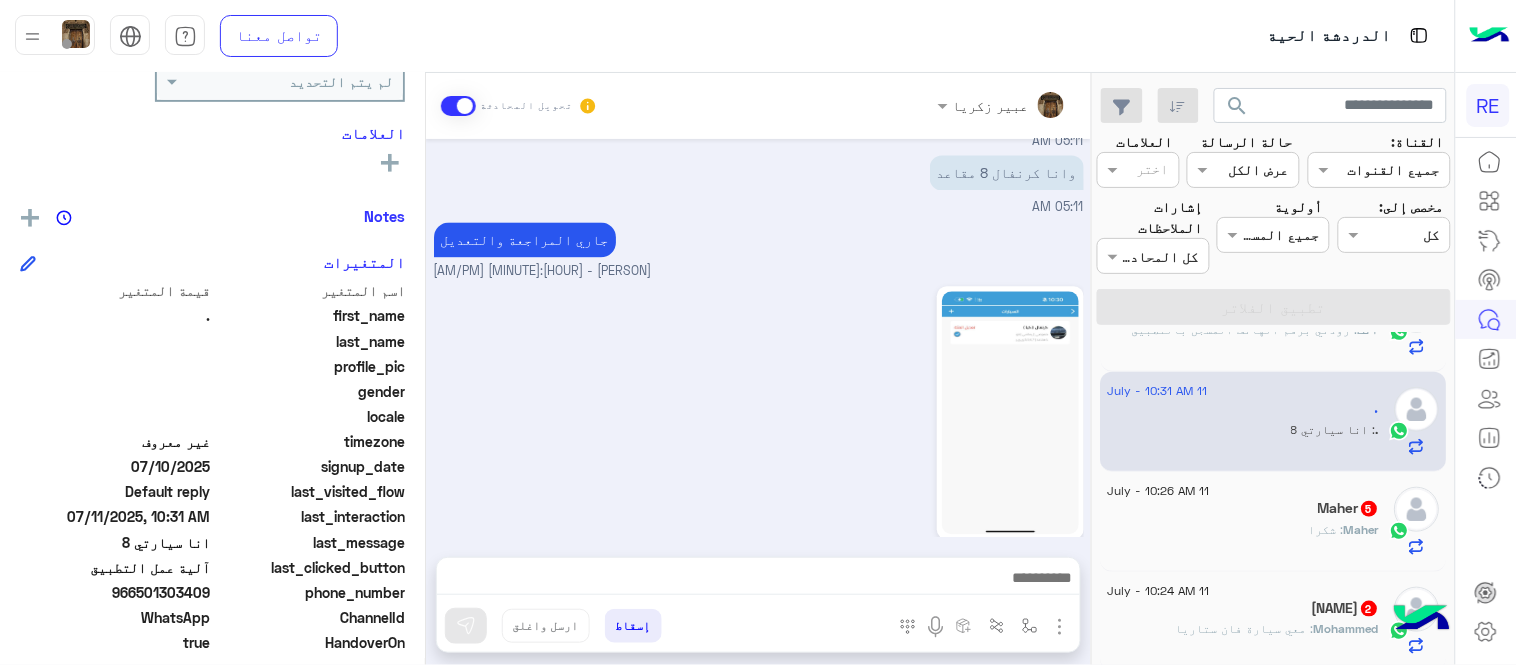 click on "[MONTH] [DAY], [YEAR]
اهلًا بك في تطبيق رحلة 👋
Welcome to Rehla  👋
من فضلك أختر لغة التواصل
Please choose your preferred Language
English   عربي     [HOUR]:[MINUTE] [AM/PM]   .  غادر المحادثة   [HOUR]:[MINUTE] [AM/PM]       عربي    [HOUR]:[MINUTE] [AM/PM]  هل أنت ؟   كابتن 👨🏻‍✈️   عميل 🧳   رحال (مرشد مرخص) 🏖️     [HOUR]:[MINUTE] [AM/PM]   كابتن     [HOUR]:[MINUTE] [AM/PM]  اختر احد الخدمات التالية:    [HOUR]:[MINUTE] [AM/PM]   تسجيل حساب     [HOUR]:[MINUTE] [AM/PM]  يمكنك الاطلاع على شروط الانضمام لرحلة ك (كابتن ) الموجودة بالصورة أعلاه،
لتحميل التطبيق عبر الرابط التالي : 📲
http://onelink.to/Rehla    يسعدنا انضمامك لتطبيق رحلة يمكنك اتباع الخطوات الموضحة لتسجيل بيانات سيارتك بالفيديو التالي  :  تم تسجيل السيارة   اواجه صعوبة بالتسجيل  اي خدمة اخرى ؟  لا" at bounding box center [758, 338] 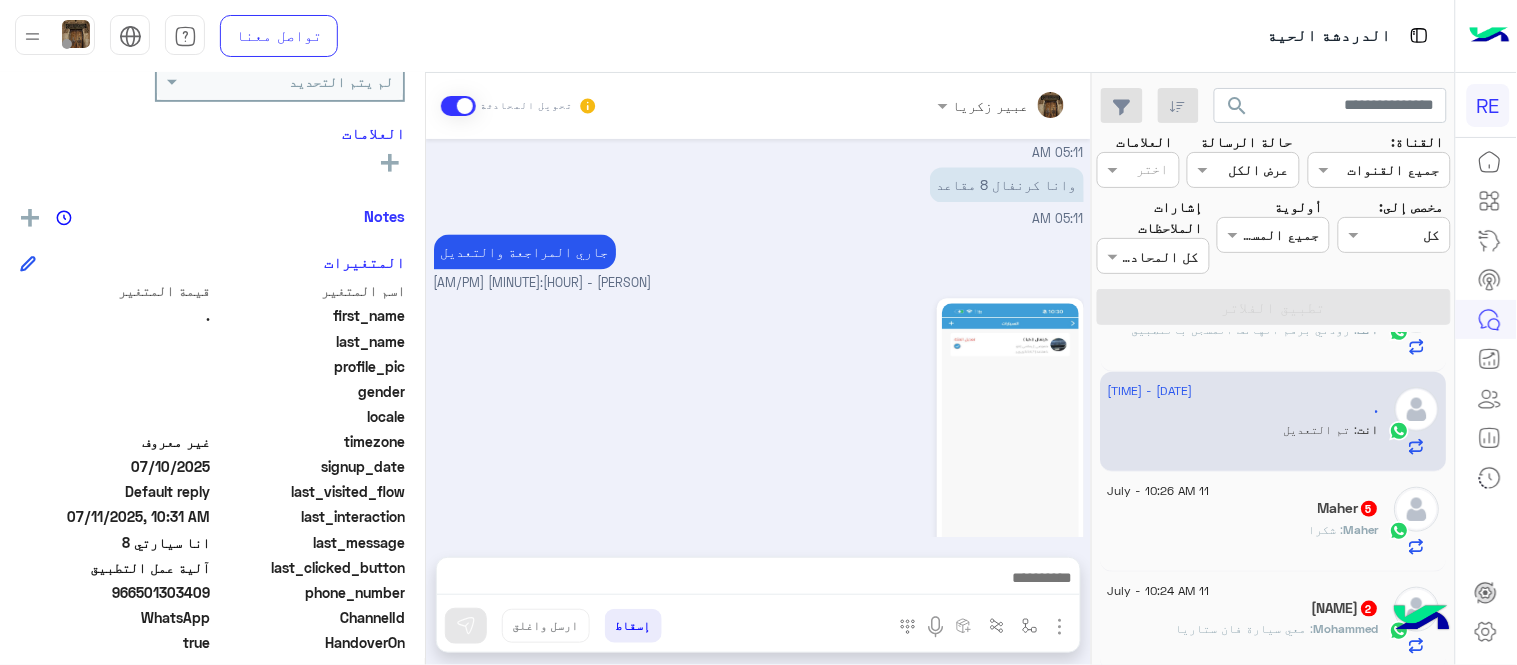 click on "[PERSON] : شكرا" 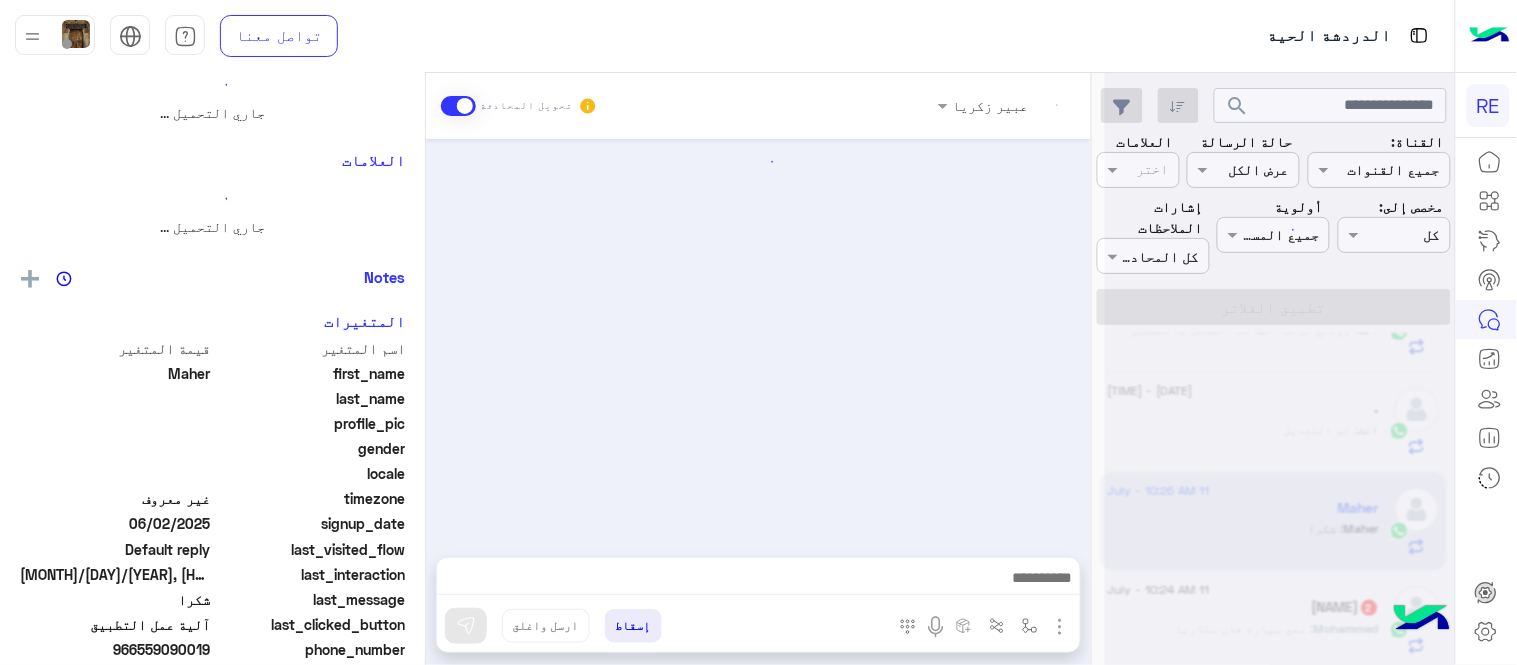 scroll, scrollTop: 0, scrollLeft: 0, axis: both 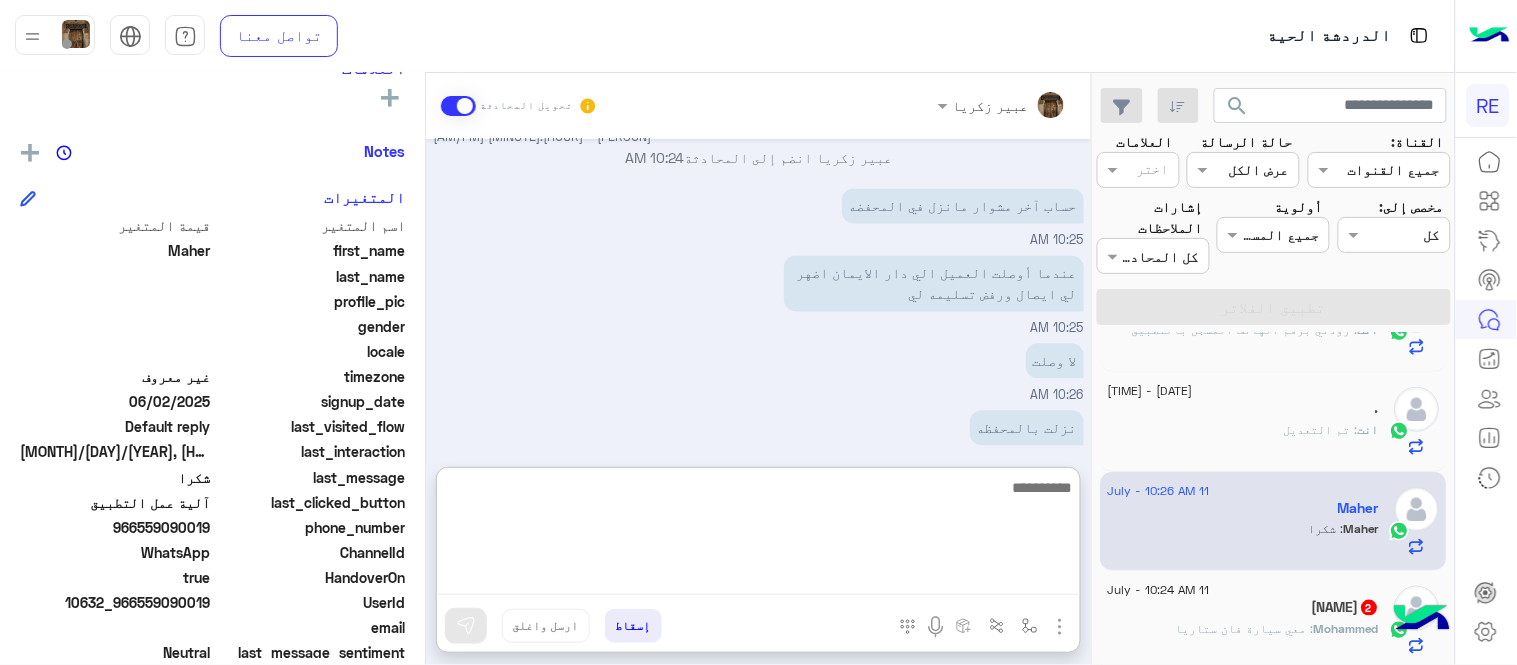 click at bounding box center (758, 535) 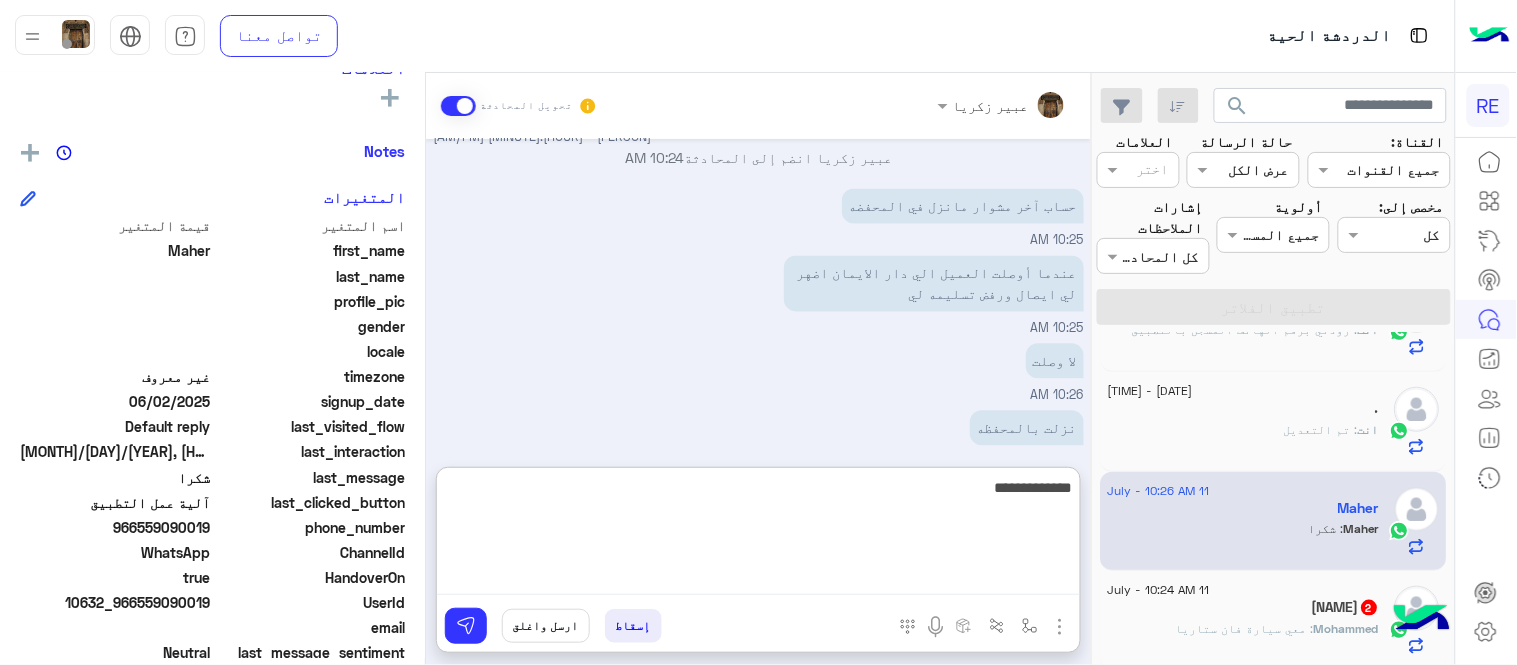 type on "**********" 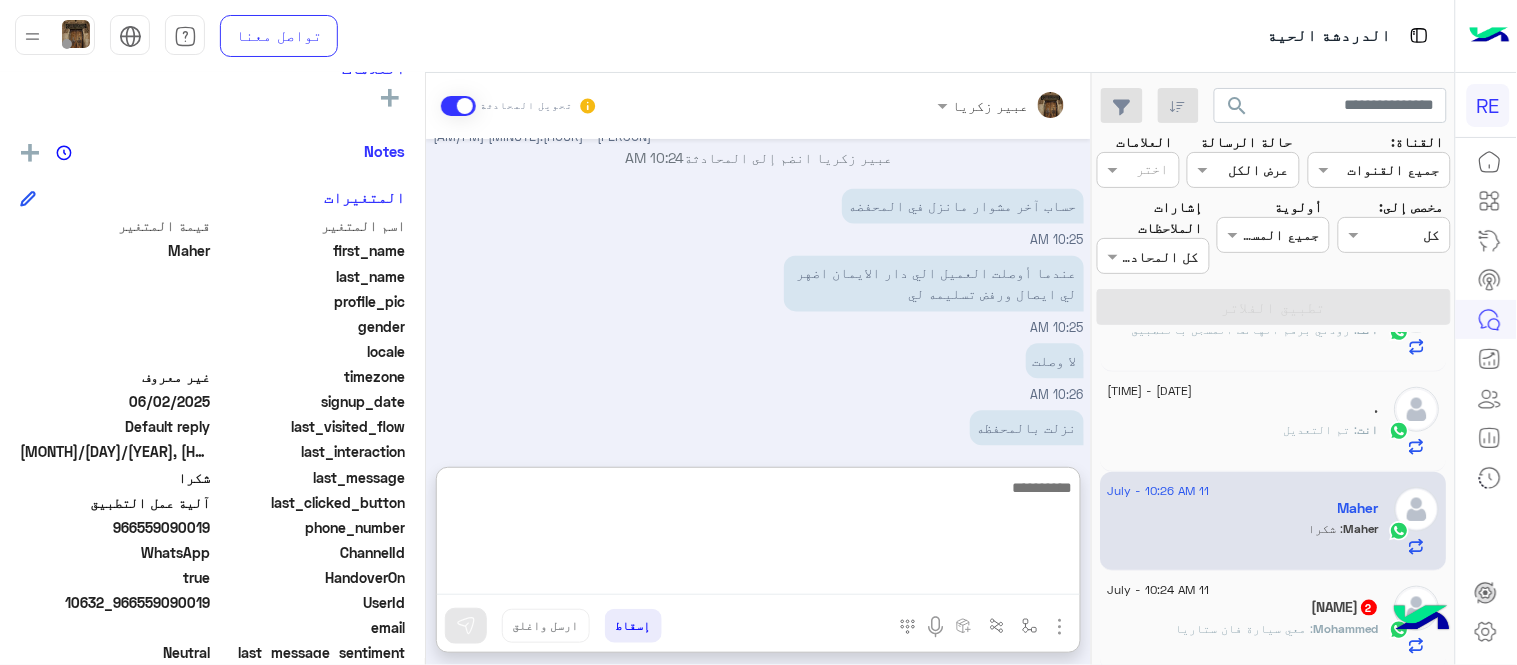 scroll, scrollTop: 1183, scrollLeft: 0, axis: vertical 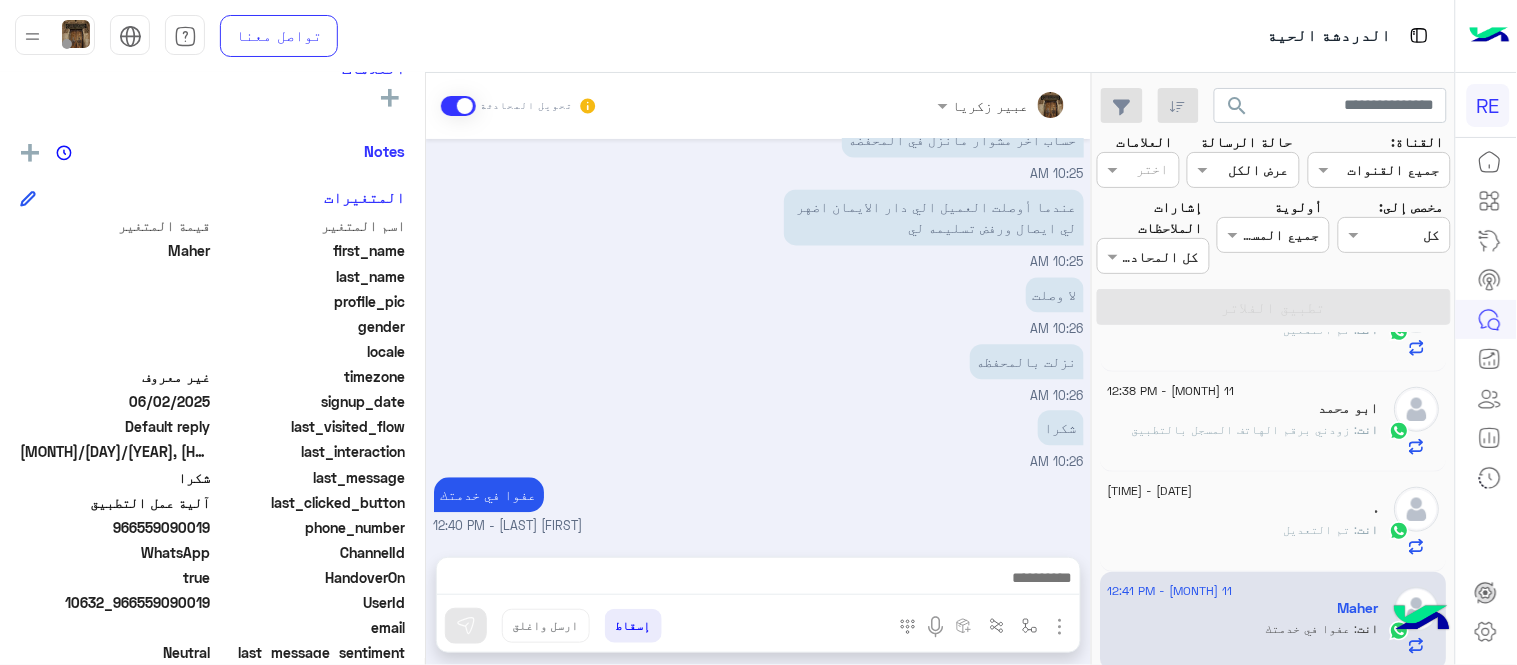 click on "[MONTH] [DAY], [YEAR]    [HOUR]:[MINUTE] [AM/PM]   السلام عليكم    [HOUR]:[MINUTE] [AM/PM]   [MONTH] [DAY], [YEAR]    [HOUR]:[MINUTE] [AM/PM]  تفضل كيف اخدمك  [PERSON] -  [HOUR]:[MINUTE] [AM/PM]   [PERSON] انضم إلى المحادثة   [HOUR]:[MINUTE] [AM/PM]      حساب آخر مشوار مانزل في المحفضه   [HOUR]:[MINUTE] [AM/PM]  عندما أوصلت العميل الي دار الايمان اضهر لي ايصال ورفض تسليمه لي   [HOUR]:[MINUTE] [AM/PM]  لا وصلت   [HOUR]:[MINUTE] [AM/PM]  نزلت بالمحفظه   [HOUR]:[MINUTE] [AM/PM]  شكرا   [HOUR]:[MINUTE] [AM/PM]  عفوا في خدمتك  [PERSON] -  [HOUR]:[MINUTE] [AM/PM]" at bounding box center [758, 338] 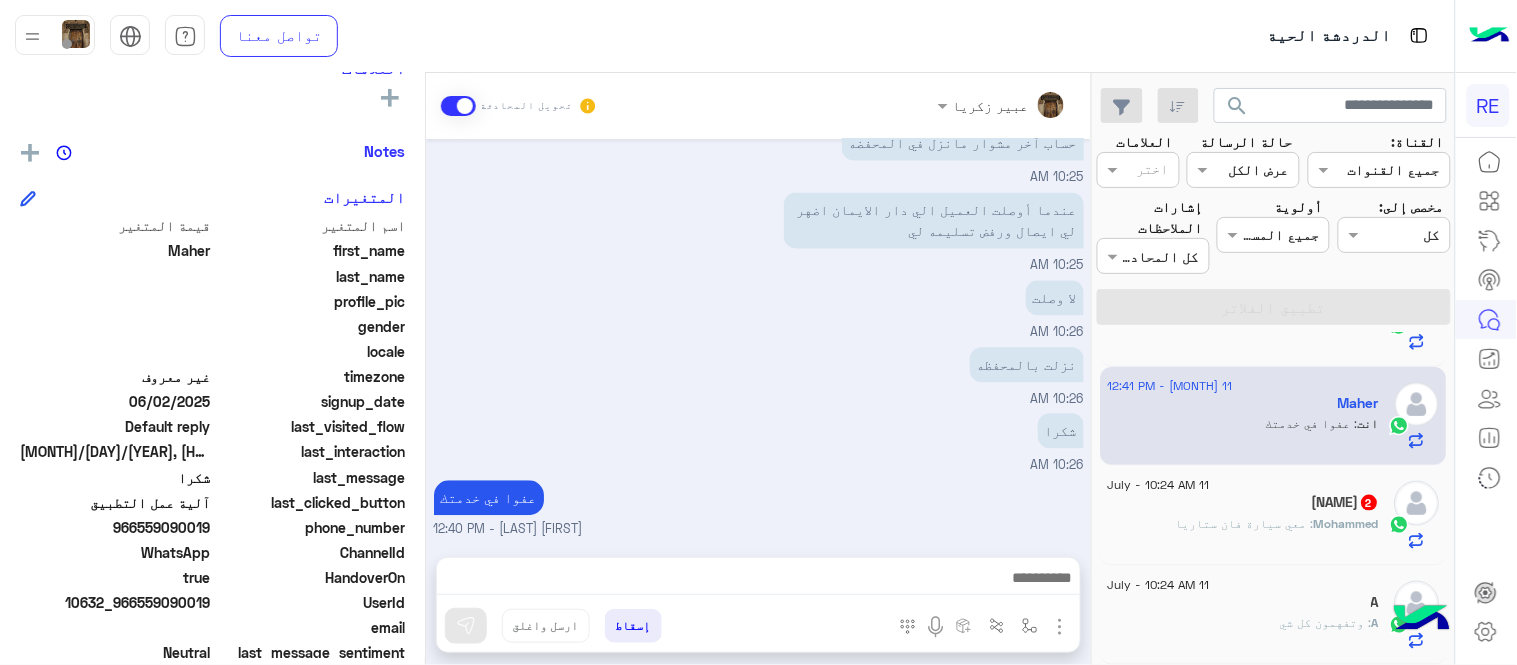 scroll, scrollTop: 703, scrollLeft: 0, axis: vertical 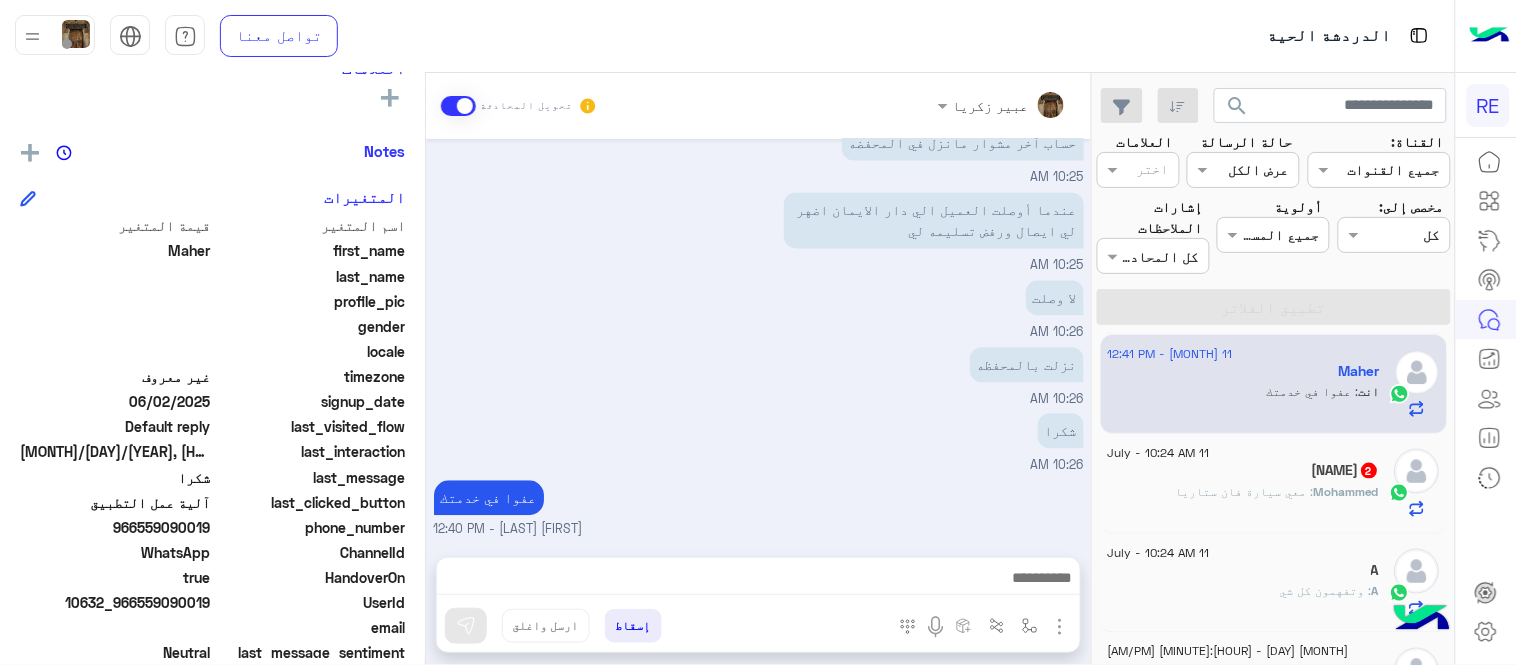 click on "11 [MONTH] - 10:24 AM [FIRST] [LAST]  2 [FIRST] : معي سيارة فان ستاريا" 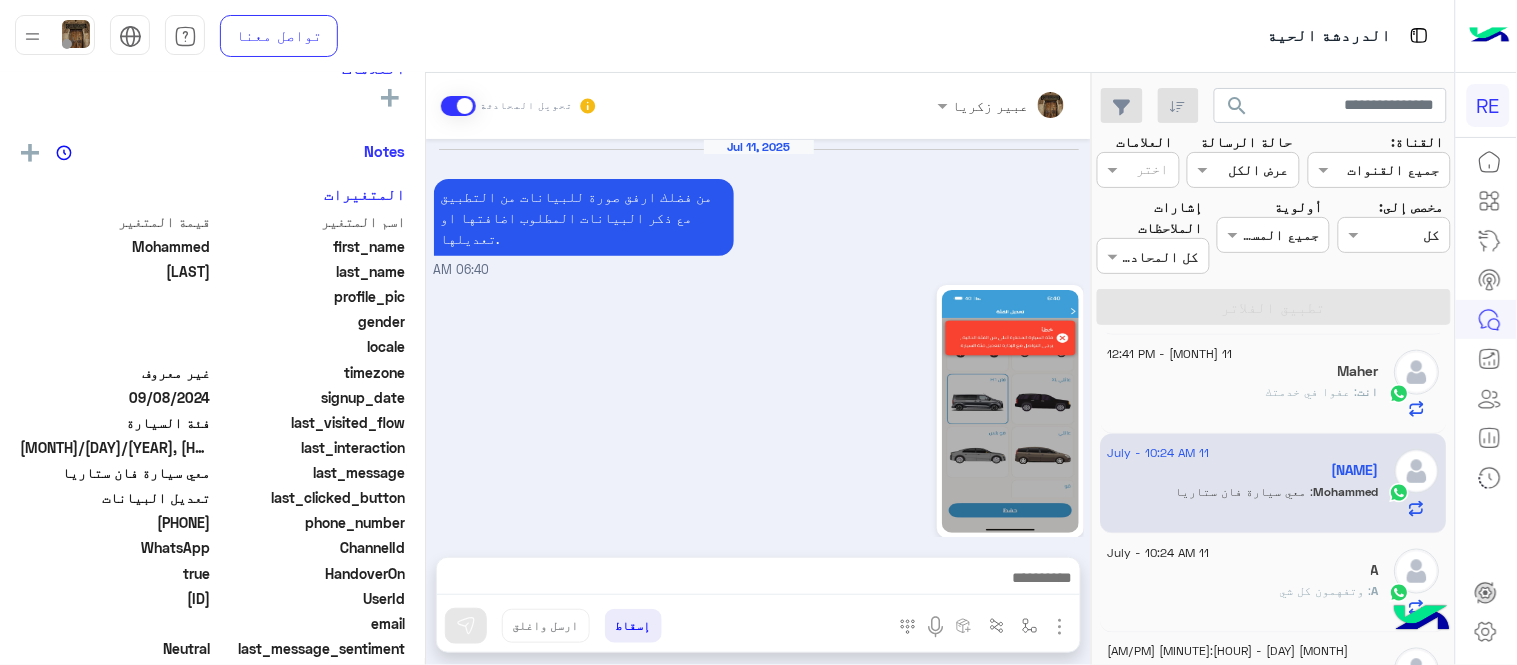 scroll, scrollTop: 498, scrollLeft: 0, axis: vertical 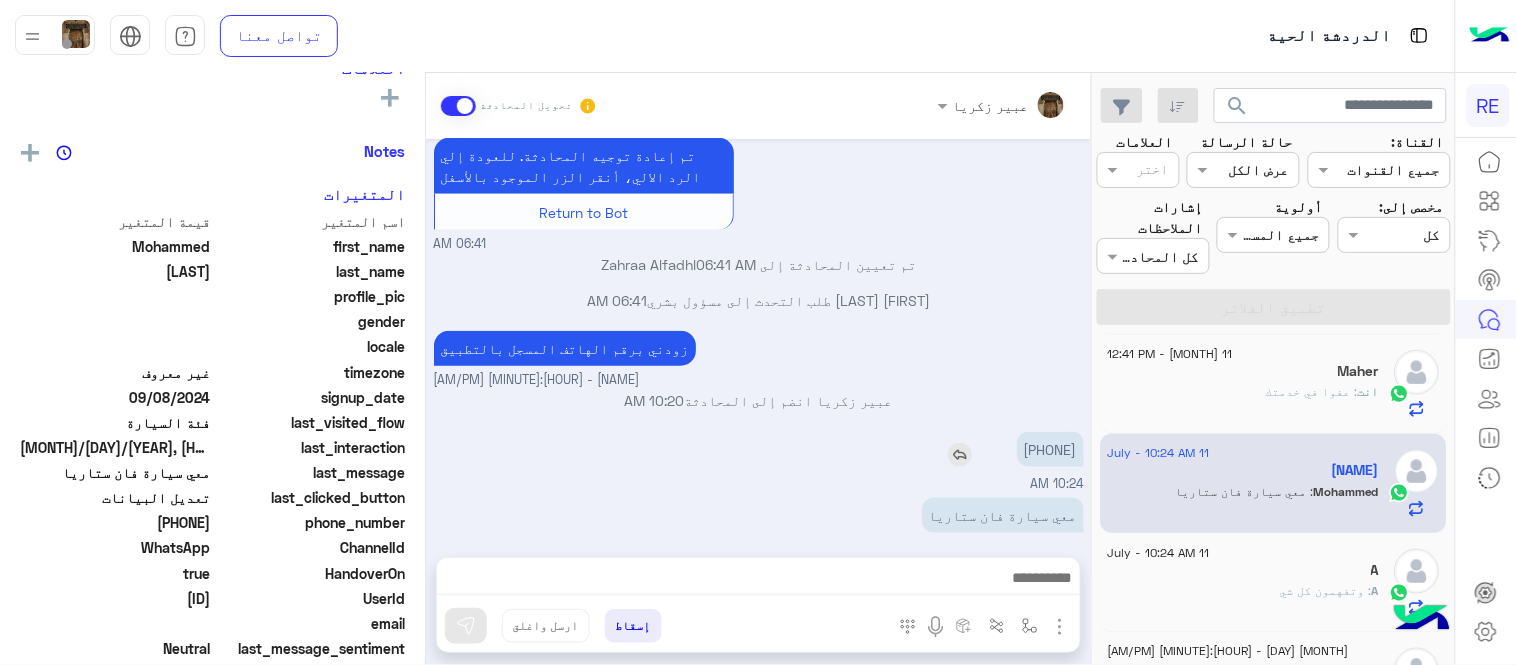 click on "[PHONE]" at bounding box center (1050, 449) 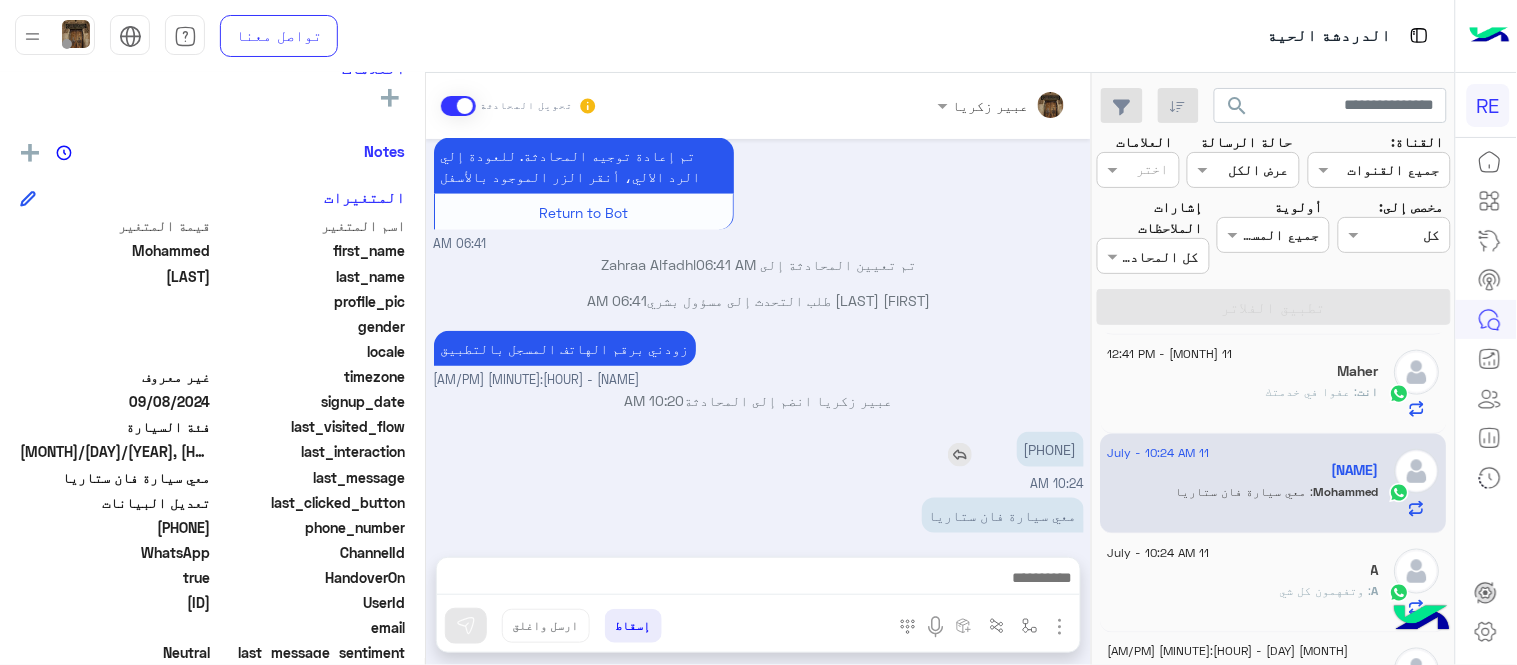 copy on "[PHONE]" 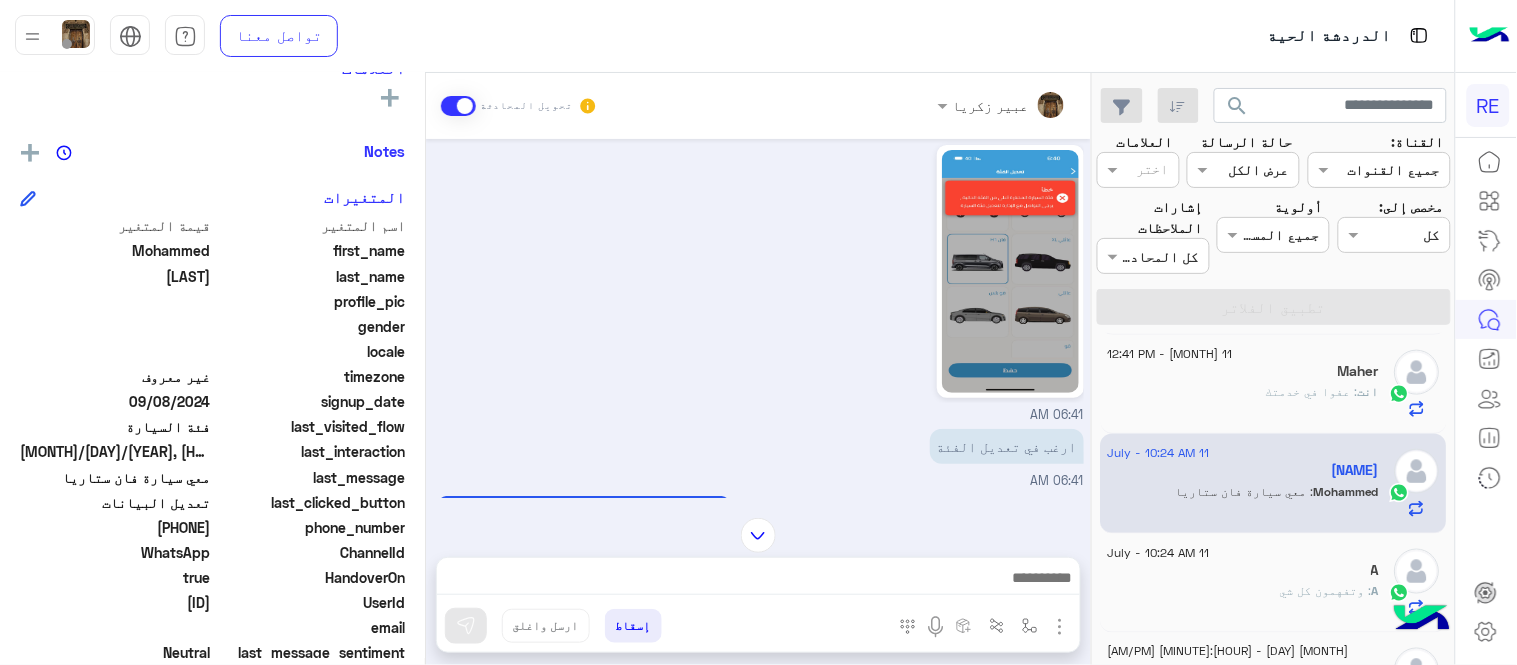 scroll, scrollTop: 131, scrollLeft: 0, axis: vertical 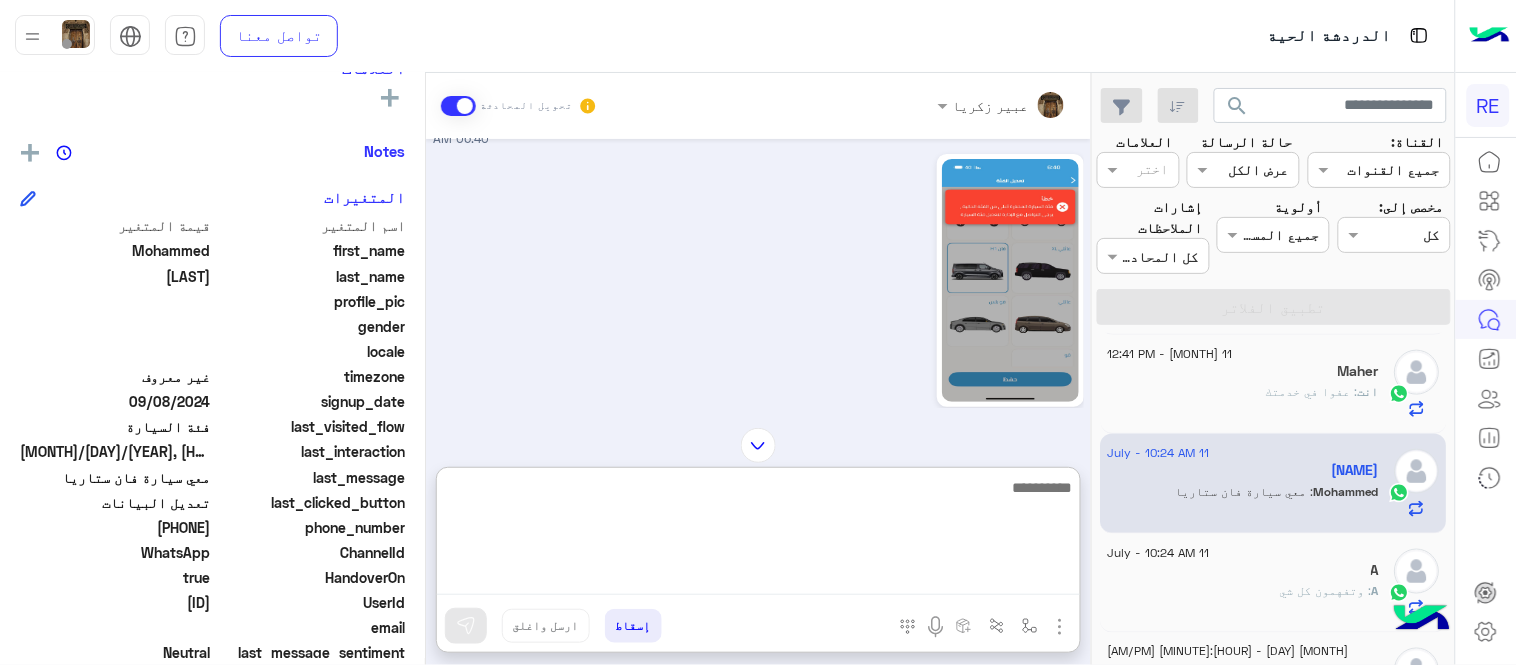 click at bounding box center (758, 535) 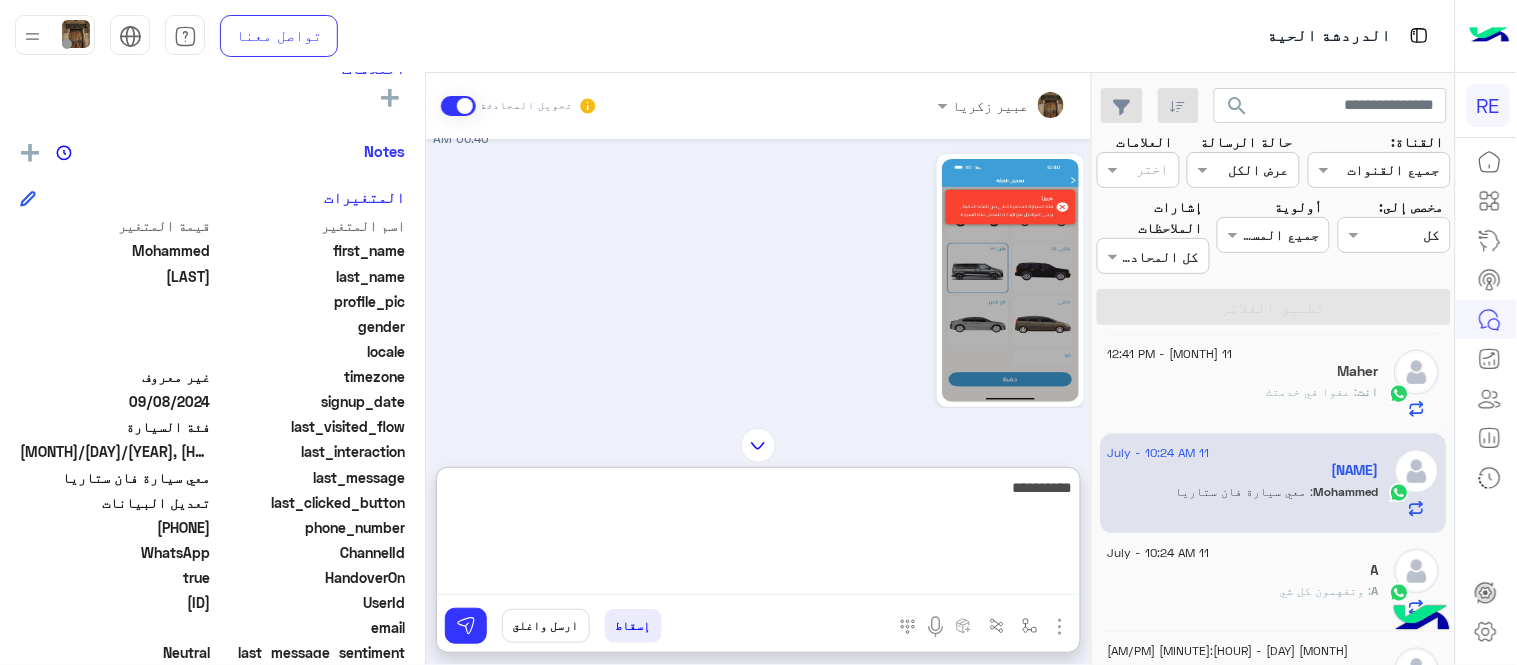 type on "**********" 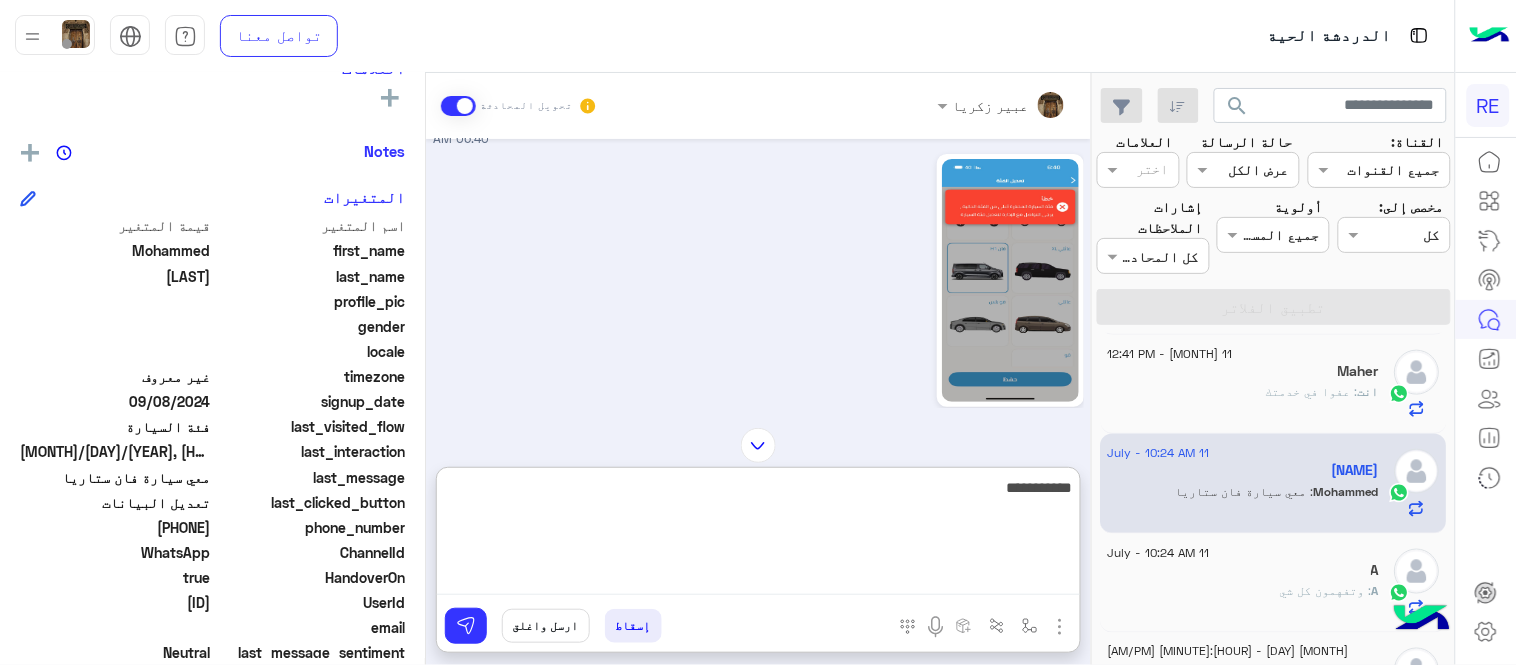 type 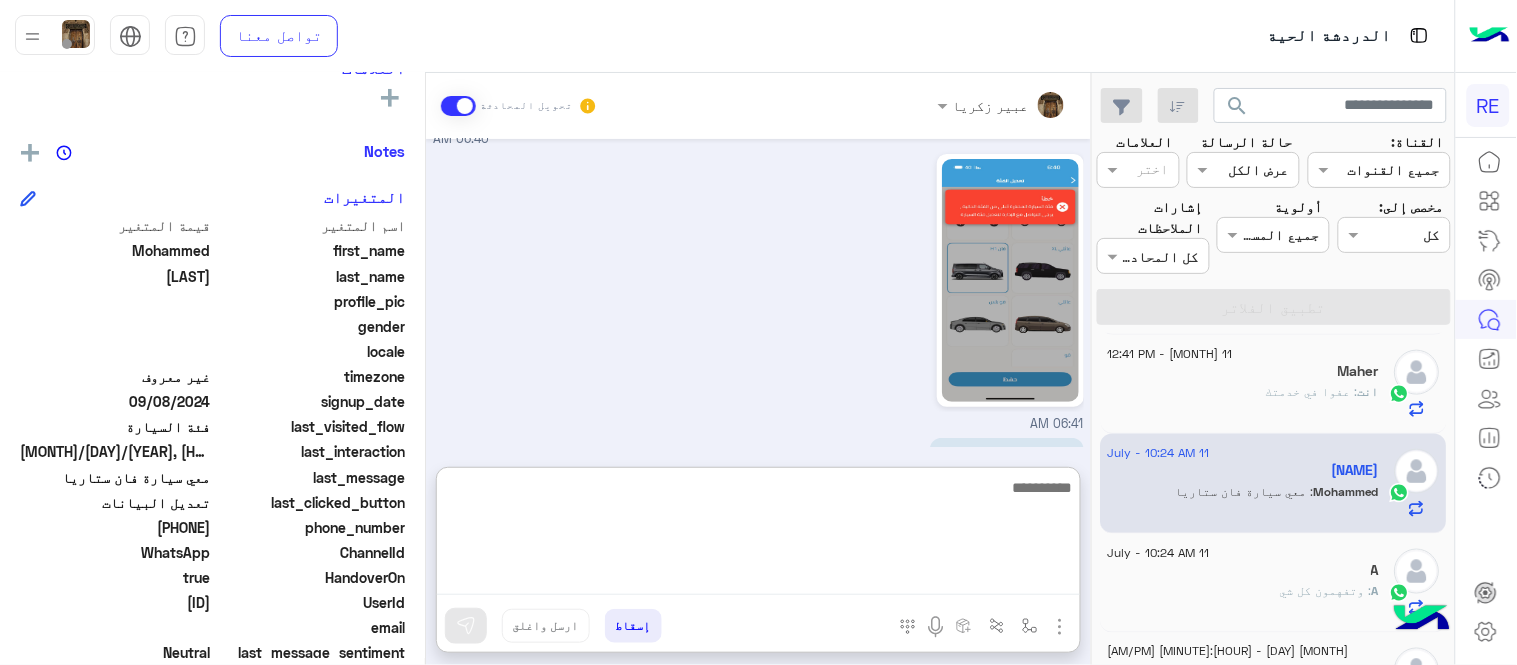 scroll, scrollTop: 653, scrollLeft: 0, axis: vertical 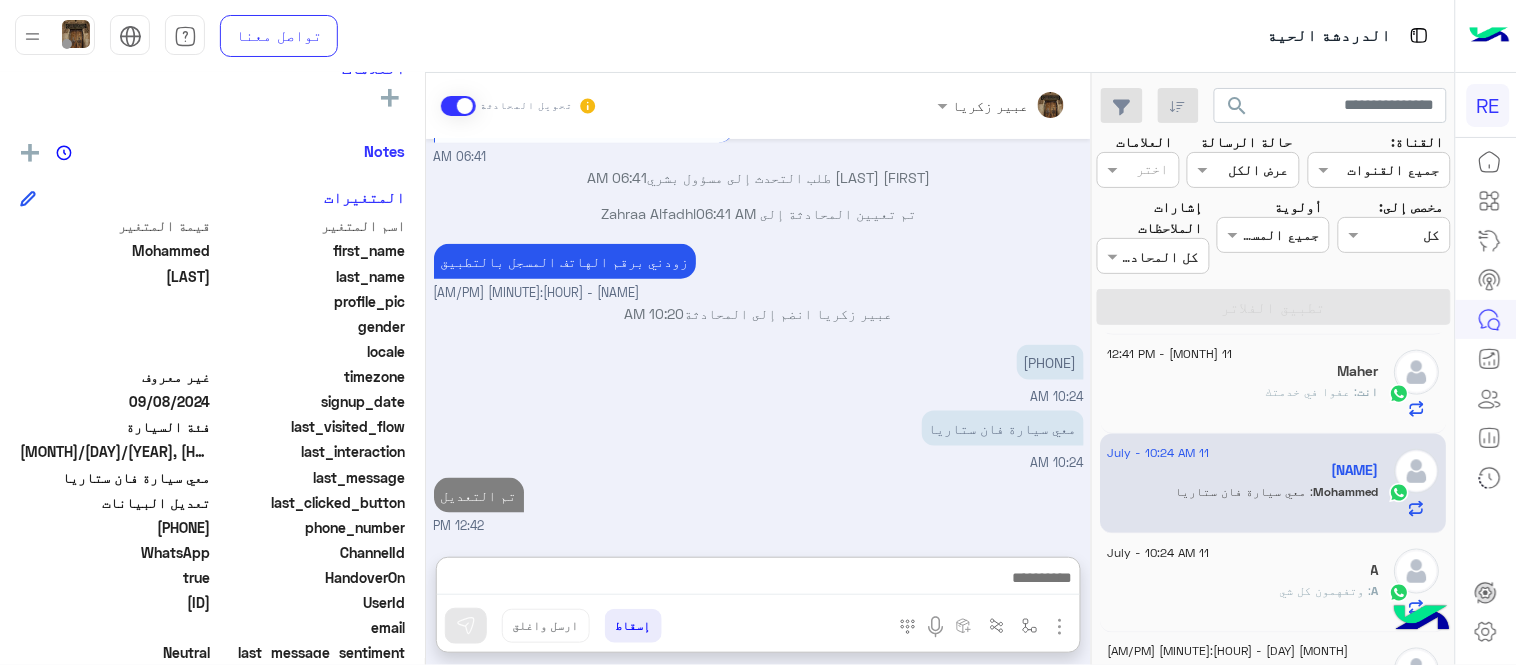 click on "[MONTH] [DAY], [YEAR]  من فضلك ارفق صورة للبيانات من التطبيق  مع ذكر البيانات المطلوب اضافتها او تعديلها.    [HOUR]:[MINUTE] [AM/PM]    [HOUR]:[MINUTE] [AM/PM]  ارغب في تعديل الفئة   [HOUR]:[MINUTE] [AM/PM]  تم إعادة توجيه المحادثة. للعودة إلي الرد الالي، أنقر الزر الموجود بالأسفل  Return to Bot     [HOUR]:[MINUTE] [AM/PM]   [PERSON] طلب التحدث إلى مسؤول بشري   [HOUR]:[MINUTE] [AM/PM]       تم تعيين المحادثة إلى [PERSON]   [HOUR]:[MINUTE] [AM/PM]      زودني برقم الهاتف المسجل بالتطبيق  [PERSON] -  [HOUR]:[MINUTE] [AM/PM]   [PERSON] انضم إلى المحادثة   [HOUR]:[MINUTE] [AM/PM]      [PHONE]   [HOUR]:[MINUTE] [AM/PM]  معي سيارة فان ستاريا   [HOUR]:[MINUTE] [AM/PM]  تم التعديل   [HOUR]:[MINUTE] [AM/PM]" at bounding box center (758, 338) 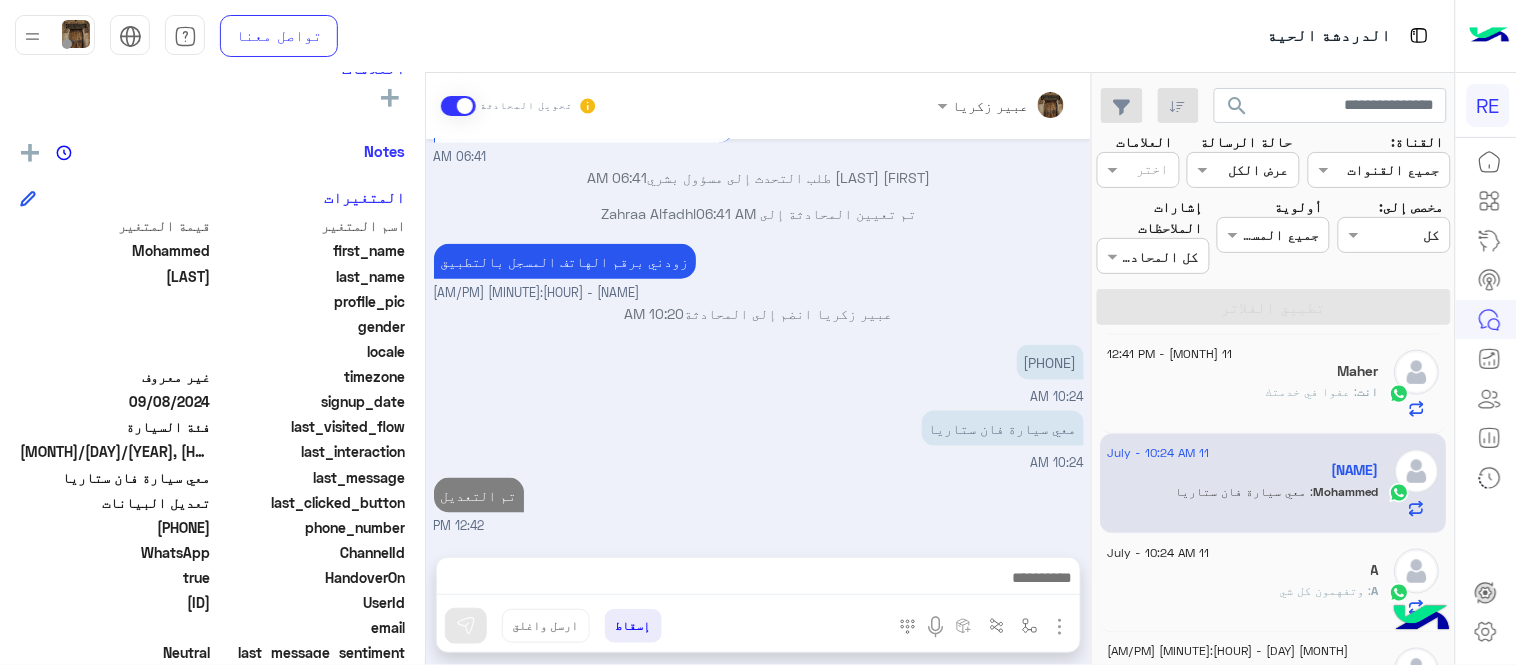 scroll, scrollTop: 563, scrollLeft: 0, axis: vertical 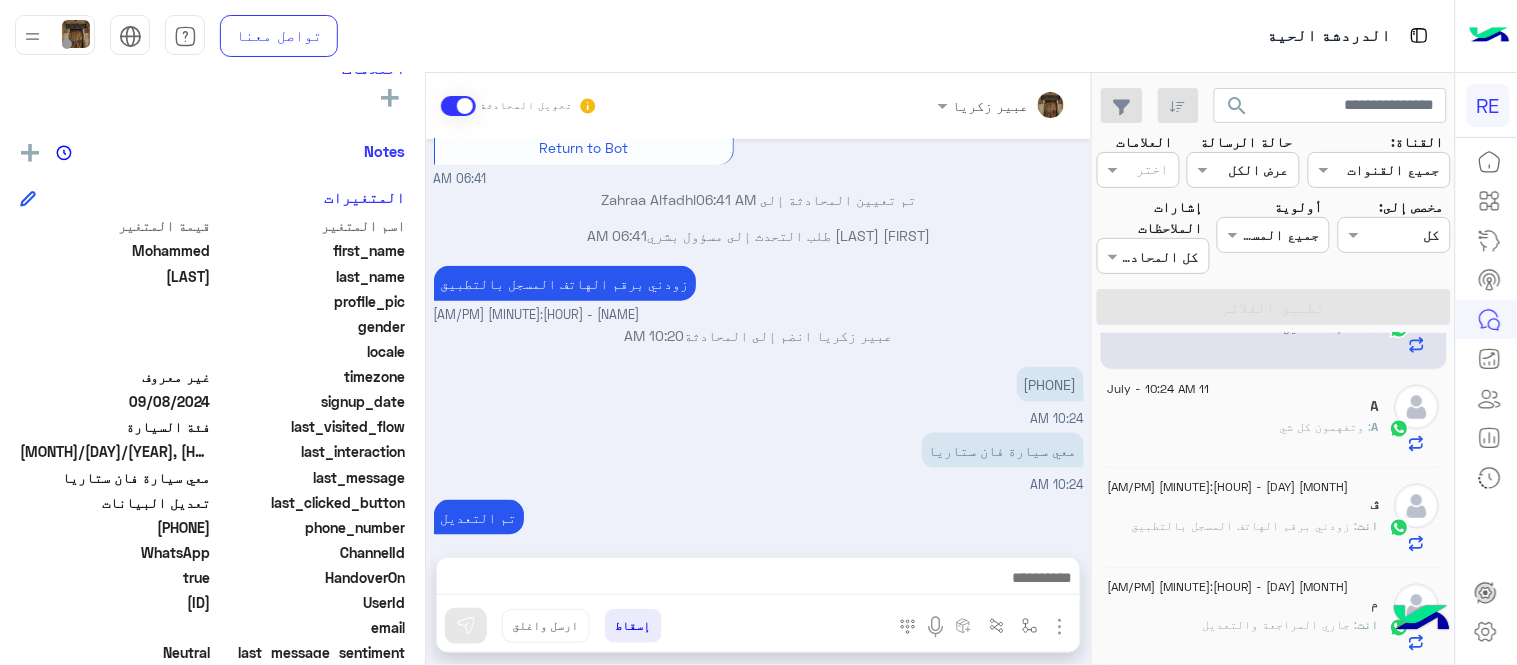 click on "A : وتفهمون كل شي" 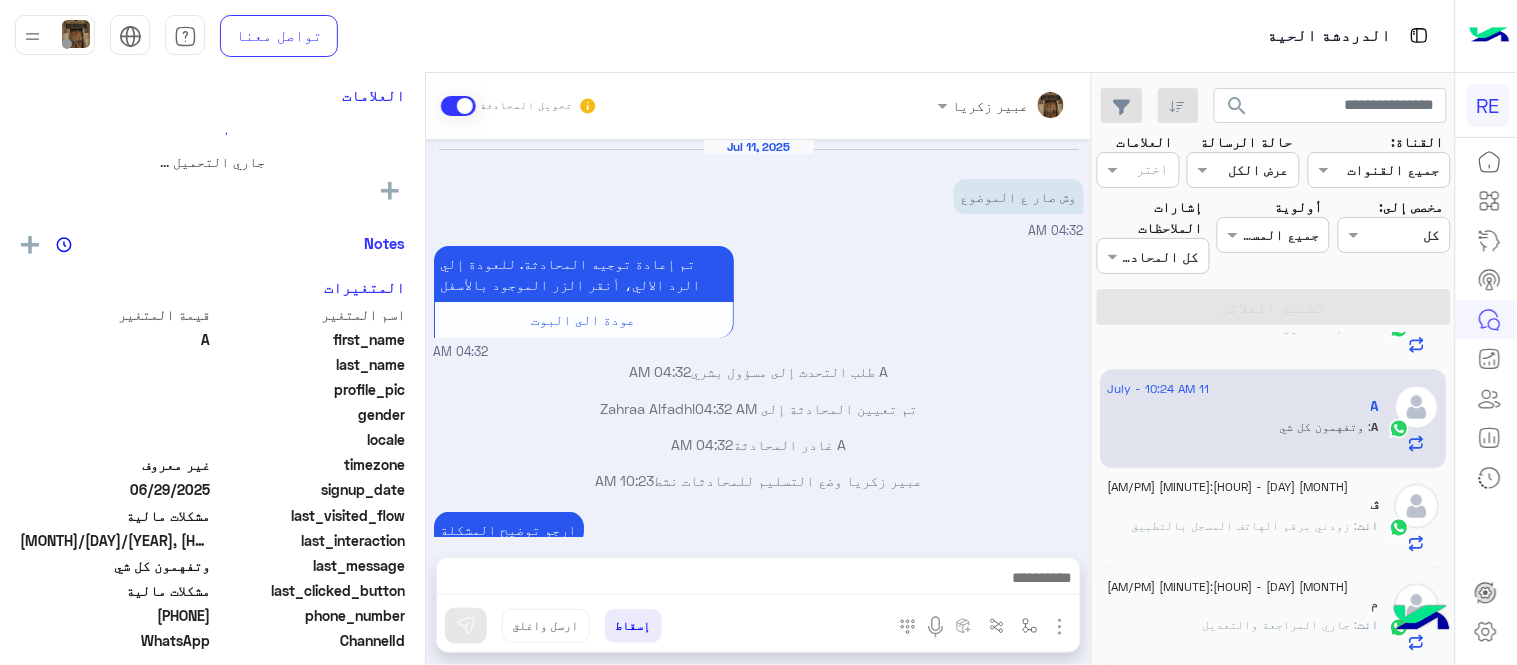 scroll, scrollTop: 203, scrollLeft: 0, axis: vertical 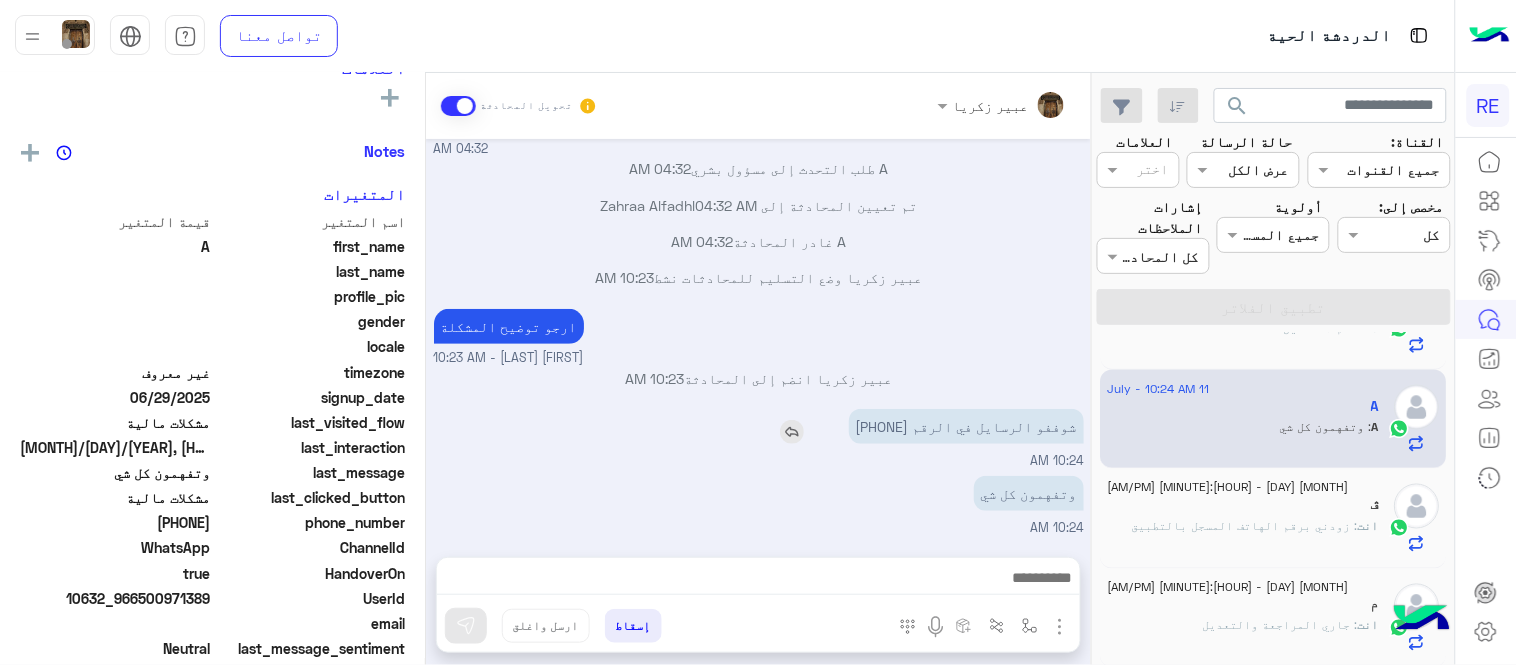 click on "شوففو الرسايل في الرقم [PHONE]" at bounding box center [966, 426] 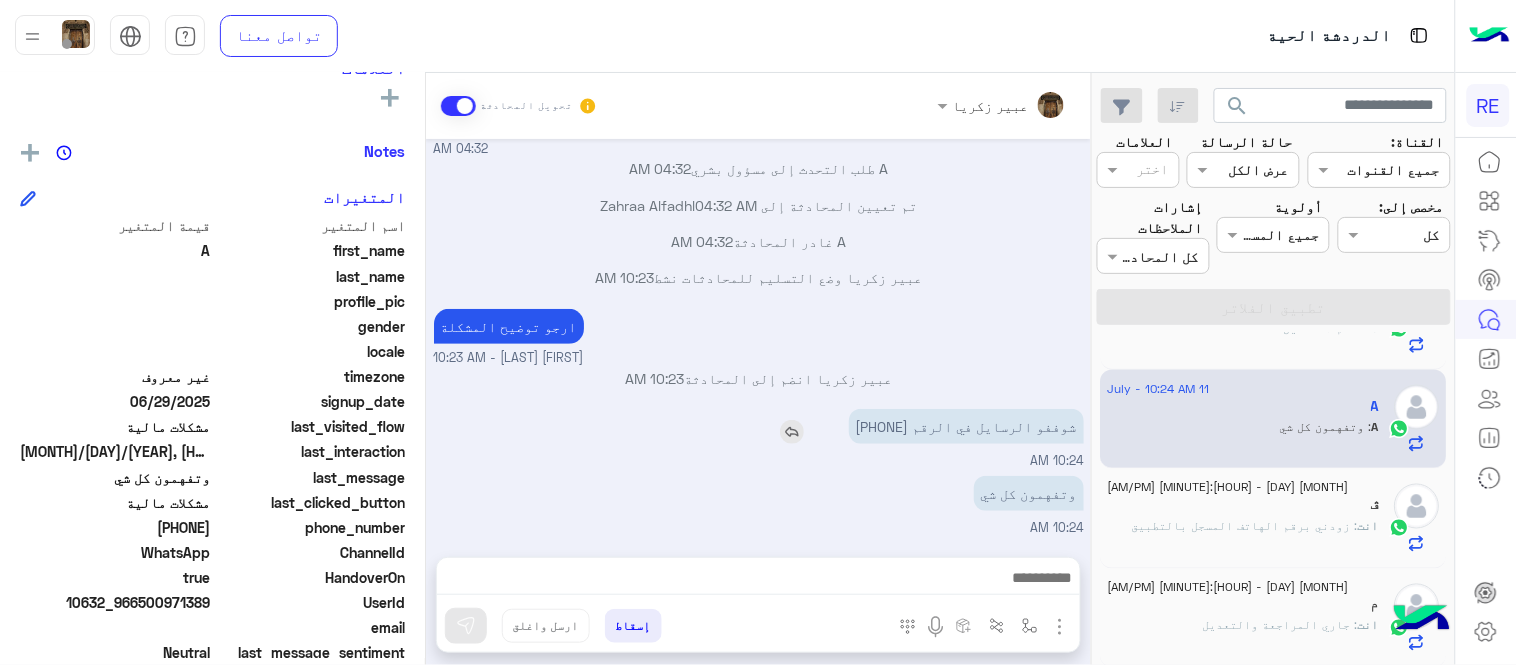 copy on "[PHONE]" 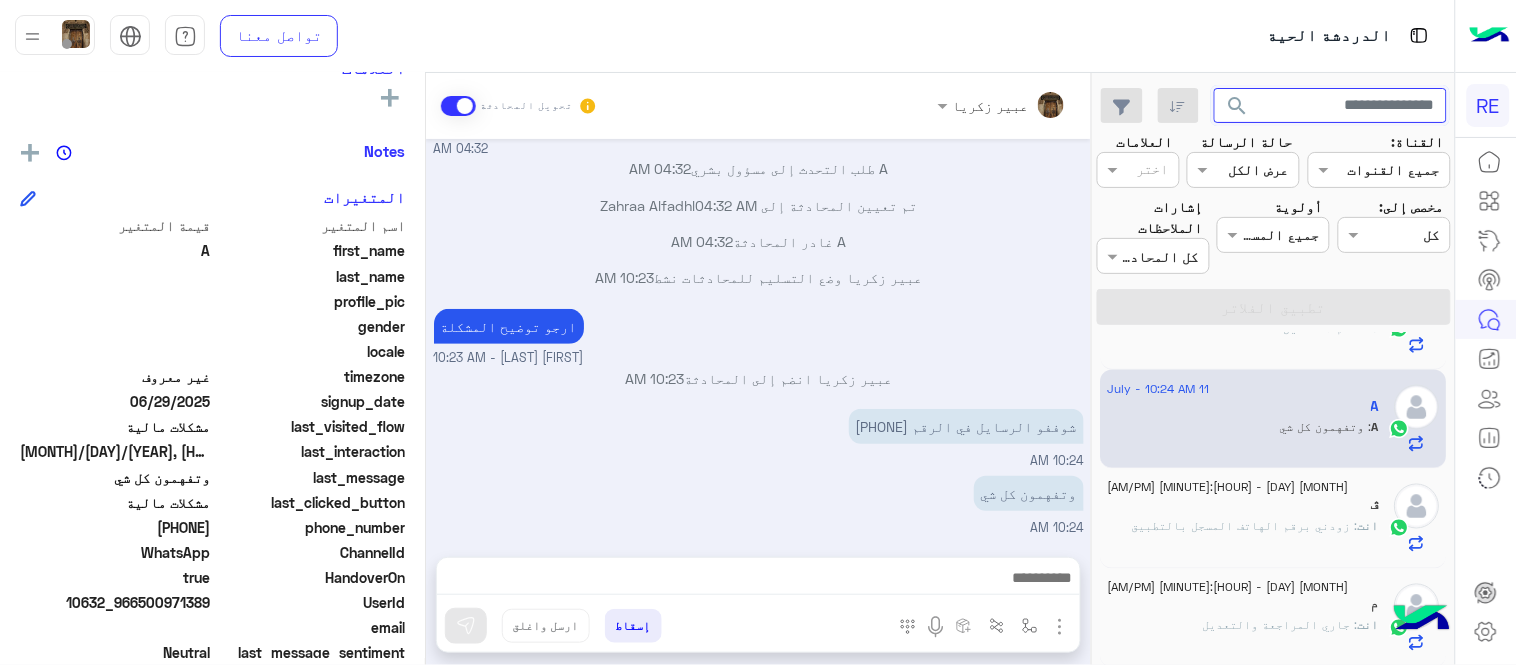 click at bounding box center (1331, 106) 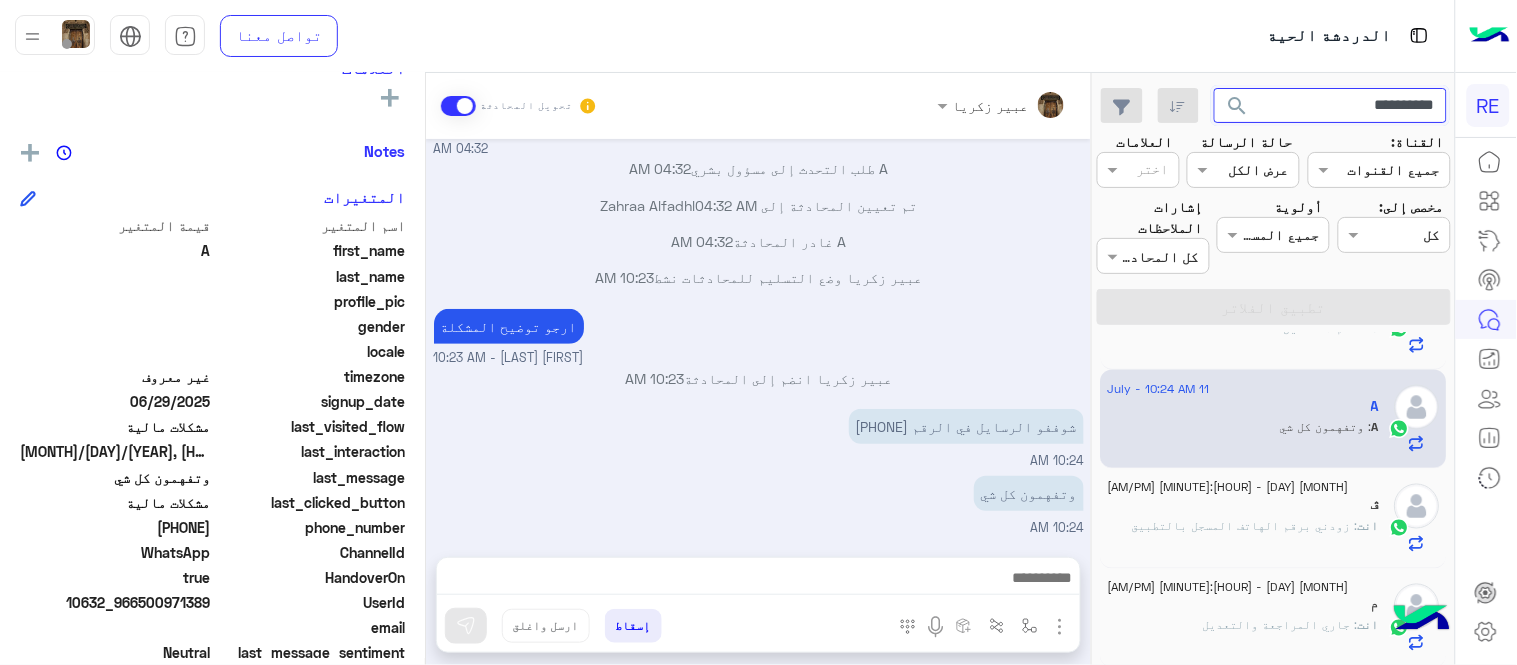 click on "search" 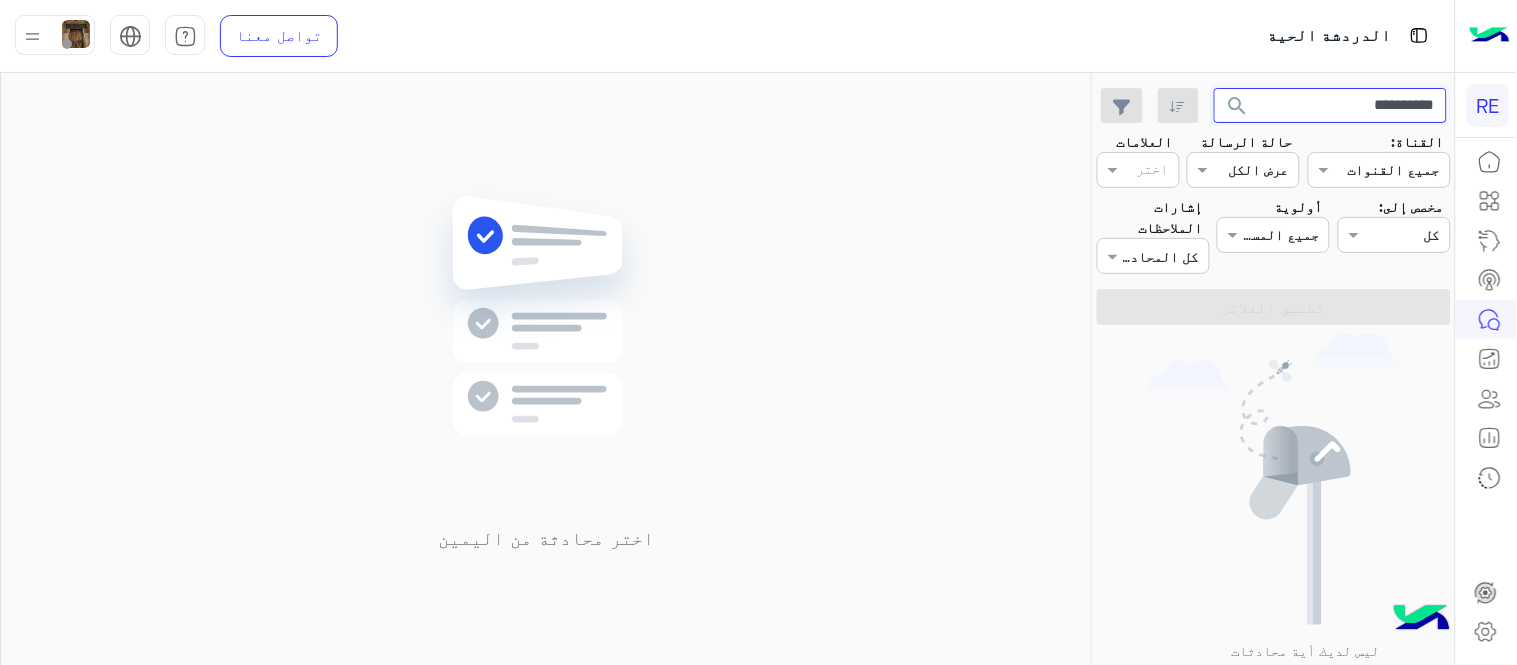 click on "**********" at bounding box center (1331, 106) 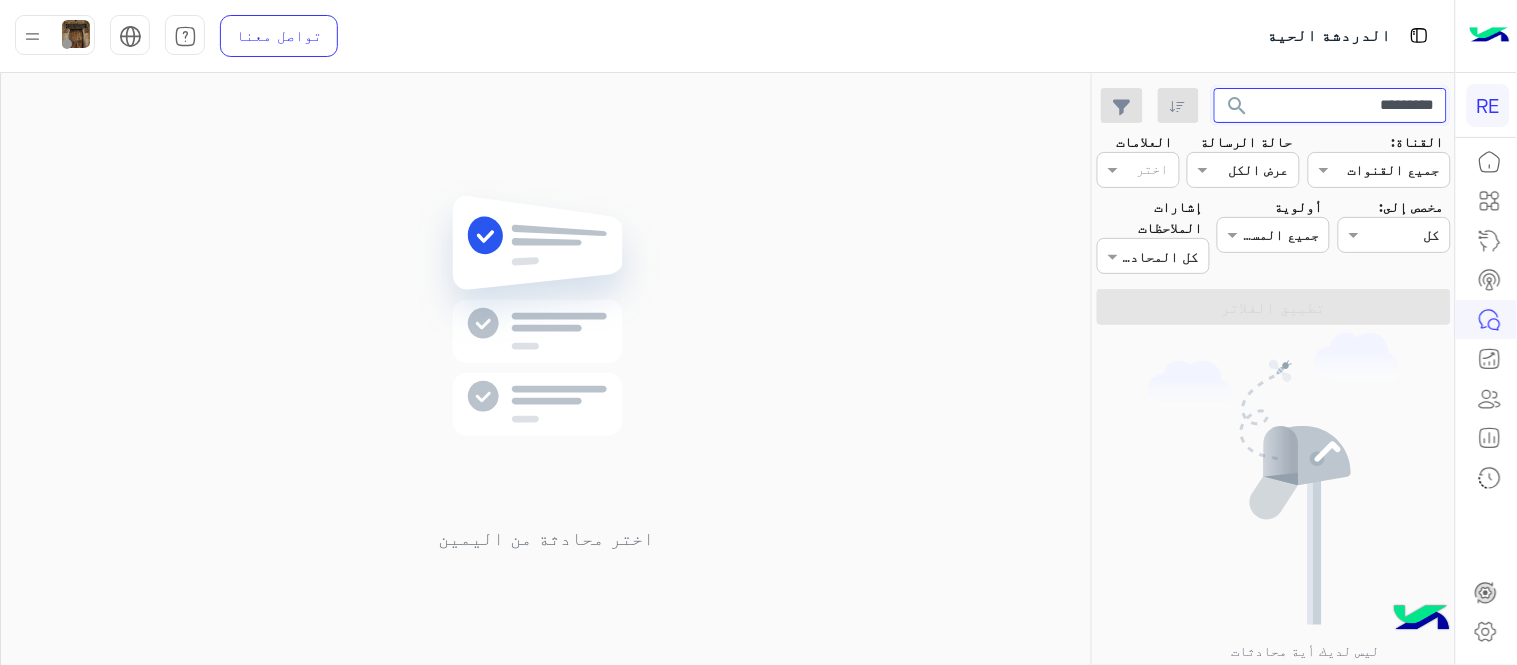 type on "*********" 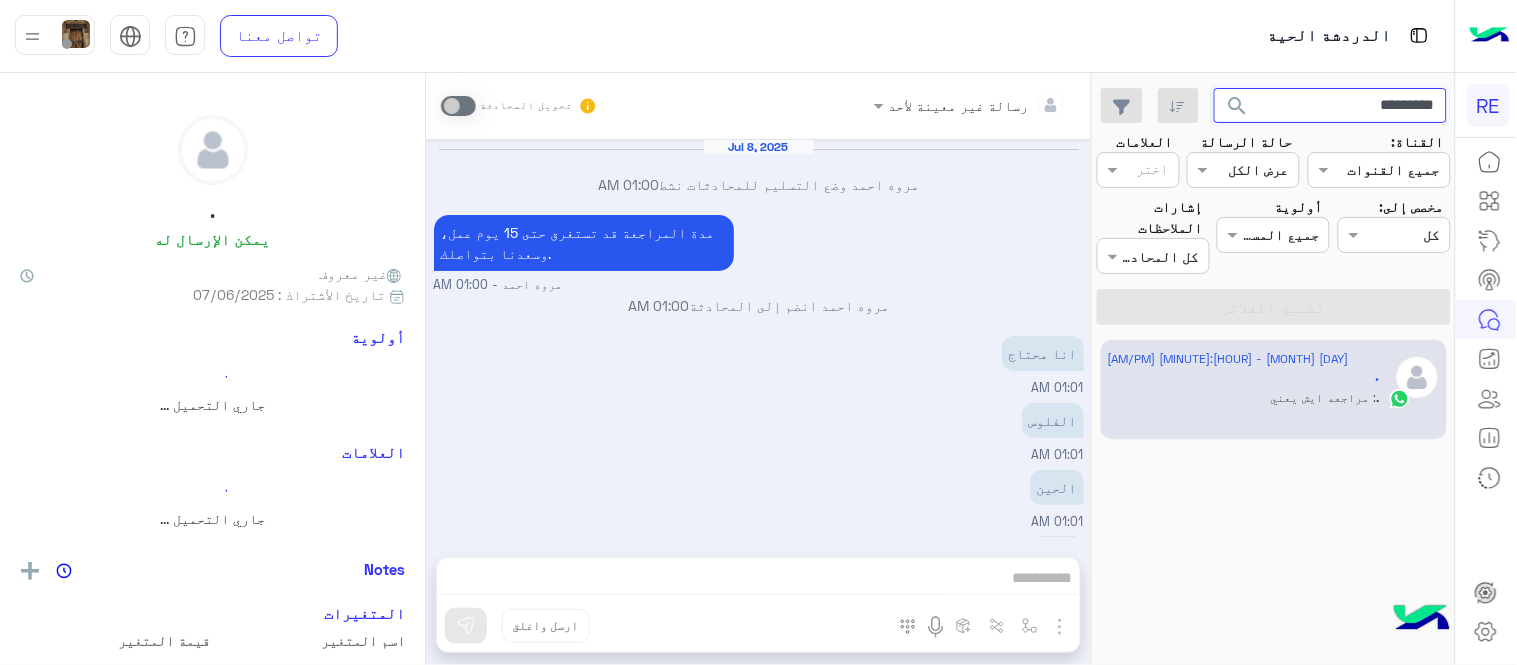 scroll, scrollTop: 283, scrollLeft: 0, axis: vertical 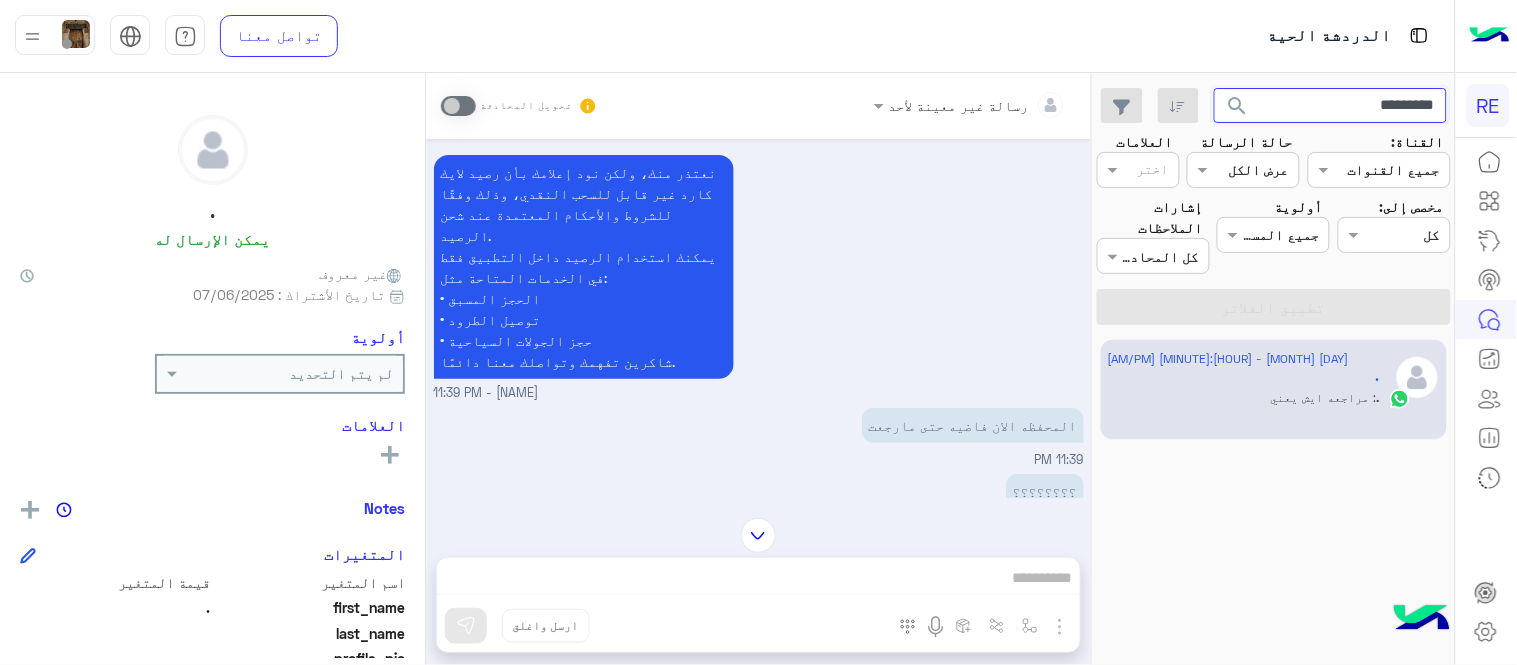 click on "*********" at bounding box center (1331, 106) 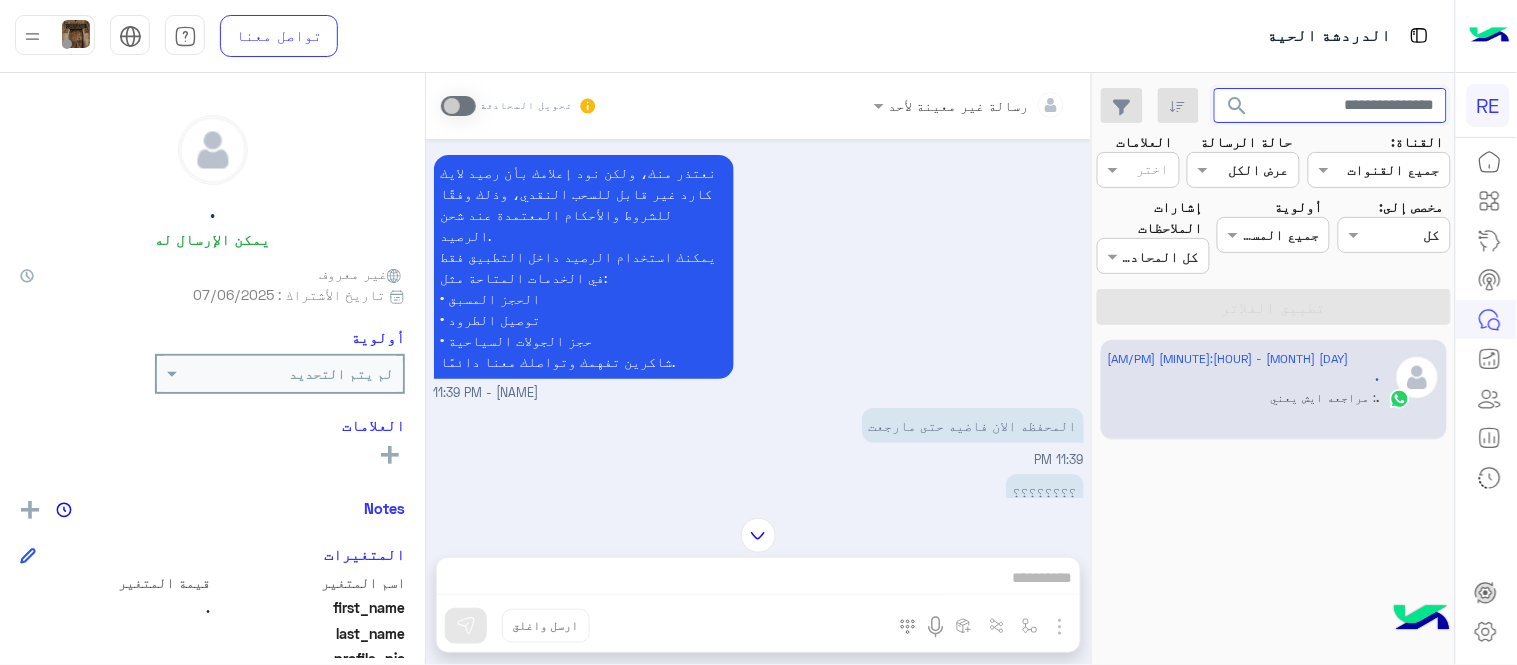 type 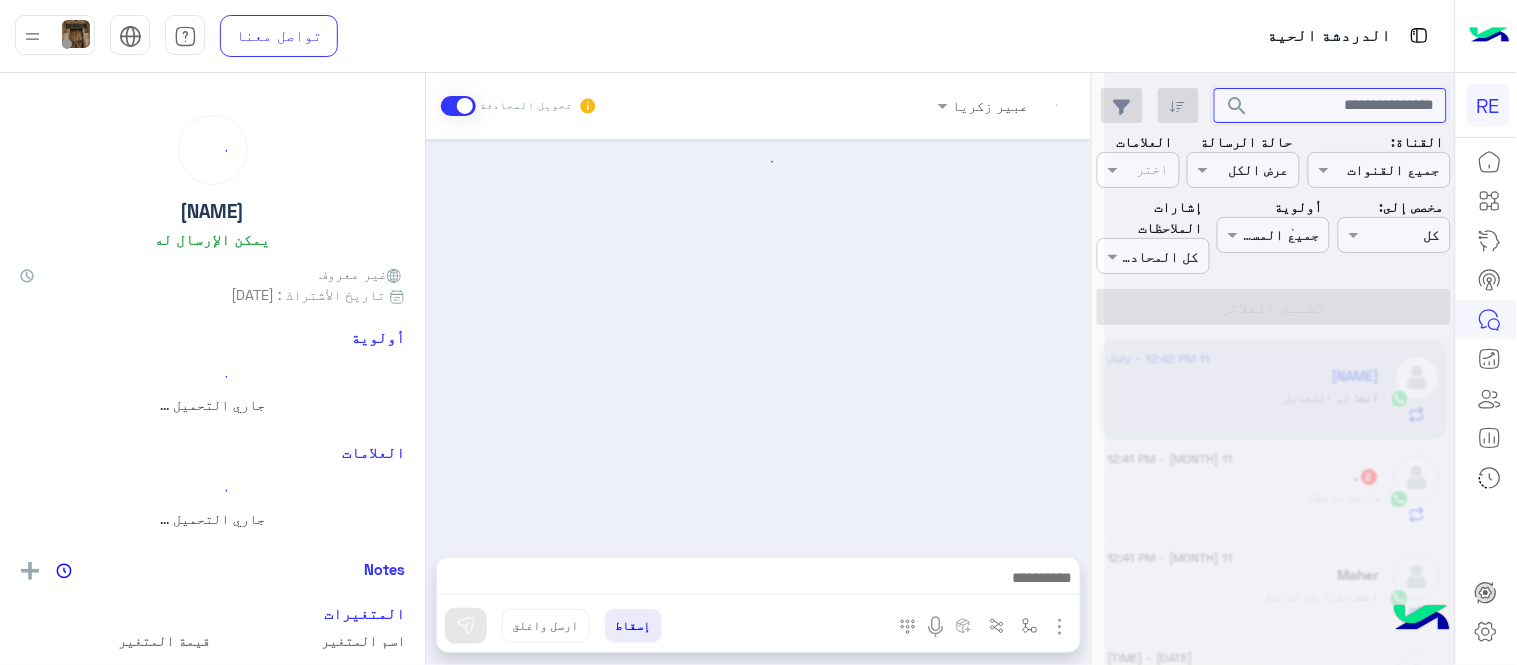 scroll, scrollTop: 0, scrollLeft: 0, axis: both 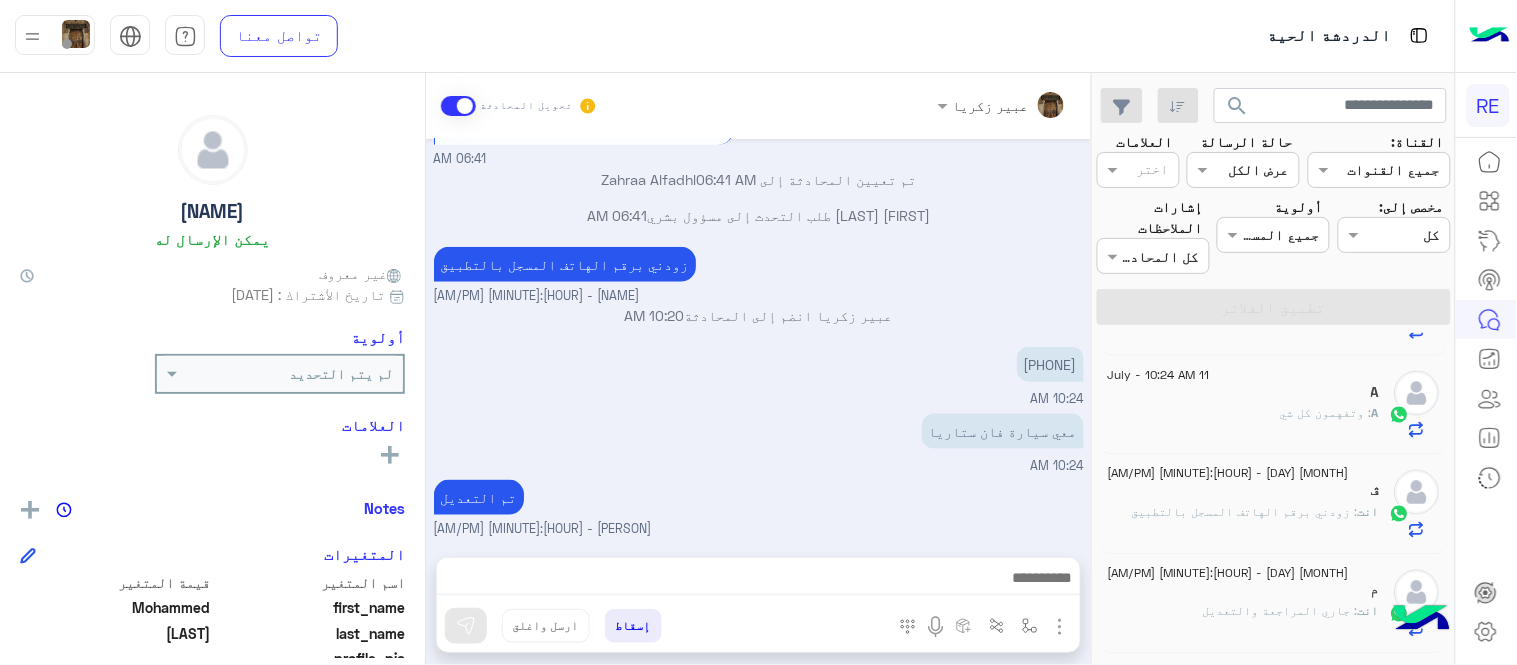 click on "11 July - 10:24 AM" 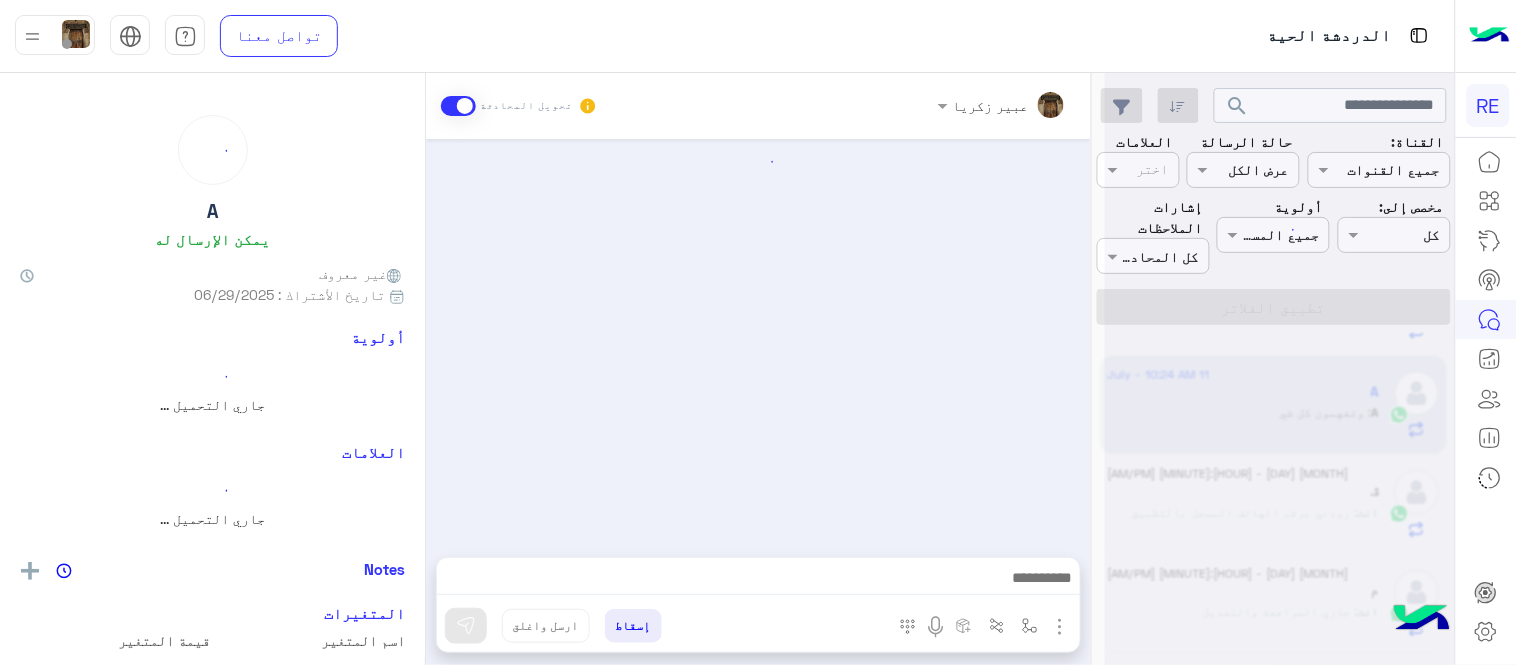 scroll, scrollTop: 203, scrollLeft: 0, axis: vertical 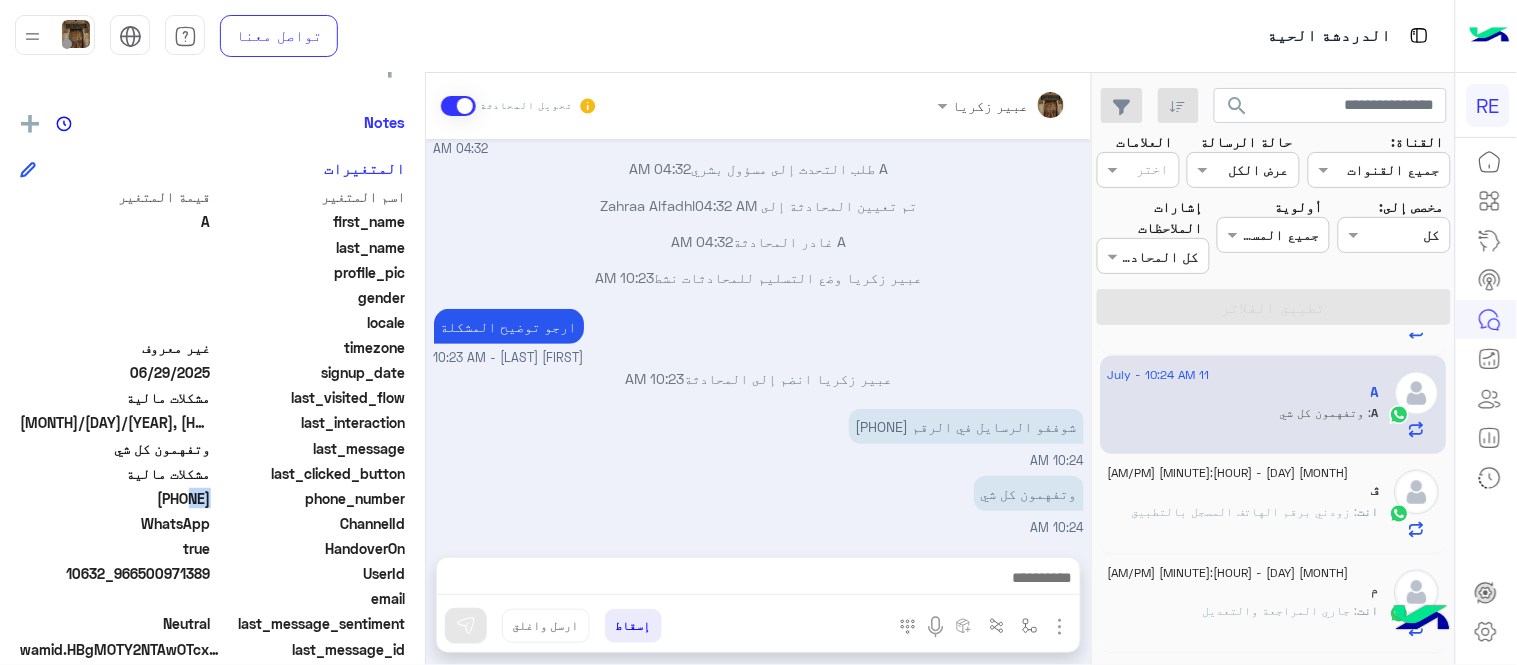 drag, startPoint x: 145, startPoint y: 503, endPoint x: 223, endPoint y: 511, distance: 78.40918 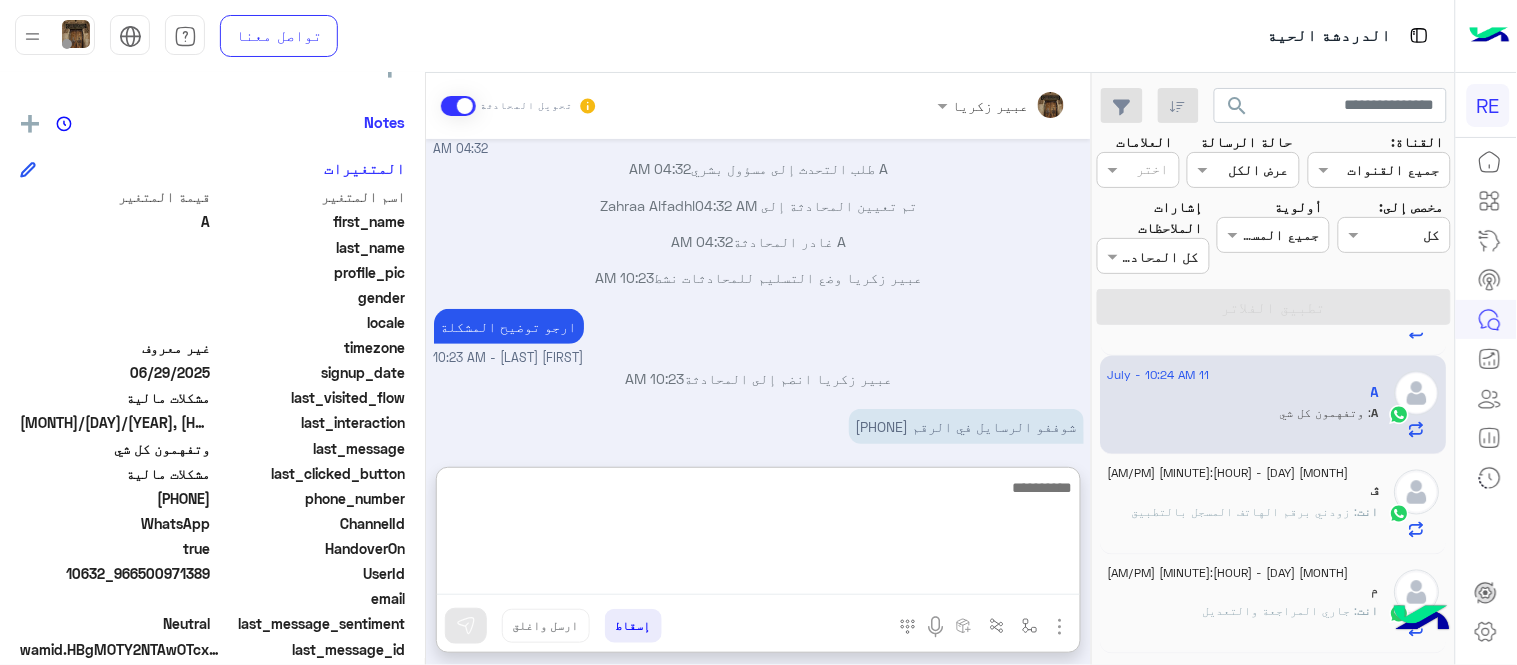 click at bounding box center [758, 535] 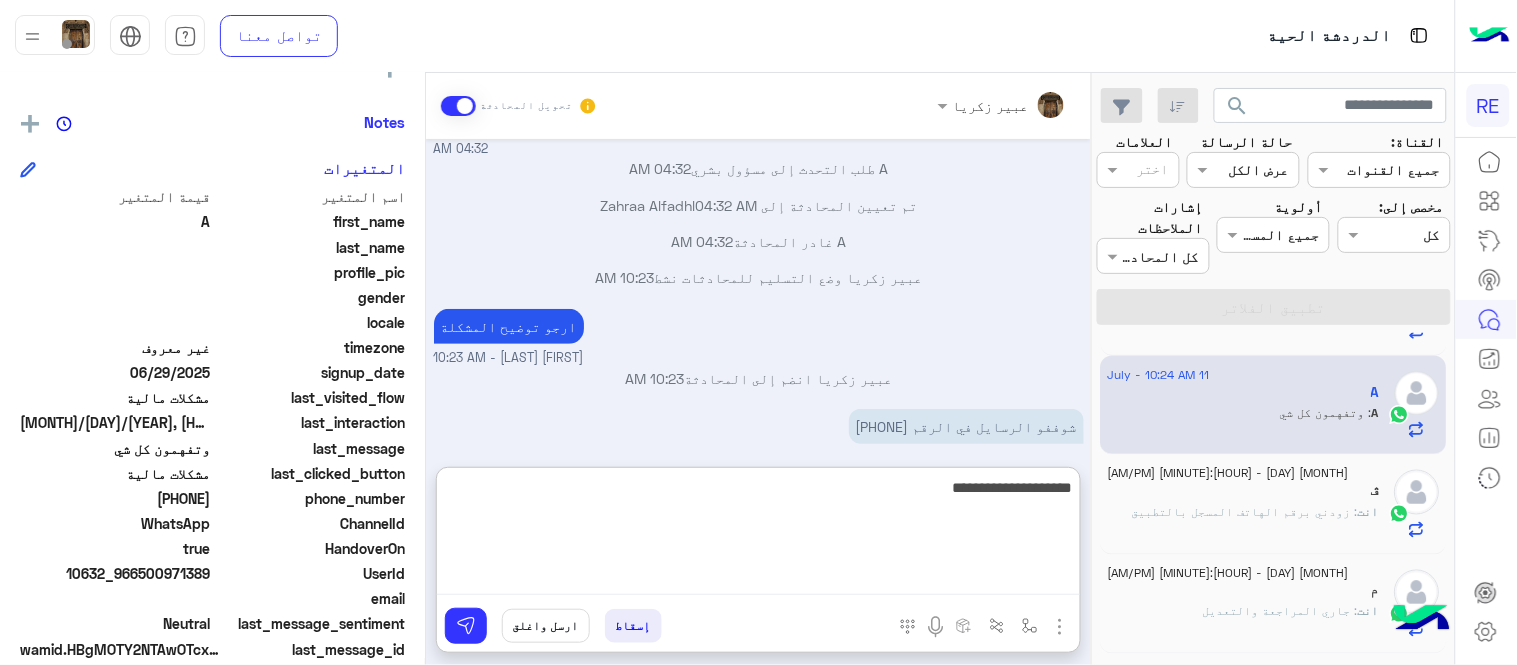 type on "**********" 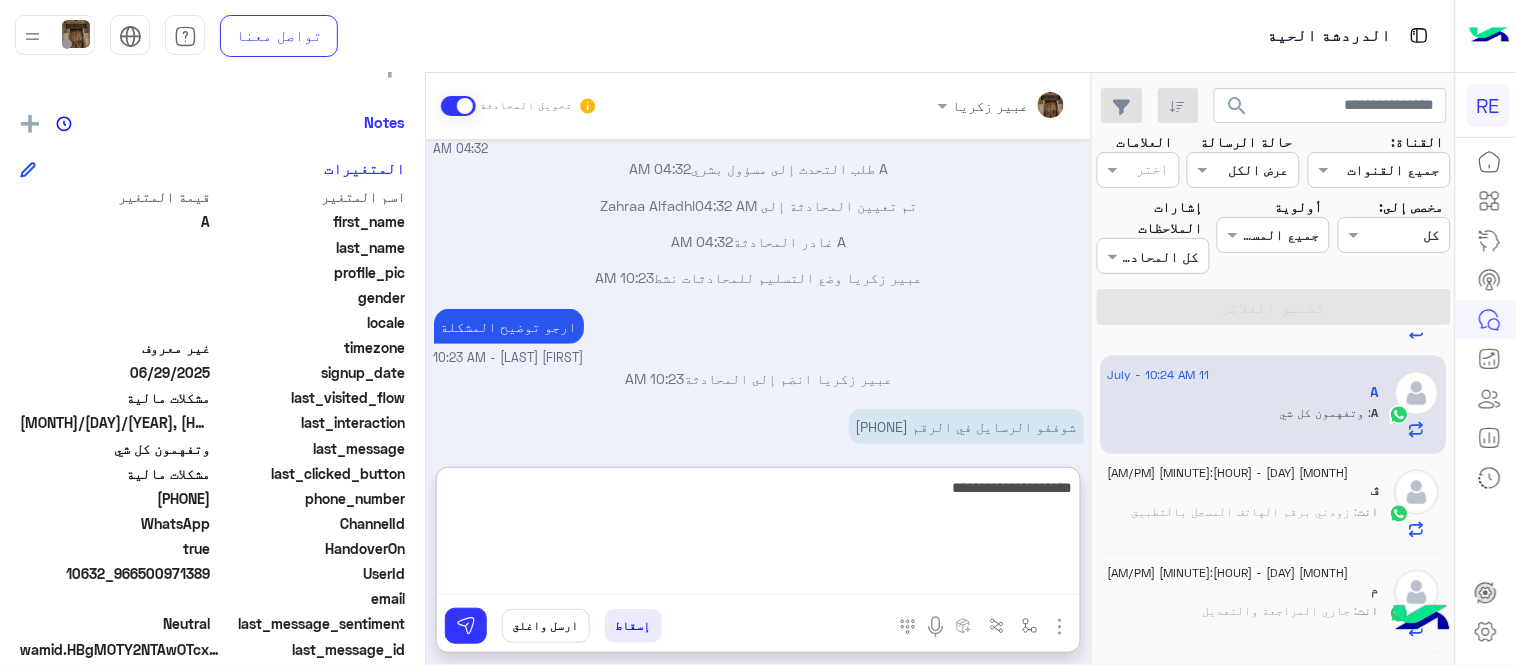 click on "**********" at bounding box center [758, 535] 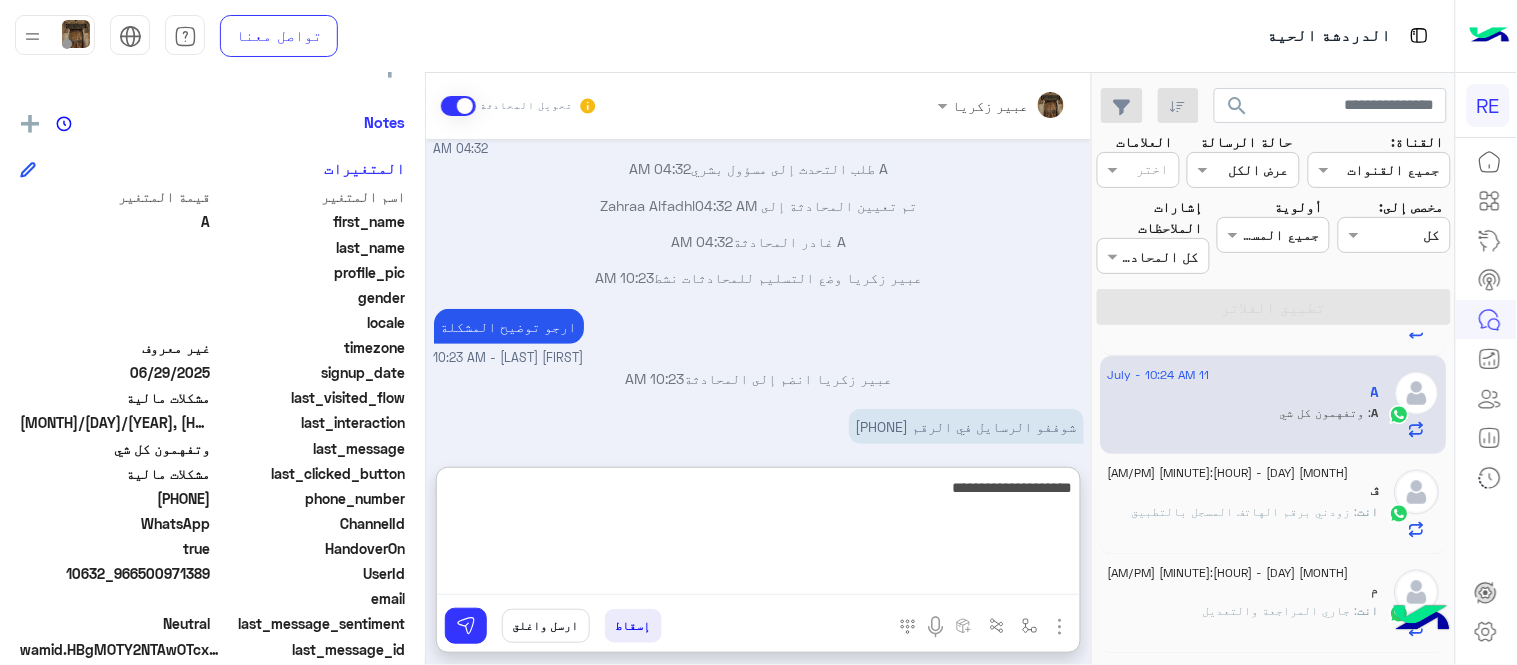 click on "**********" at bounding box center [758, 535] 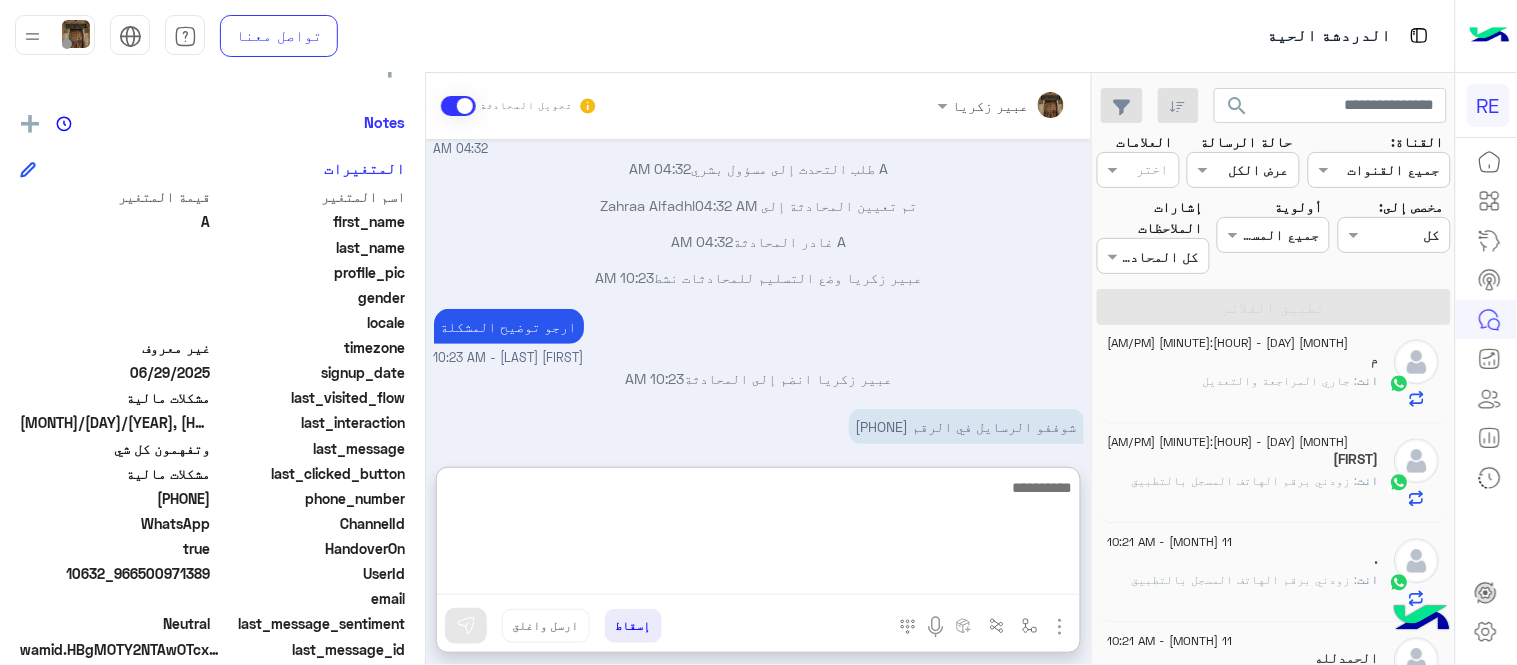 scroll, scrollTop: 1077, scrollLeft: 0, axis: vertical 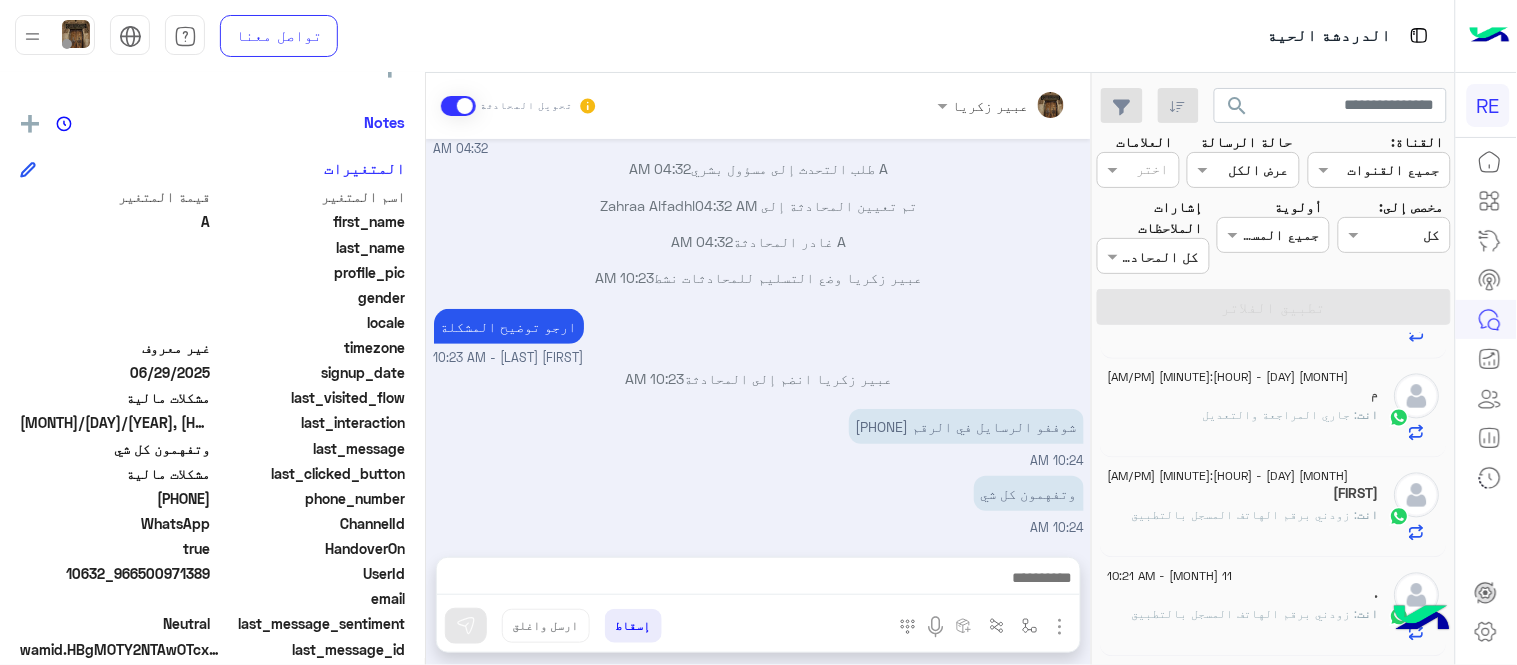 click on "انت  : جاري المراجعة والتعديل" 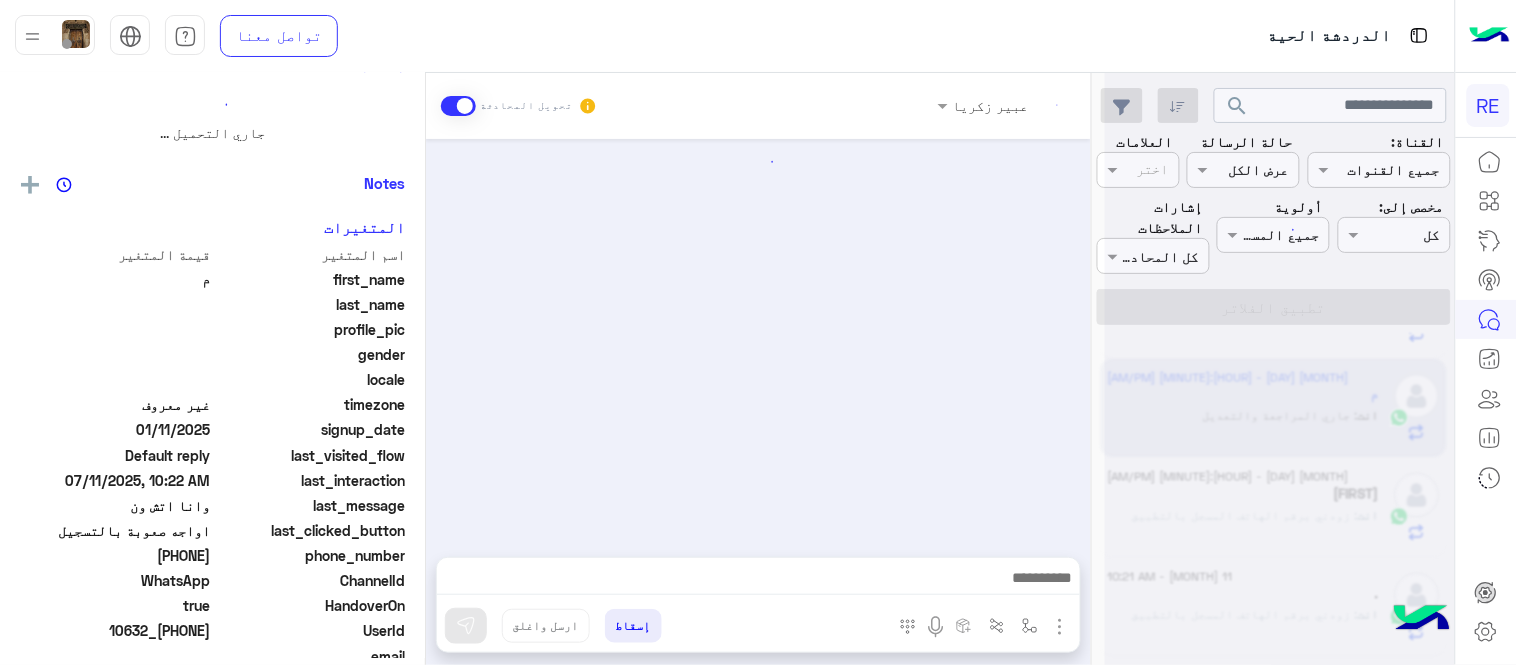 scroll, scrollTop: 0, scrollLeft: 0, axis: both 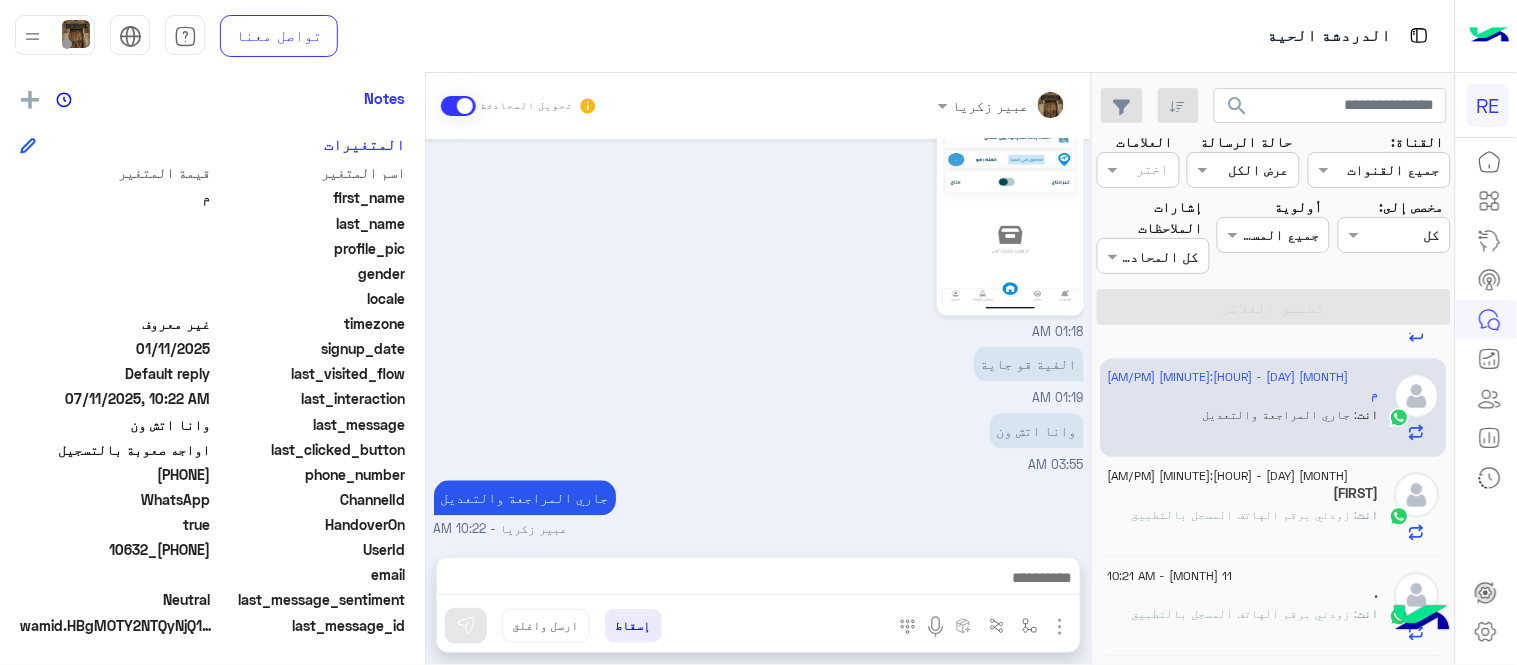 drag, startPoint x: 137, startPoint y: 472, endPoint x: 213, endPoint y: 472, distance: 76 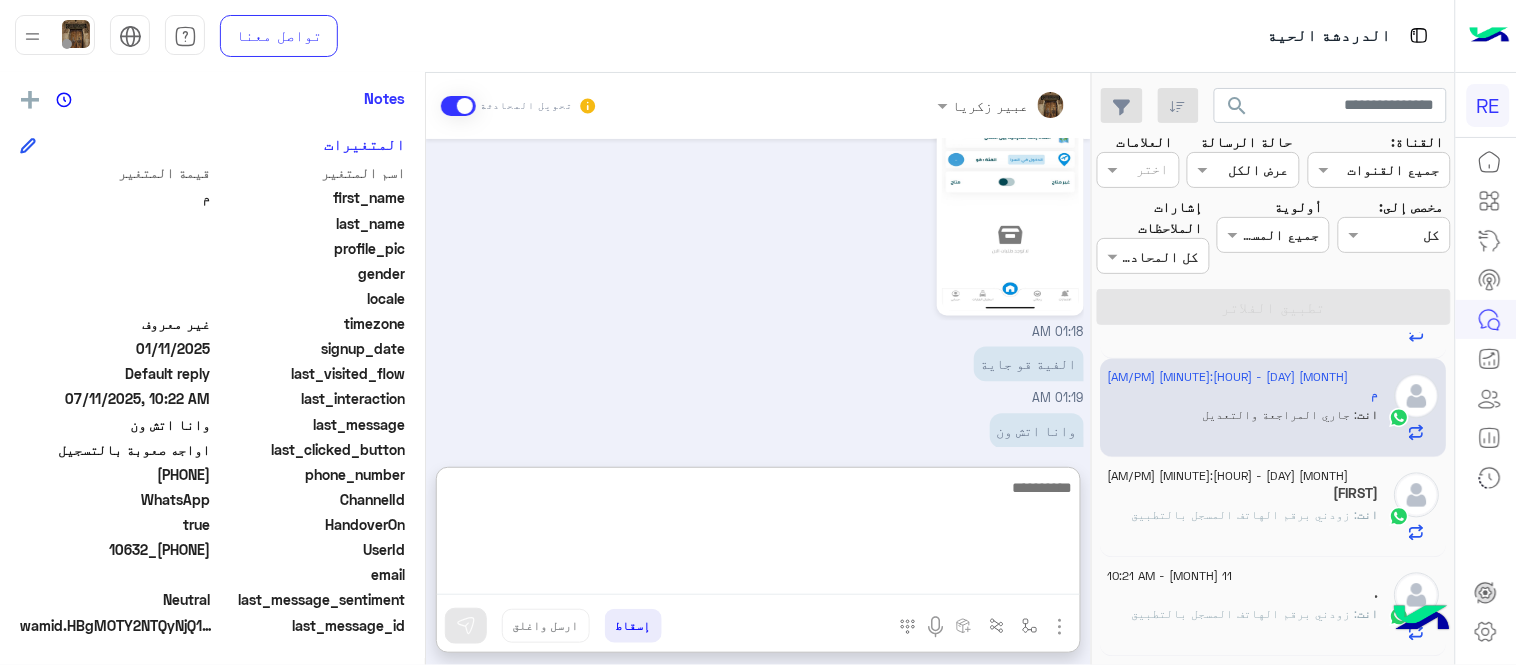 click at bounding box center (758, 535) 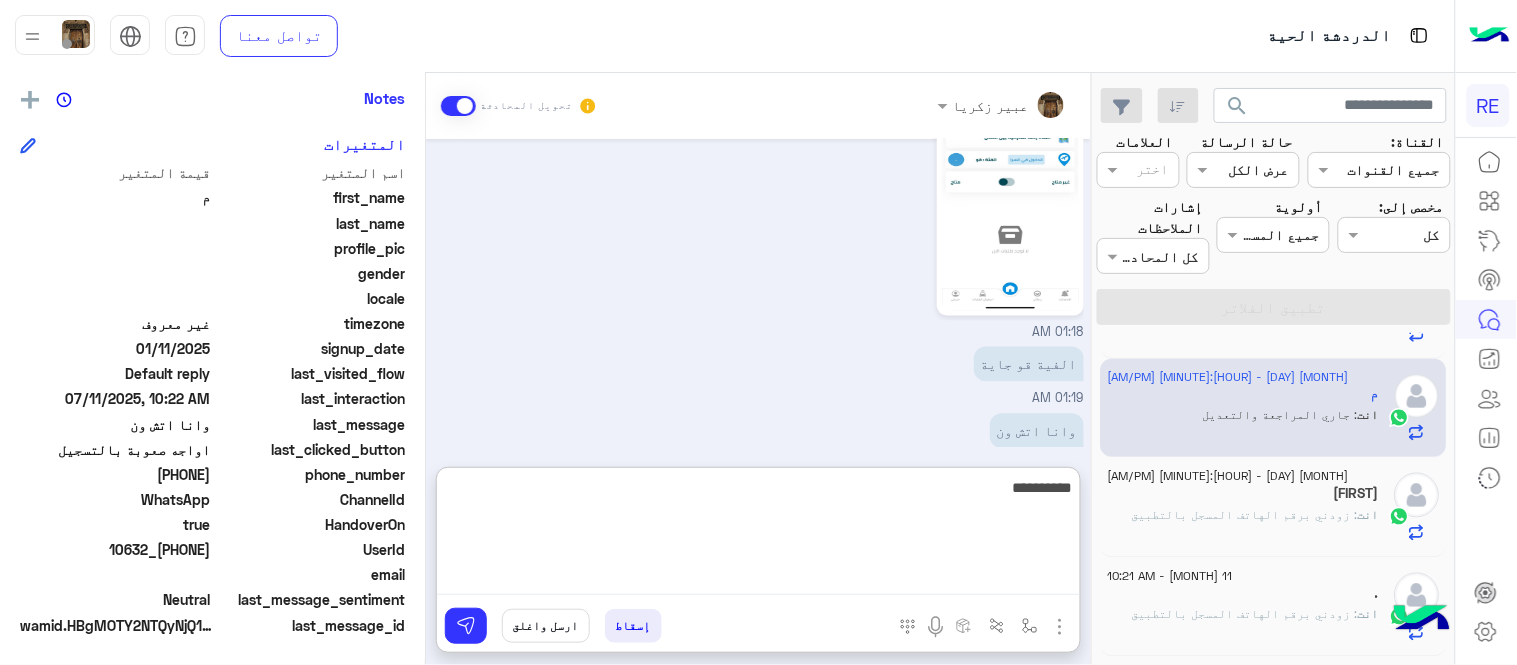 type on "**********" 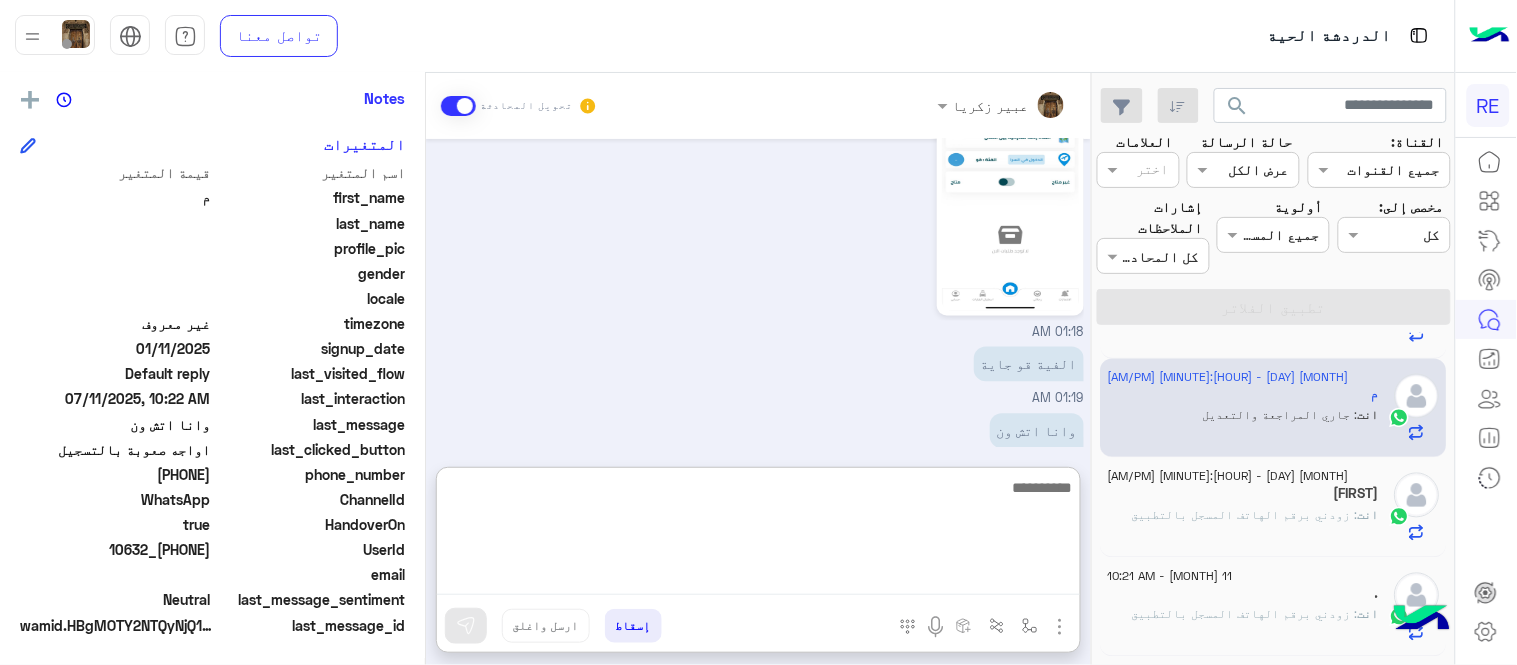 scroll, scrollTop: 1138, scrollLeft: 0, axis: vertical 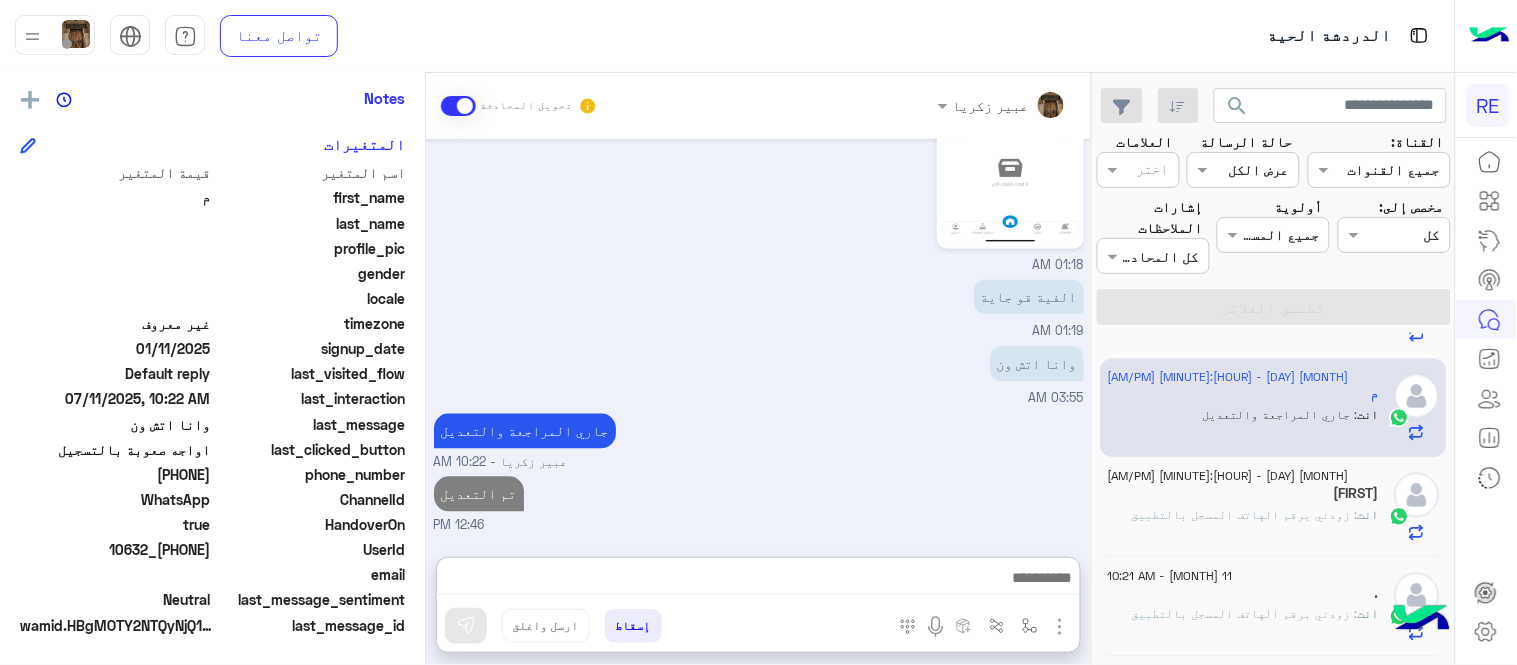 click on "Jul 10, 2025    07:44 PM    07:45 PM  تمام   09:21 PM  كذا   09:21 PM  ؟   11:39 PM   Jul 11, 2025  تم التفعيل  [FIRST] [LAST] -  01:05 AM    01:18 AM  الفية قو جاية   01:19 AM  وانا اتش ون   03:55 AM  جاري المراجعة والتعديل  [FIRST] [LAST] -  10:22 AM  تم التعديل   12:46 PM" at bounding box center (758, 338) 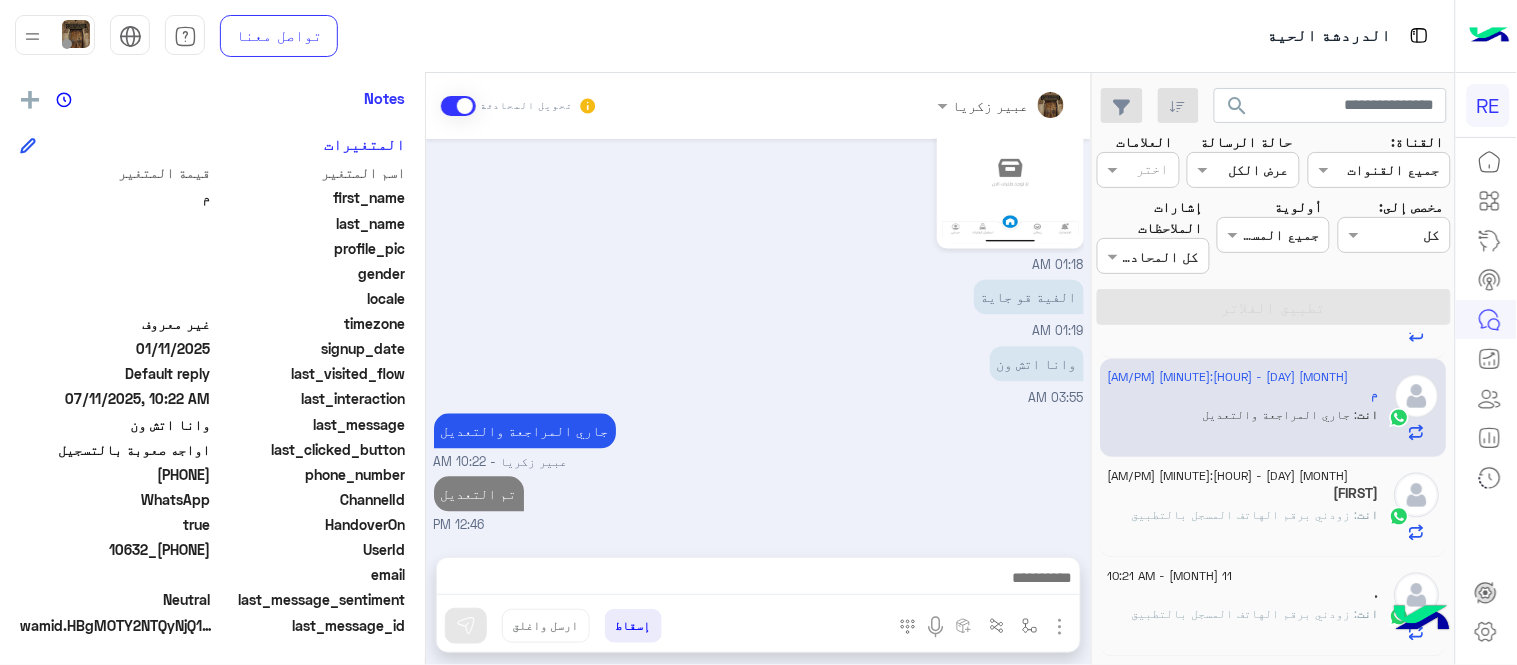 scroll, scrollTop: 1048, scrollLeft: 0, axis: vertical 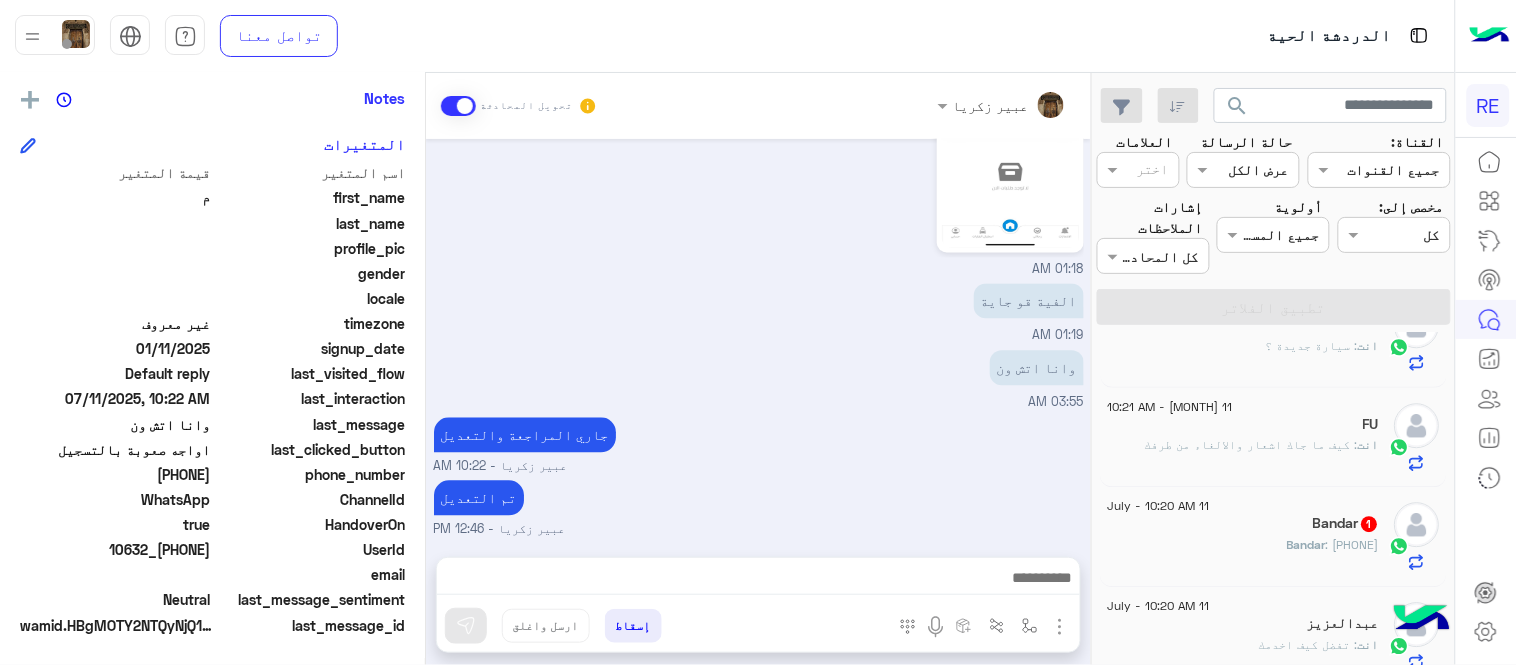 click on "[PERSON]   1" 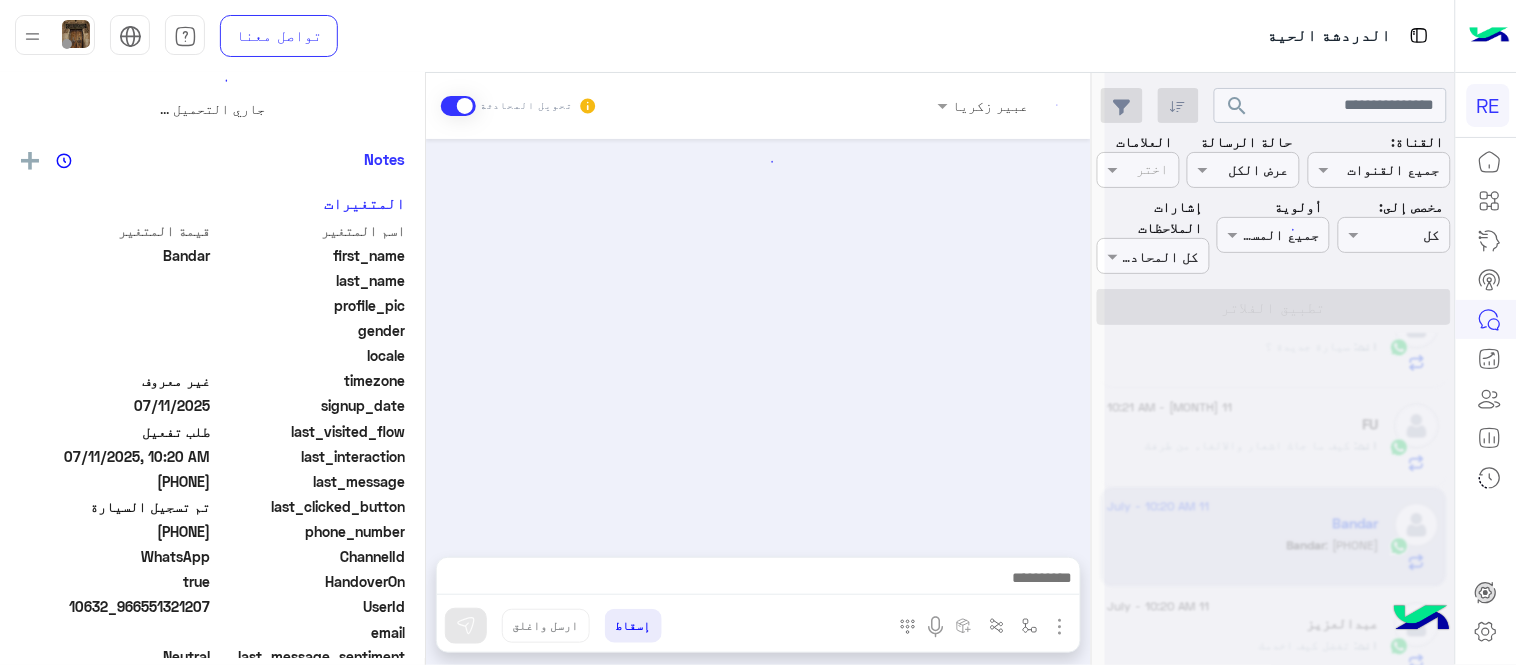 scroll, scrollTop: 0, scrollLeft: 0, axis: both 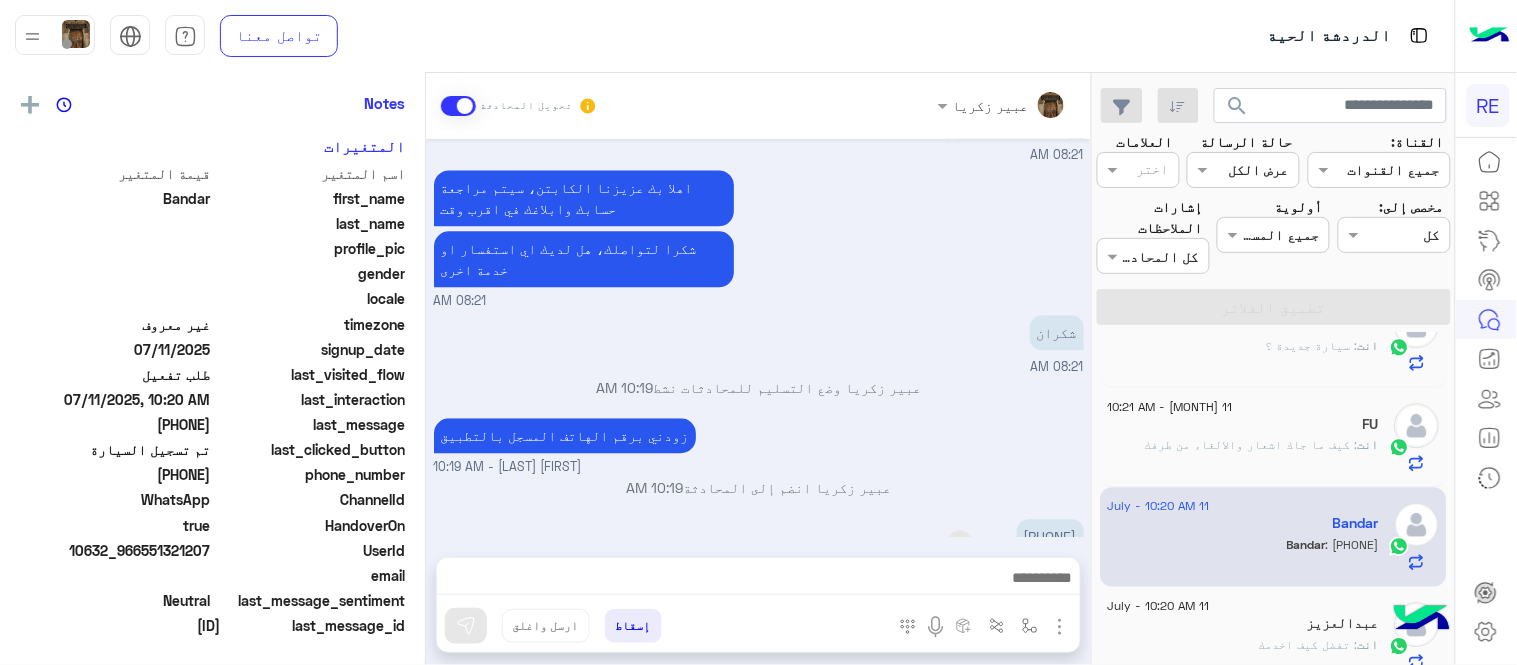 click on "[PHONE]" at bounding box center (1050, 536) 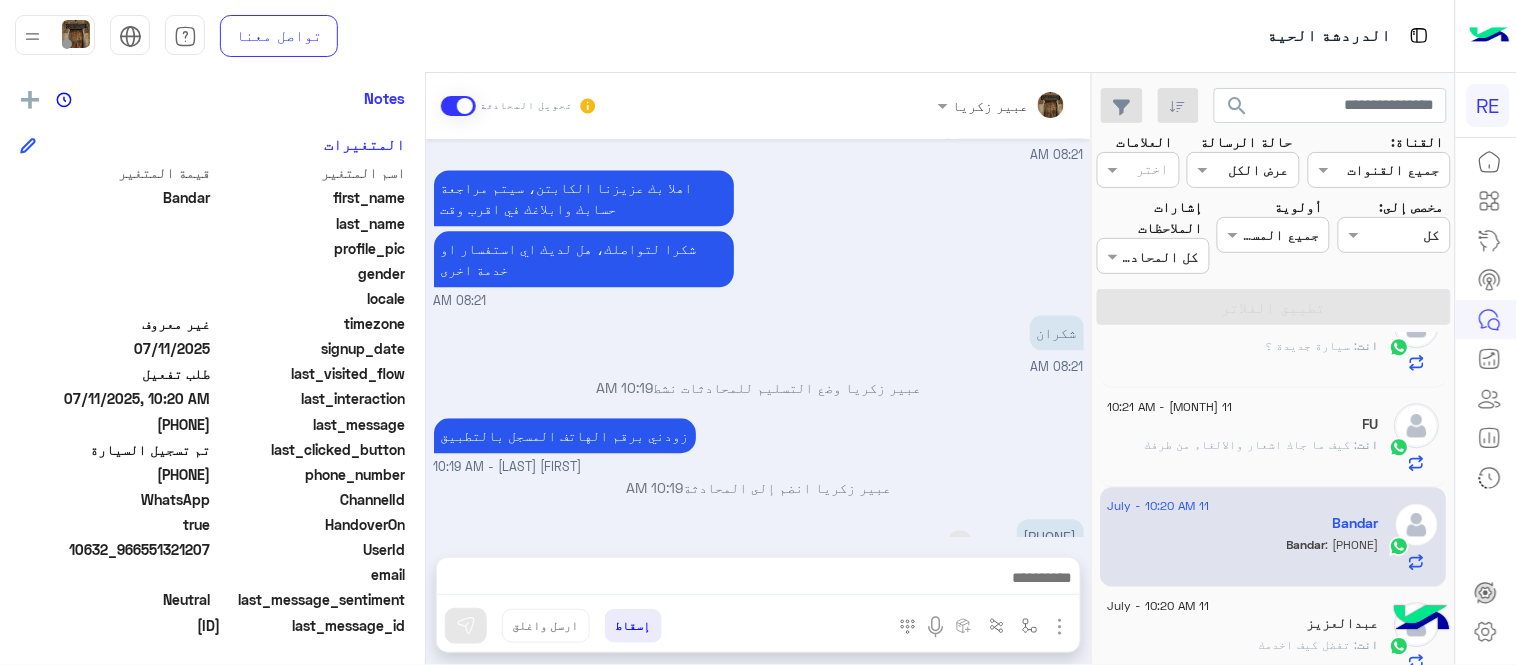 copy on "[PHONE]" 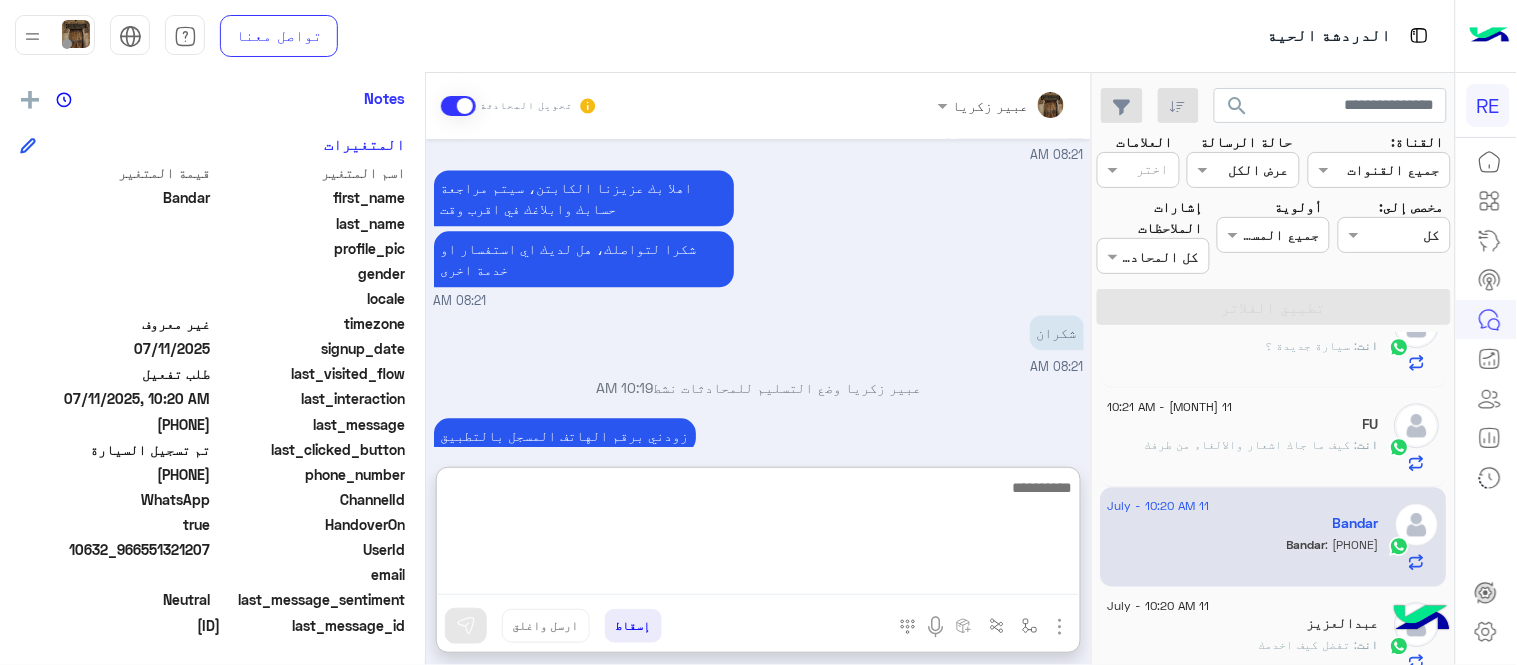 click at bounding box center (758, 535) 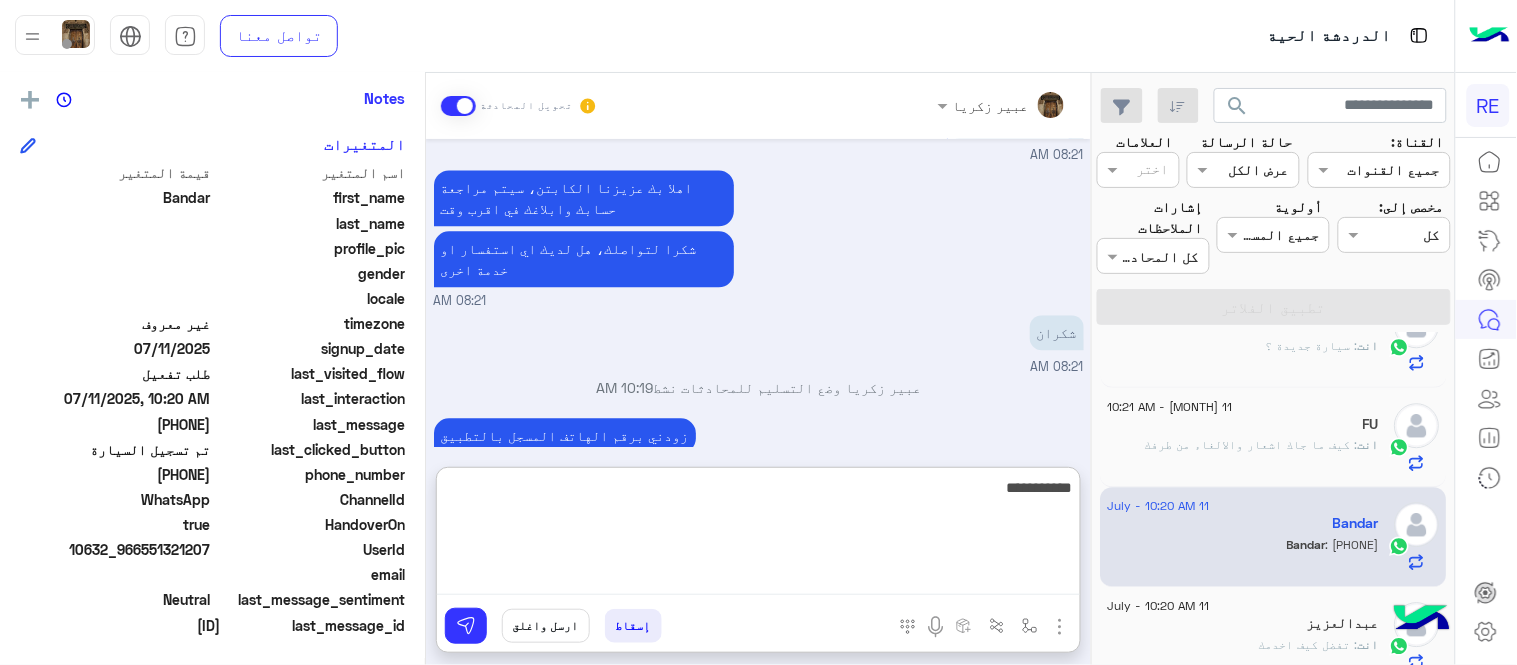 type on "**********" 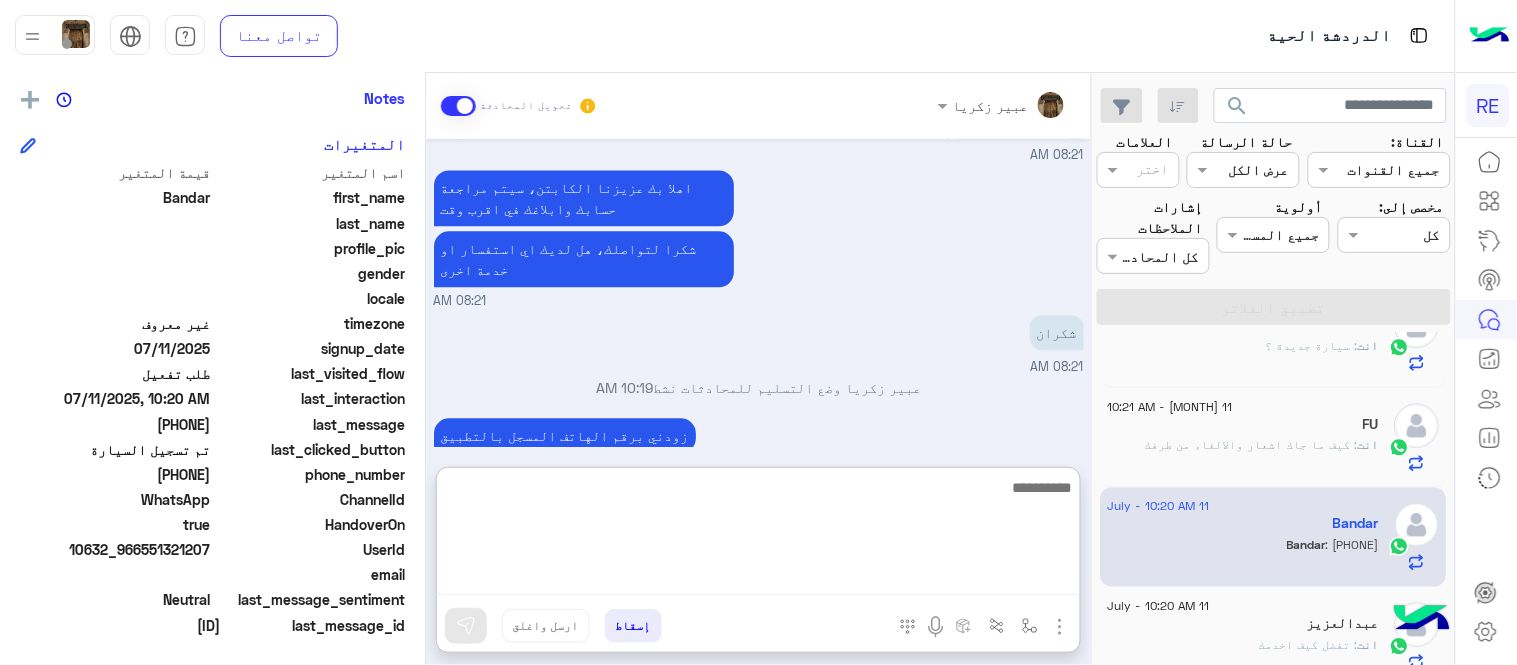 scroll, scrollTop: 1331, scrollLeft: 0, axis: vertical 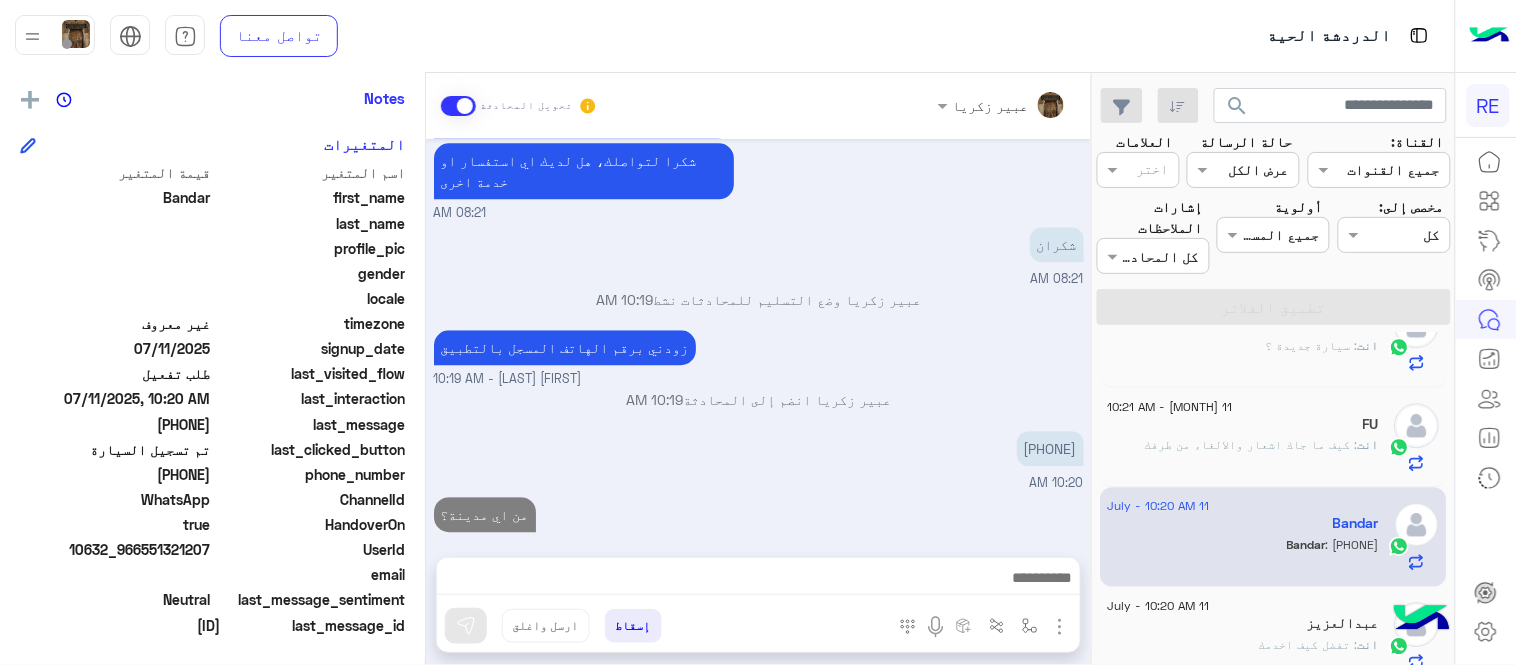 click on "Jul 11, 2025  اختر احد الخدمات التالية:    08:15 AM   تفعيل حساب    08:15 AM  يمكنك الاطلاع على شروط الانضمام لرحلة ك (كابتن ) الموجودة بالصورة أعلاه،
لتحميل التطبيق عبر الرابط التالي : 📲
http://onelink.to/Rehla    يسعدنا انضمامك لتطبيق رحلة يمكنك اتباع الخطوات الموضحة لتسجيل بيانات سيارتك بالفيديو التالي  : عزيزي الكابتن، فضلًا ، للرغبة بتفعيل الحساب قم برفع البيانات عبر التطبيق والتواصل معنا  تم تسجيل السيارة   اواجه صعوبة بالتسجيل  اي خدمة اخرى ؟  الرجوع للقائمة الرئ   لا     08:15 AM   تم تسجيل السيارة    08:21 AM  اهلا بك عزيزنا الكابتن، سيتم مراجعة حسابك وابلاغك في اقرب وقت    08:21 AM  شكران   08:21 AM" at bounding box center [758, 338] 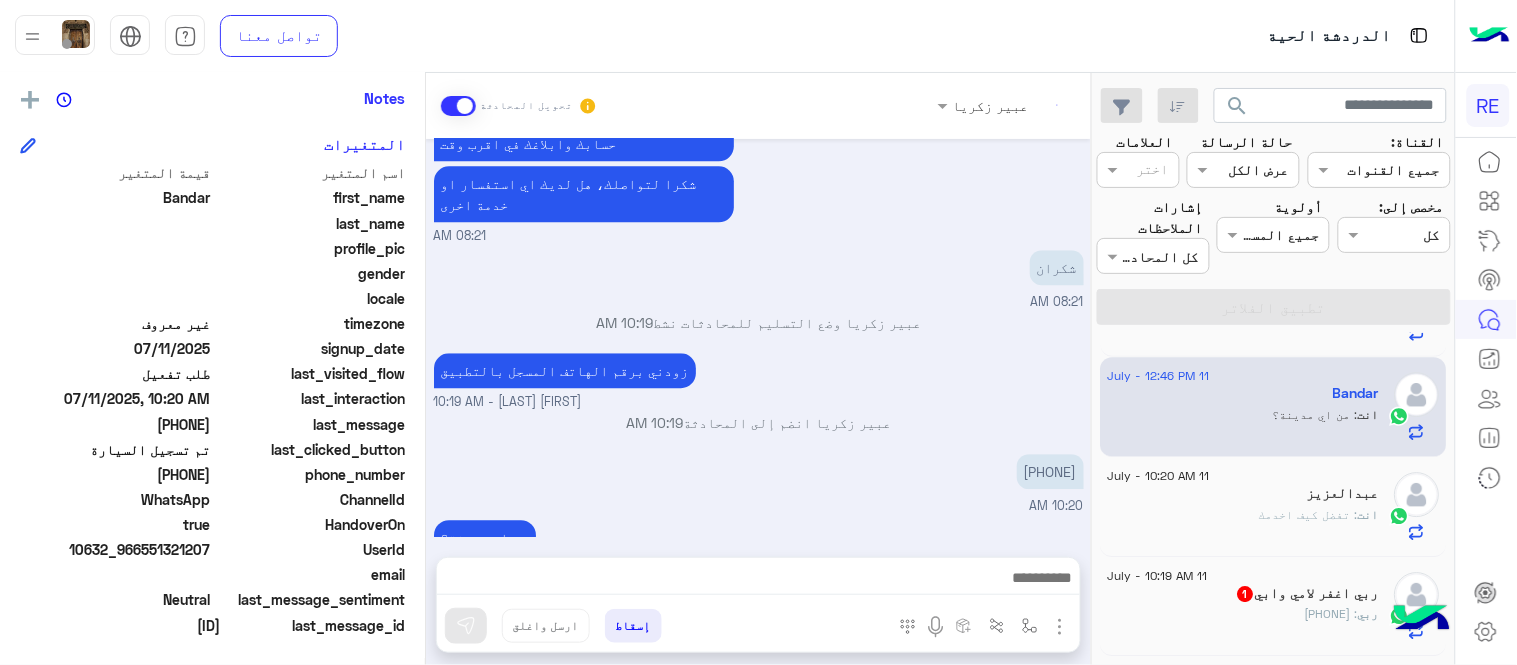 scroll, scrollTop: 1590, scrollLeft: 0, axis: vertical 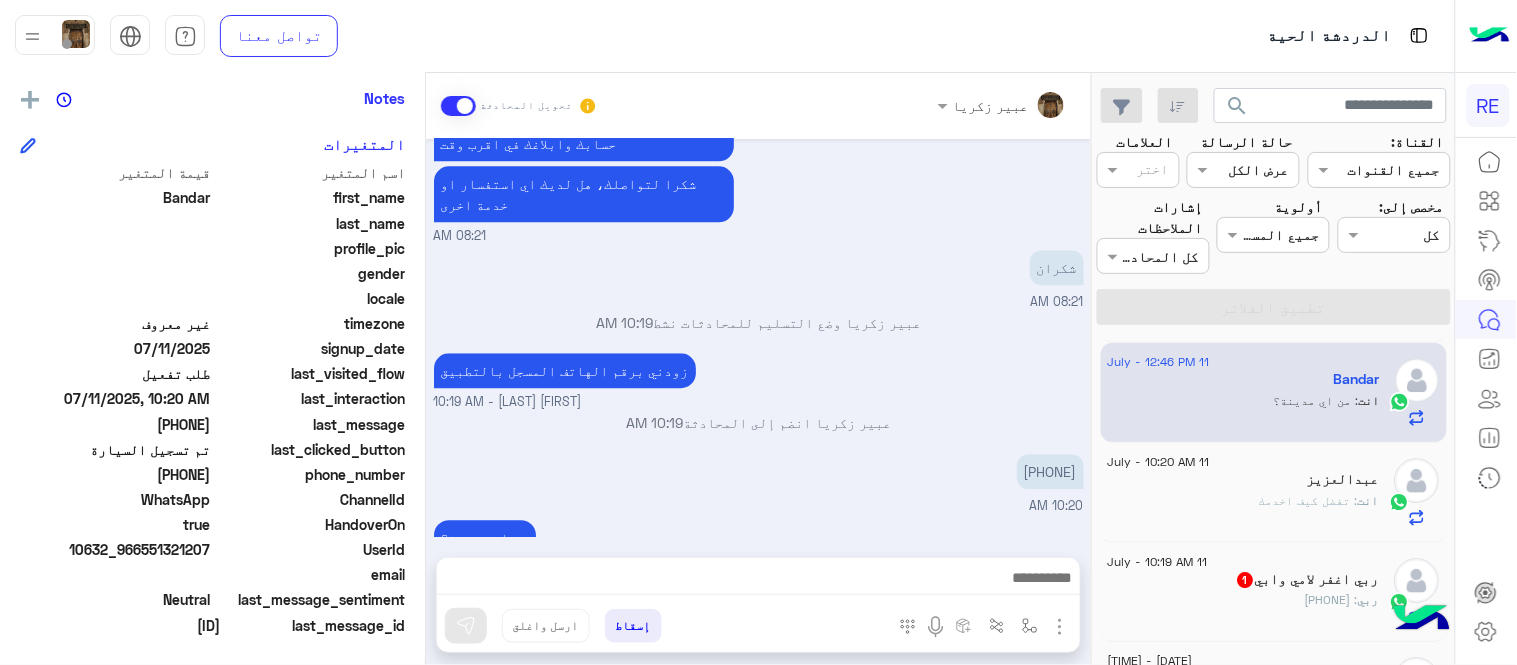 click on "ربي : [PHONE]" 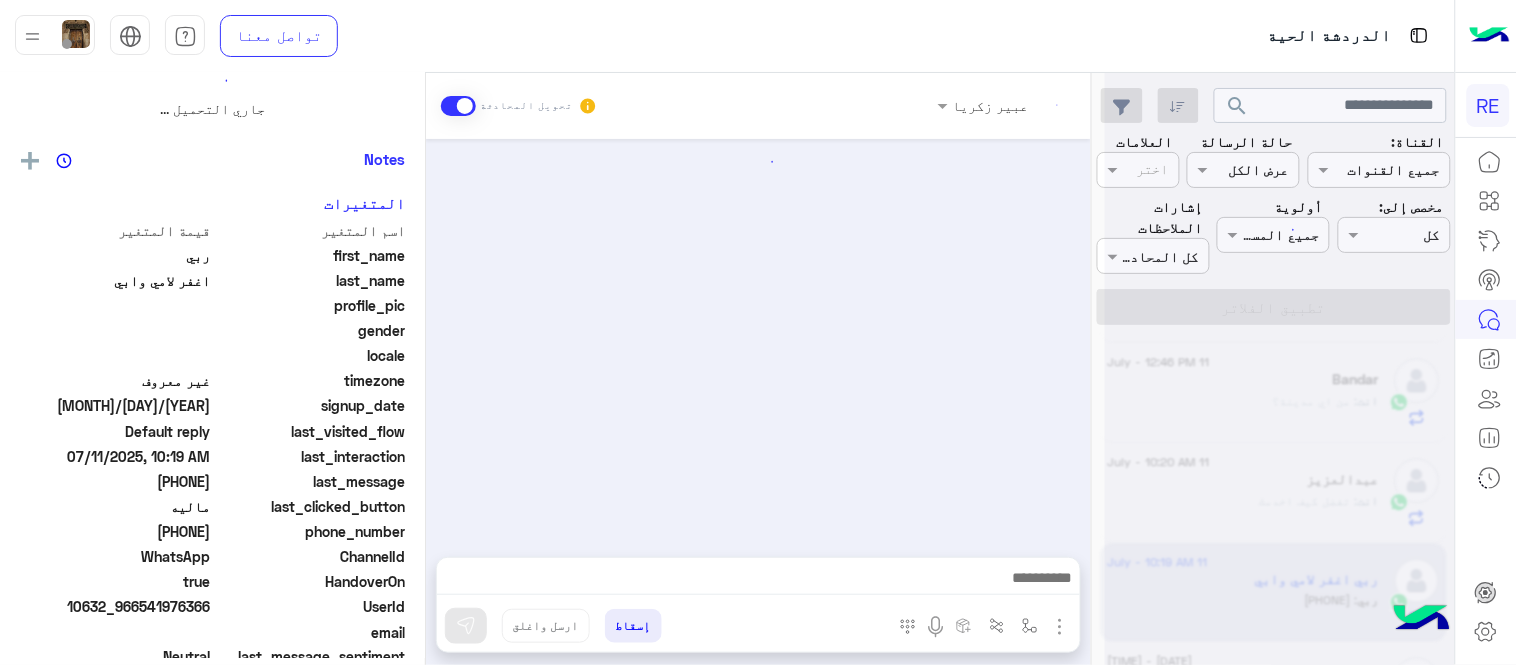 scroll, scrollTop: 0, scrollLeft: 0, axis: both 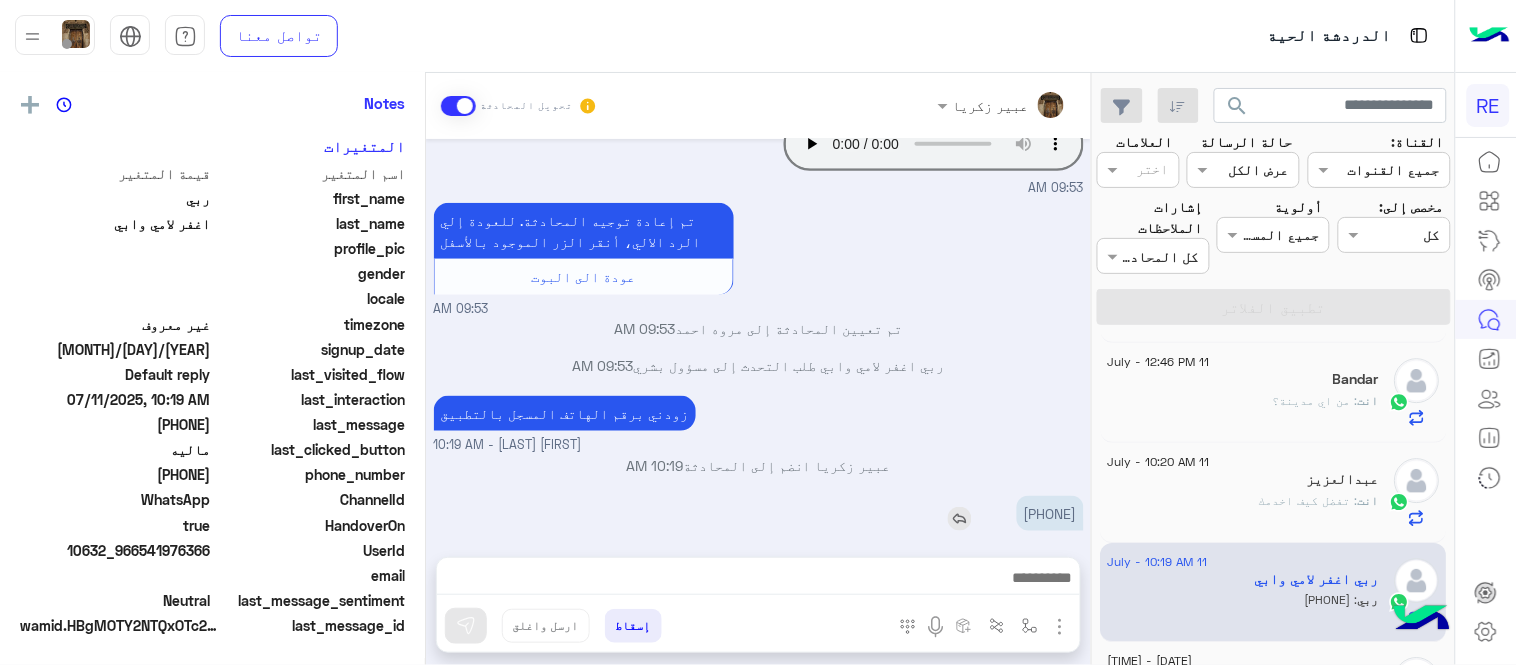 click on "[PHONE]" at bounding box center (1050, 513) 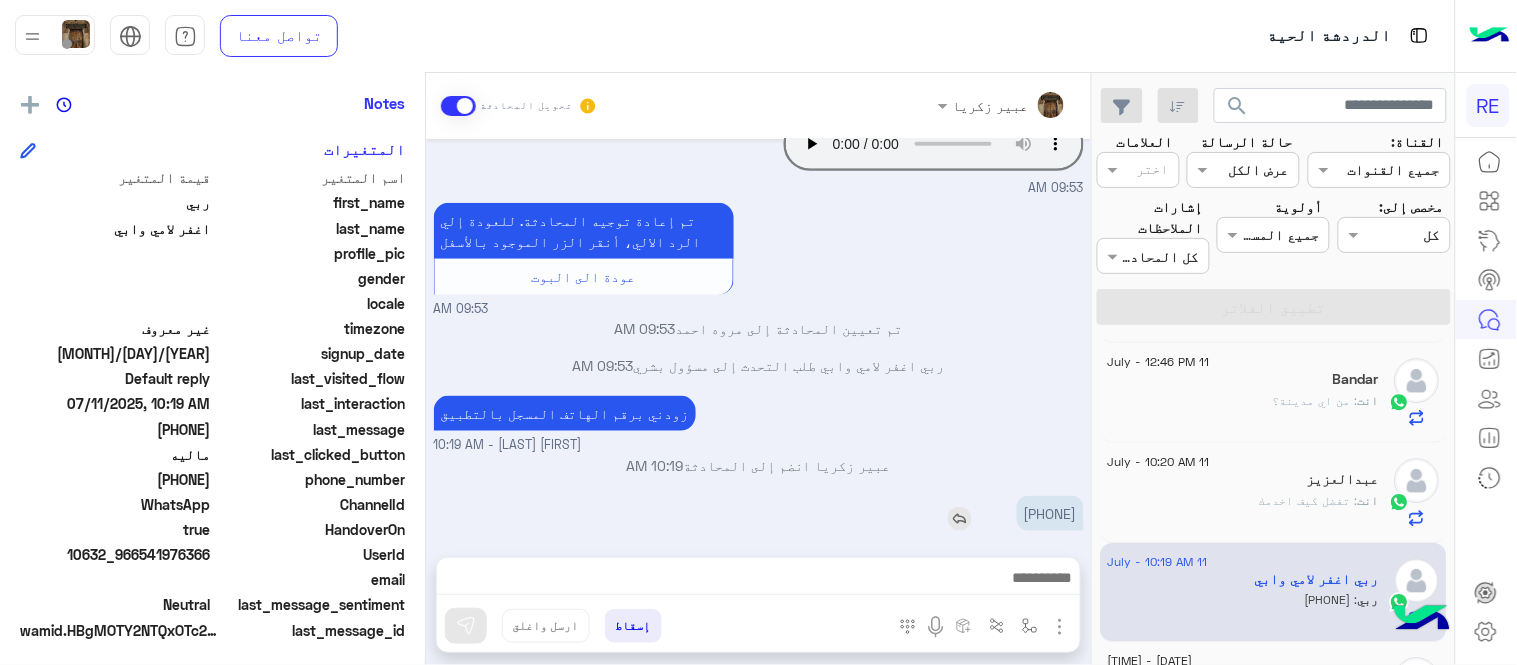 scroll, scrollTop: 410, scrollLeft: 0, axis: vertical 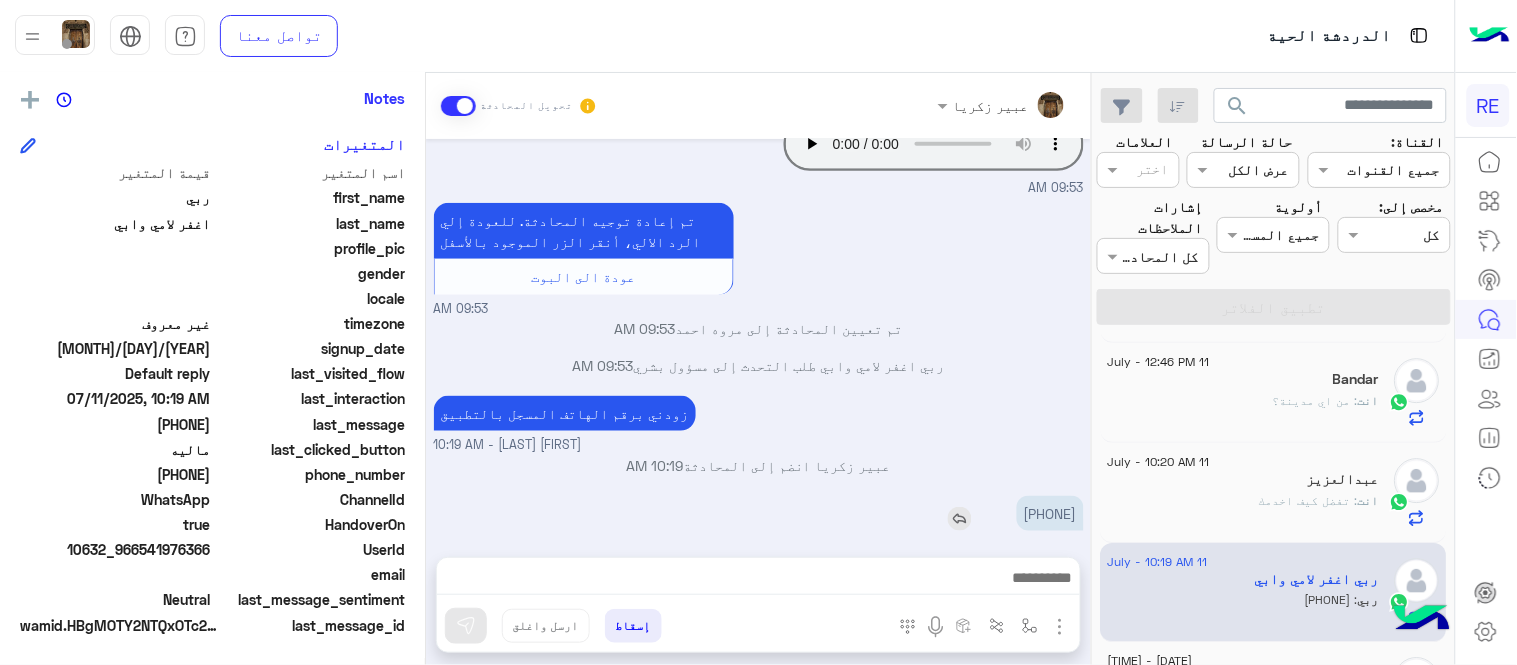 copy on "[PHONE]" 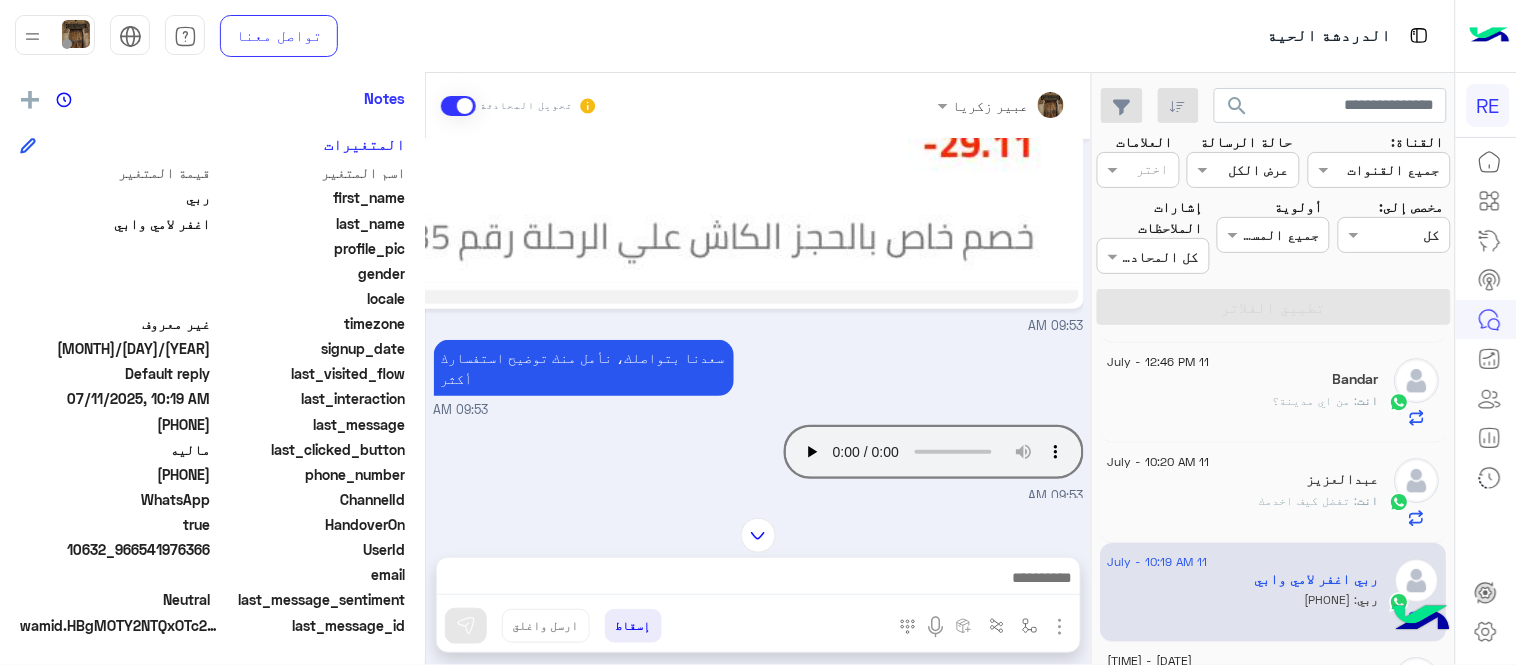 scroll, scrollTop: 175, scrollLeft: 0, axis: vertical 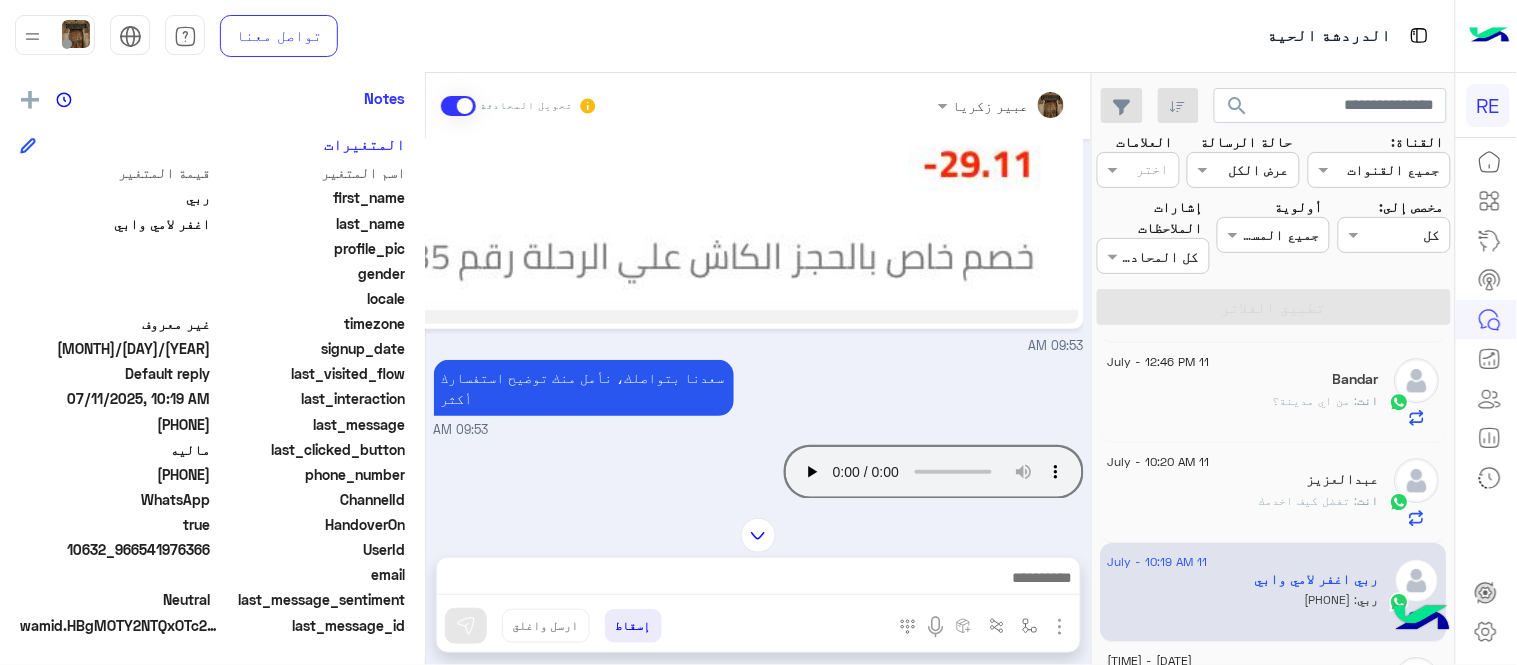 click 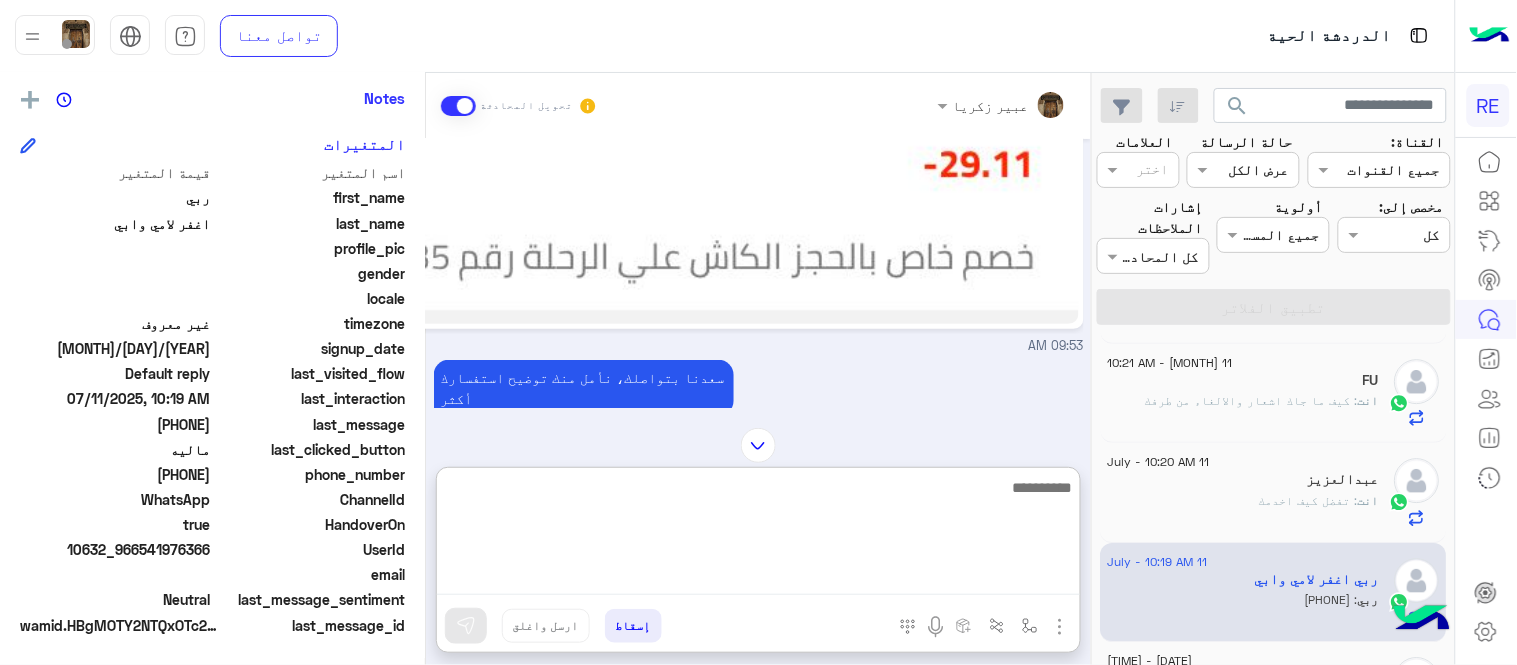 click at bounding box center (758, 535) 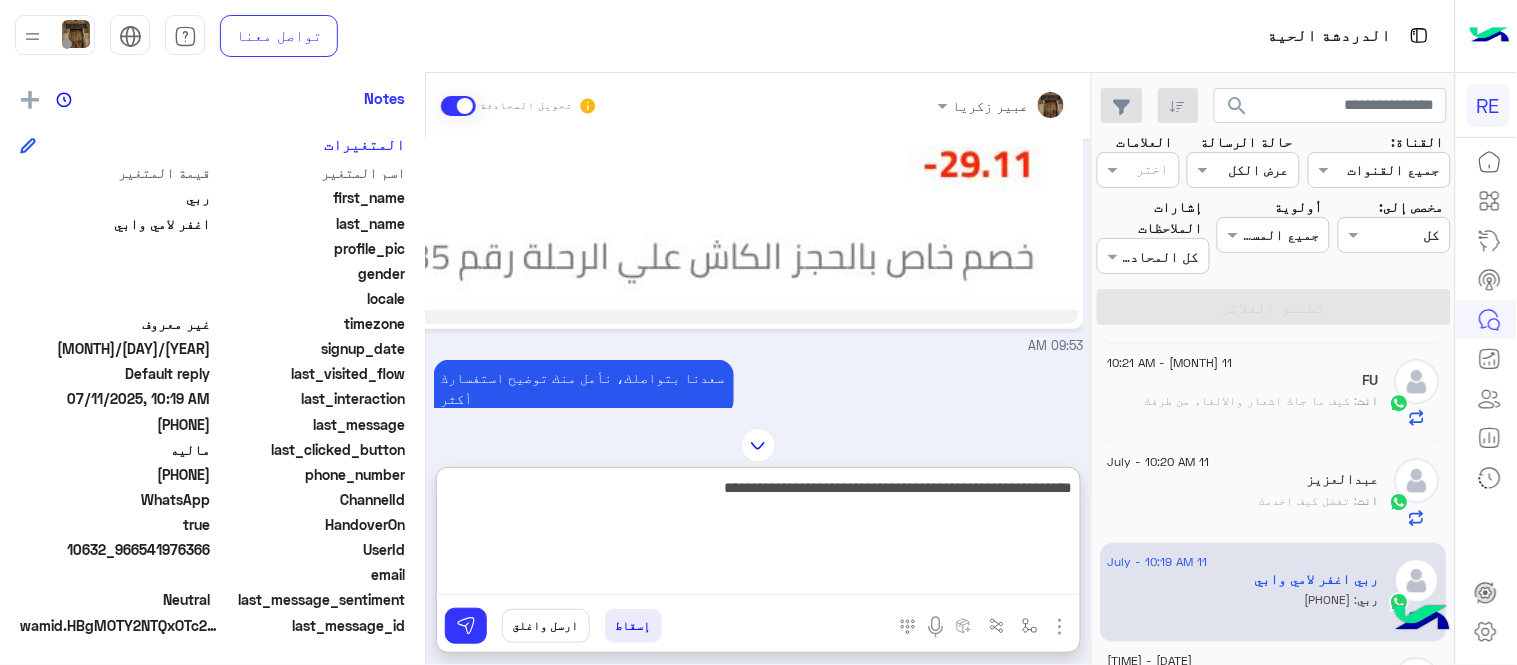 type on "**********" 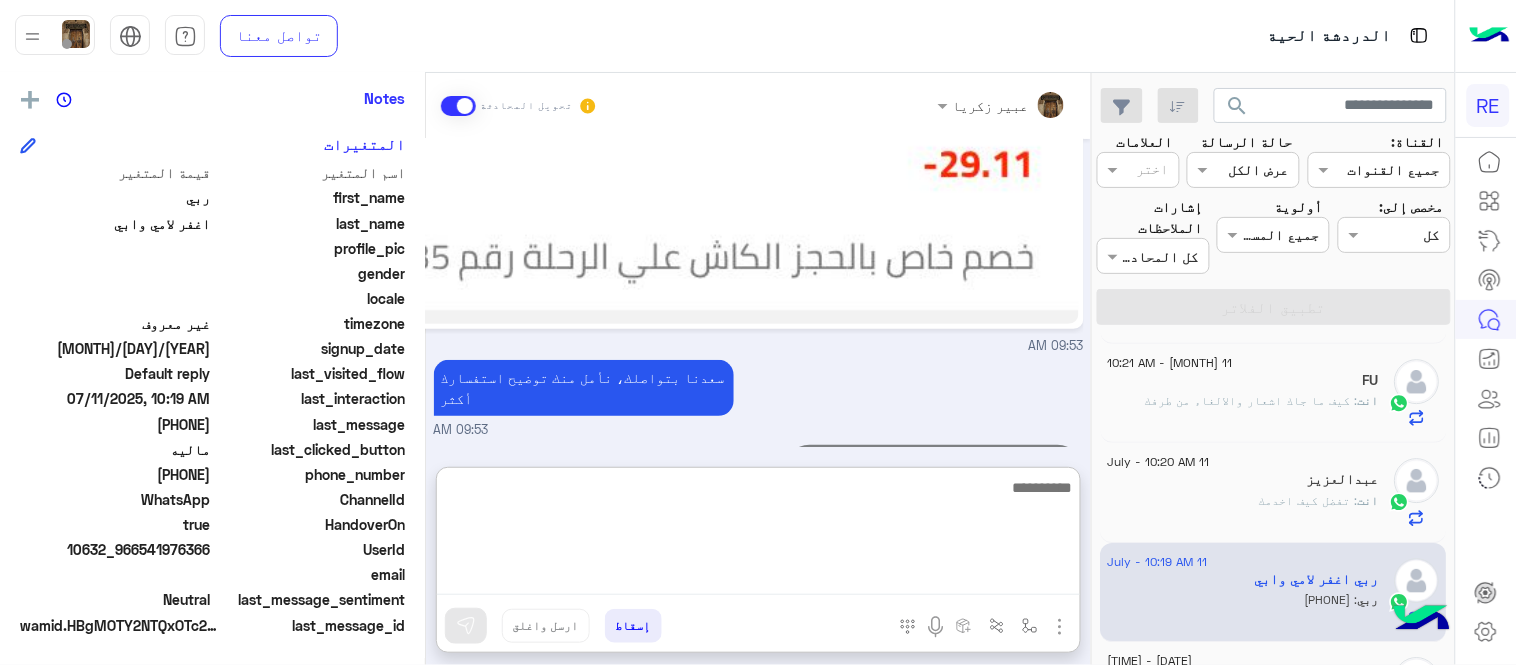 scroll, scrollTop: 677, scrollLeft: 0, axis: vertical 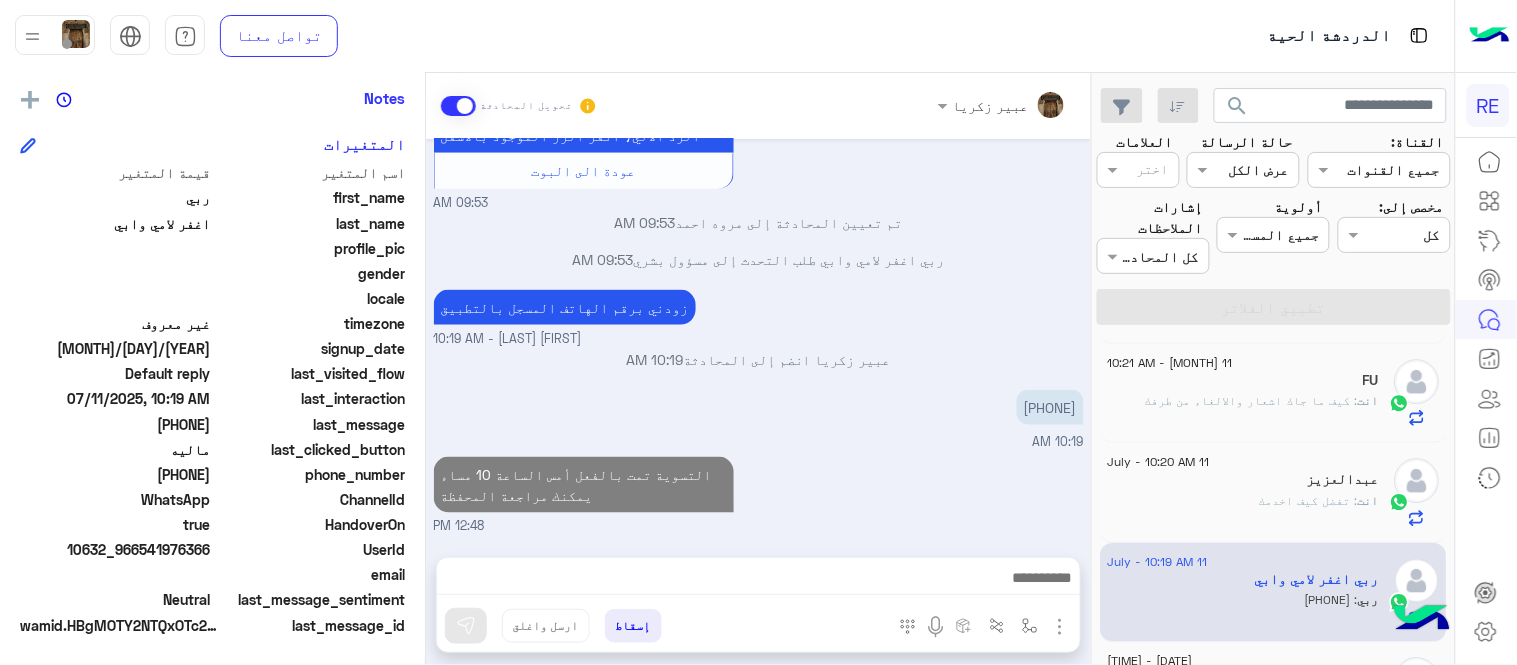 click on "[FIRST] [LAST] تحويل المحادثة     Jul 1, 2025   تم إلغاء التخصيص التلقائي للرد على المحادثة في   05:05 PM       Jul 11, 2025    09:53 AM  سعدنا بتواصلك، نأمل منك توضيح استفسارك أكثر    09:53 AM   Your browser does not support the audio tag.
09:53 AM  تم إعادة توجيه المحادثة. للعودة إلي الرد الالي، أنقر الزر الموجود بالأسفل  عودة الى البوت     09:53 AM   تم تعيين المحادثة إلى [FIRST] [LAST]   09:53 AM       [NAME] طلب التحدث إلى مسؤول بشري   09:53 AM      زودني برقم الهاتف المسجل بالتطبيق  [FIRST] [LAST] -  10:19 AM   [FIRST] [LAST] انضم إلى المحادثة   10:19 AM      [PHONE]   10:19 AM  التسوية تمت بالفعل أمس الساعة 10 مساء يمكنك مراجعة المحفظة   12:48 PM   إسقاط" at bounding box center [758, 373] 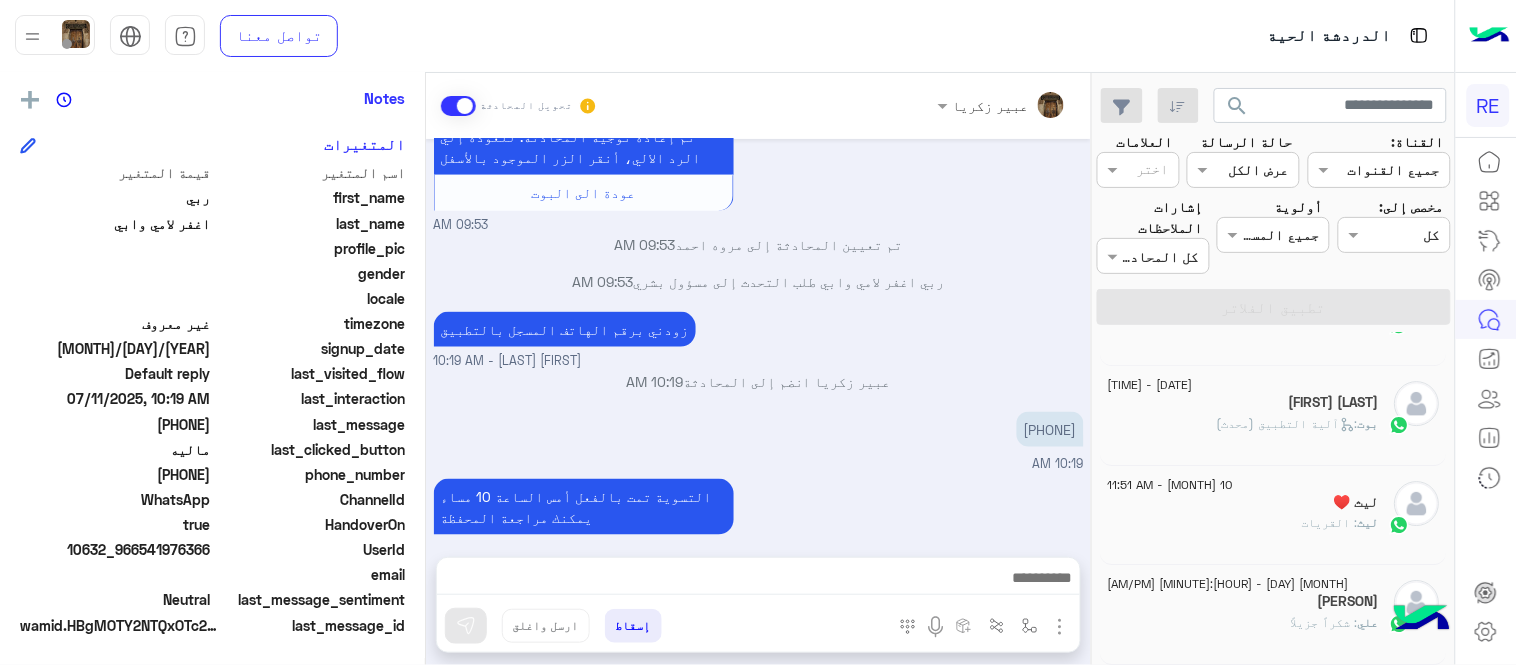 scroll, scrollTop: 10, scrollLeft: 0, axis: vertical 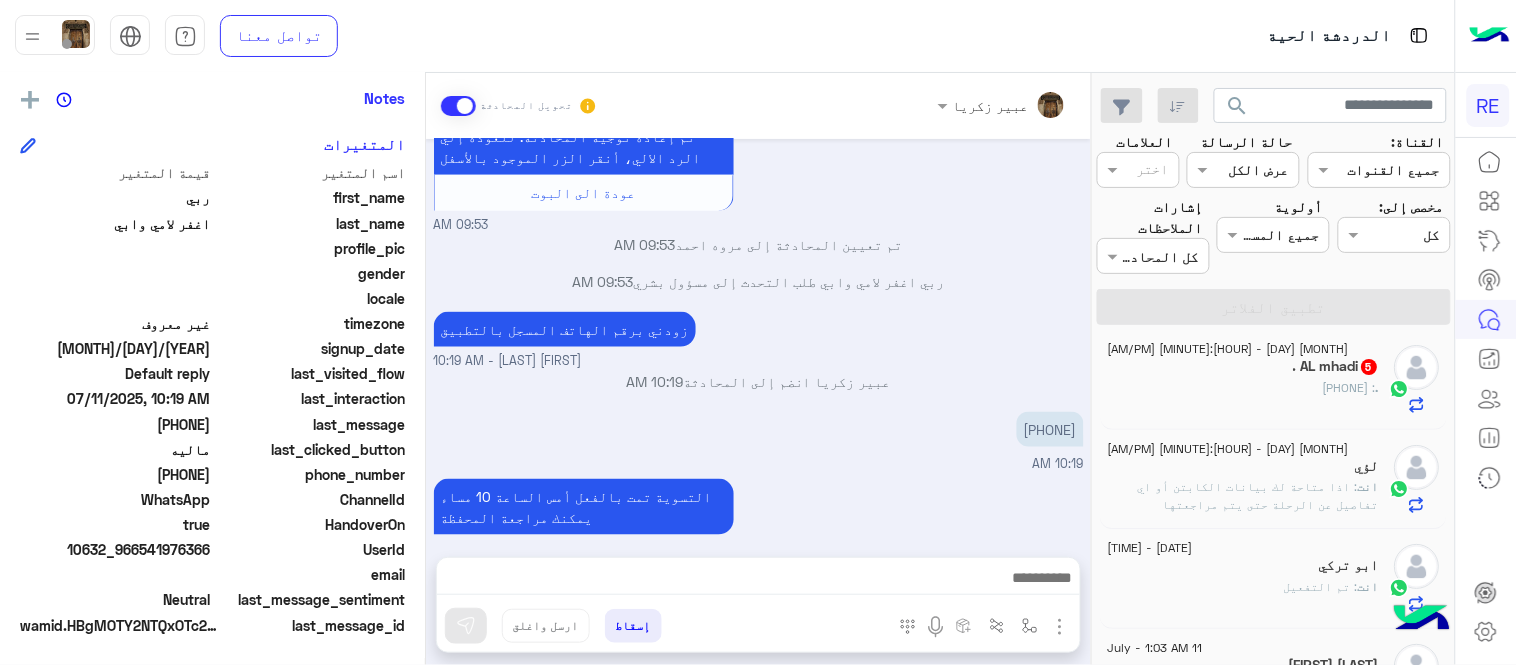 click on ". : [PHONE]" 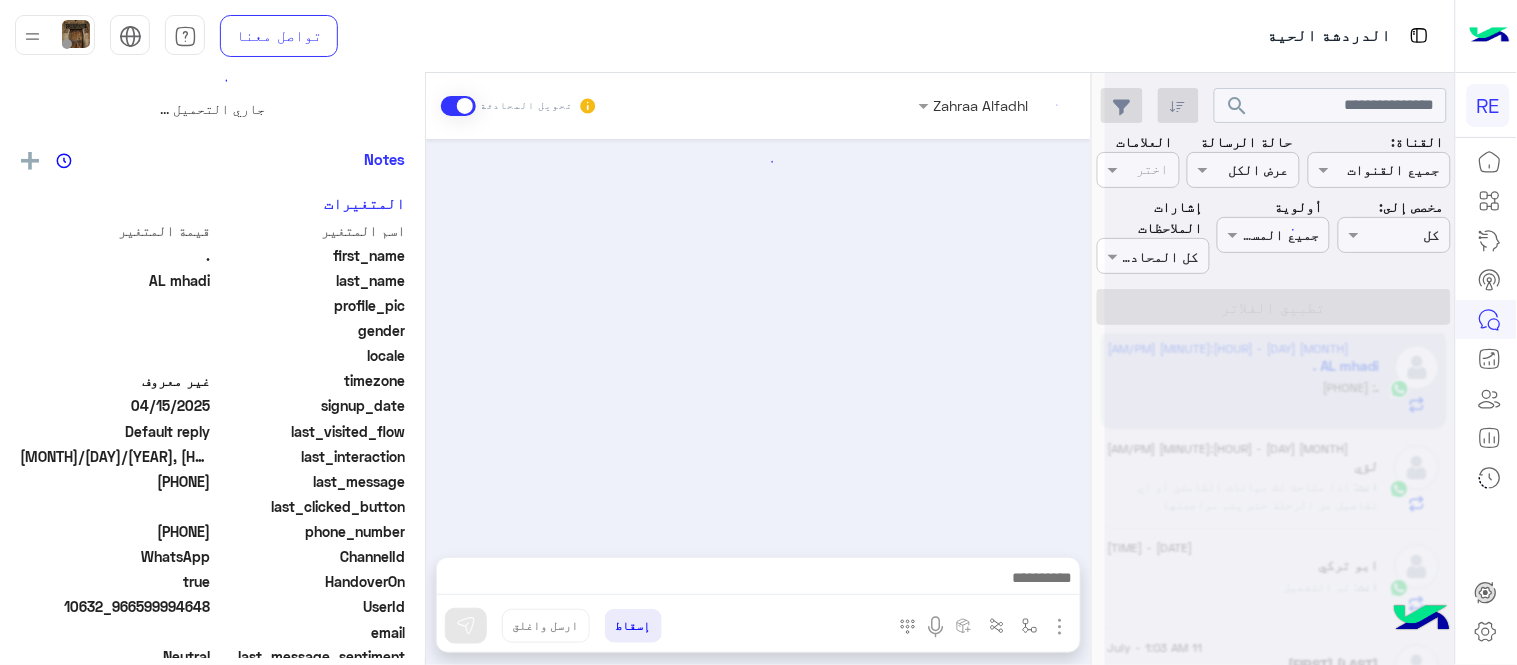 scroll, scrollTop: 0, scrollLeft: 0, axis: both 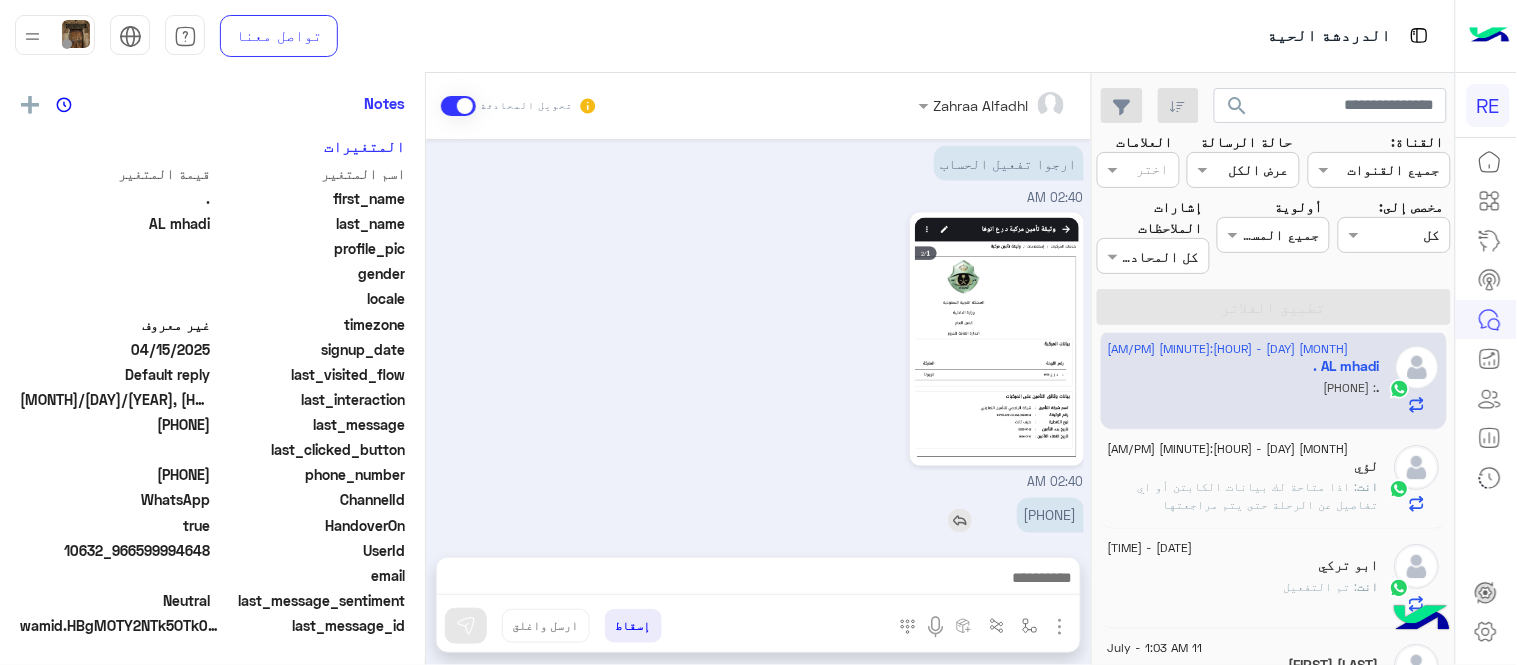 click on "[PHONE]" at bounding box center (1050, 515) 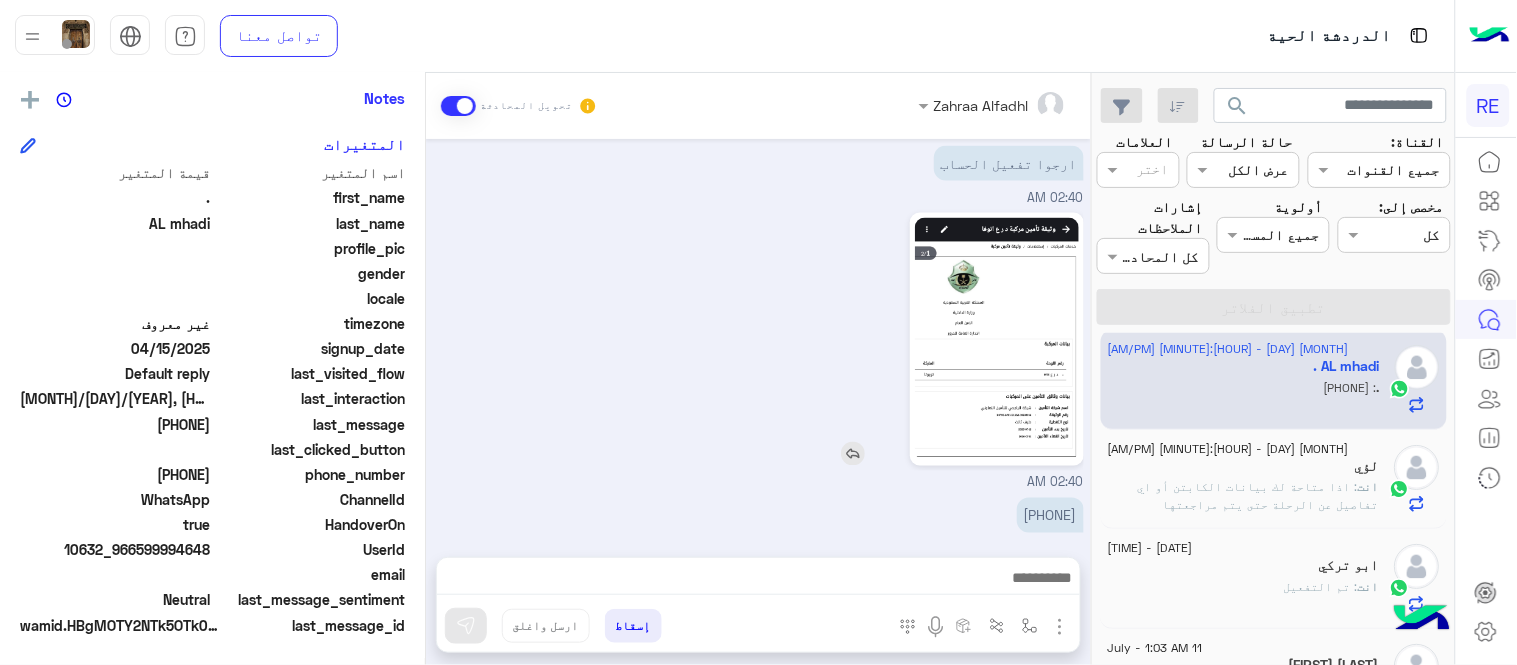 click 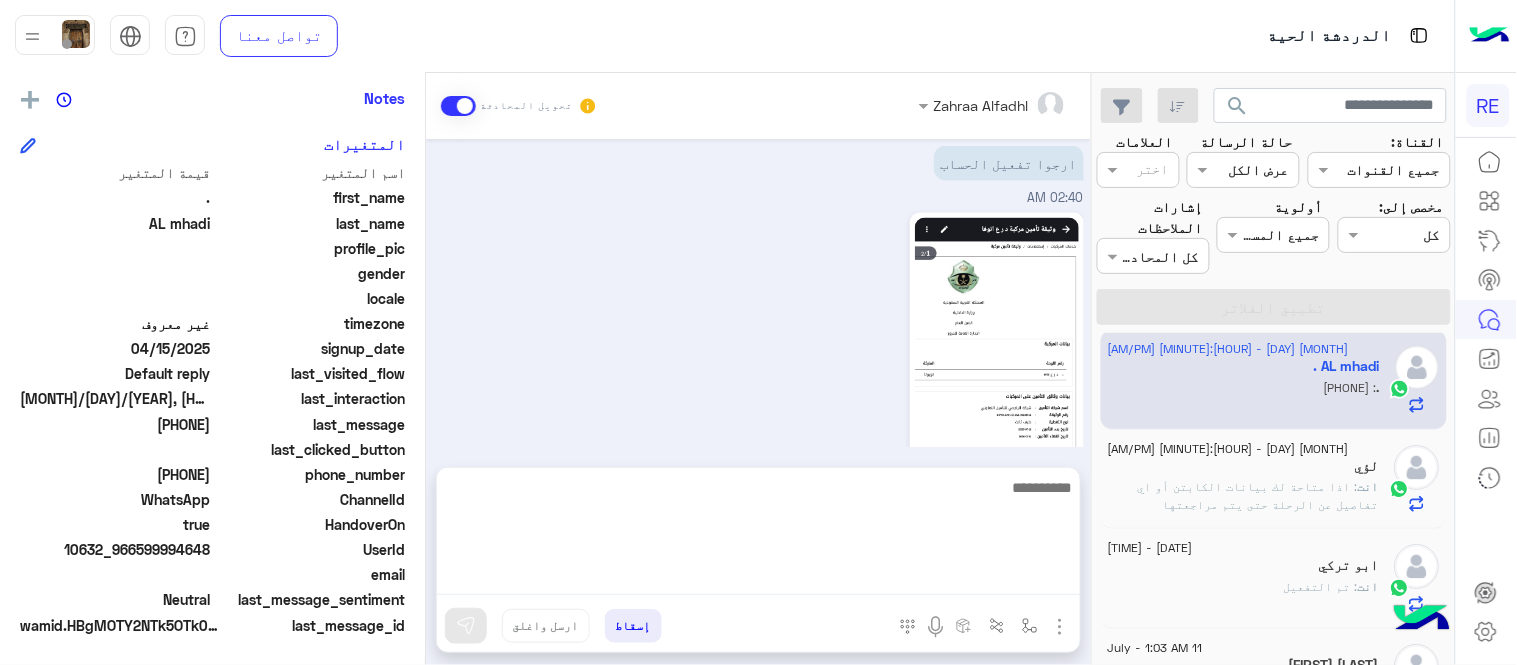 click at bounding box center [758, 535] 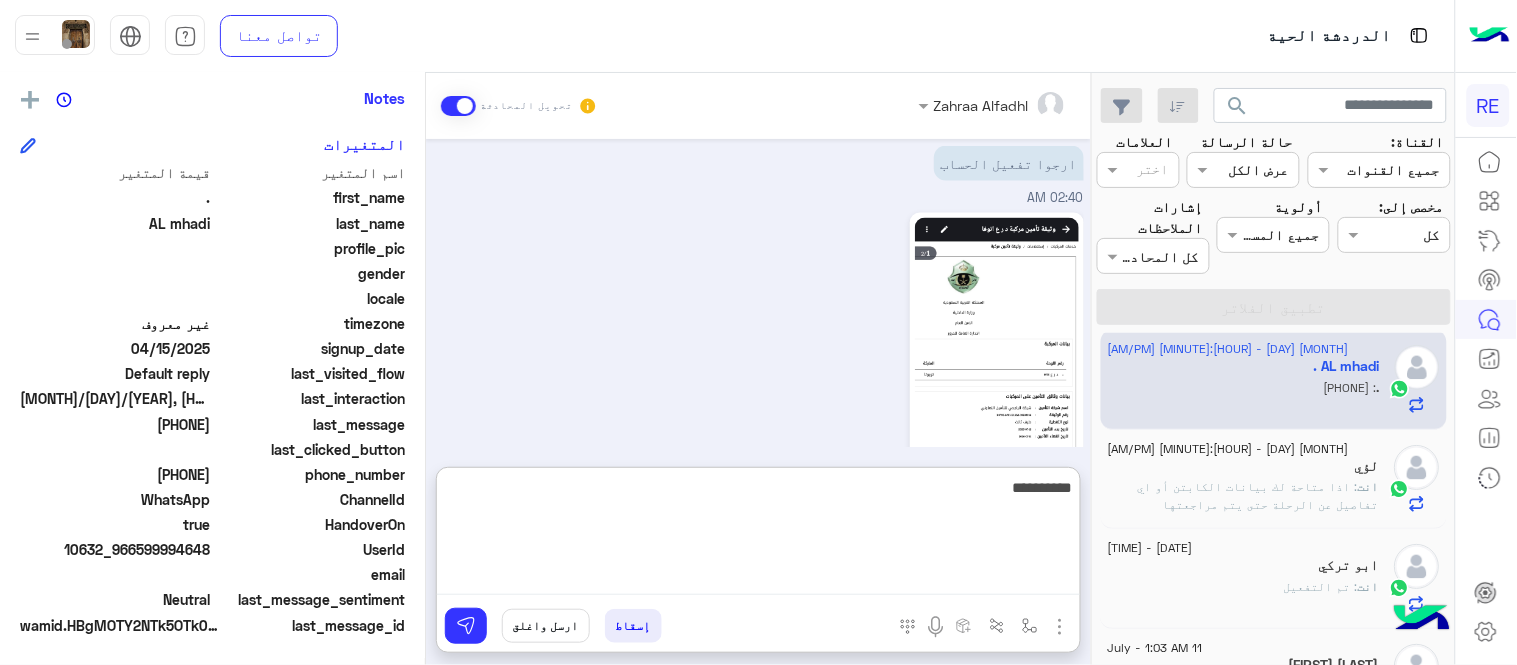 type on "**********" 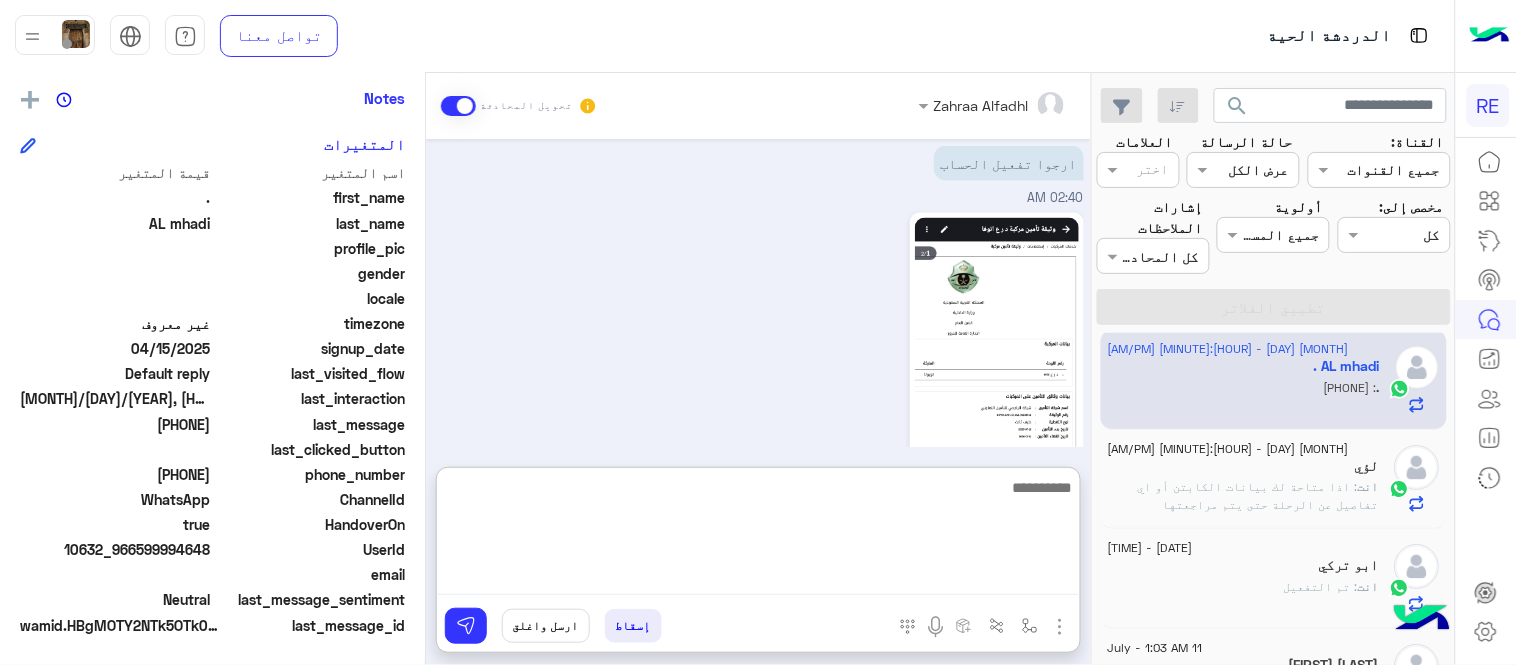 scroll, scrollTop: 887, scrollLeft: 0, axis: vertical 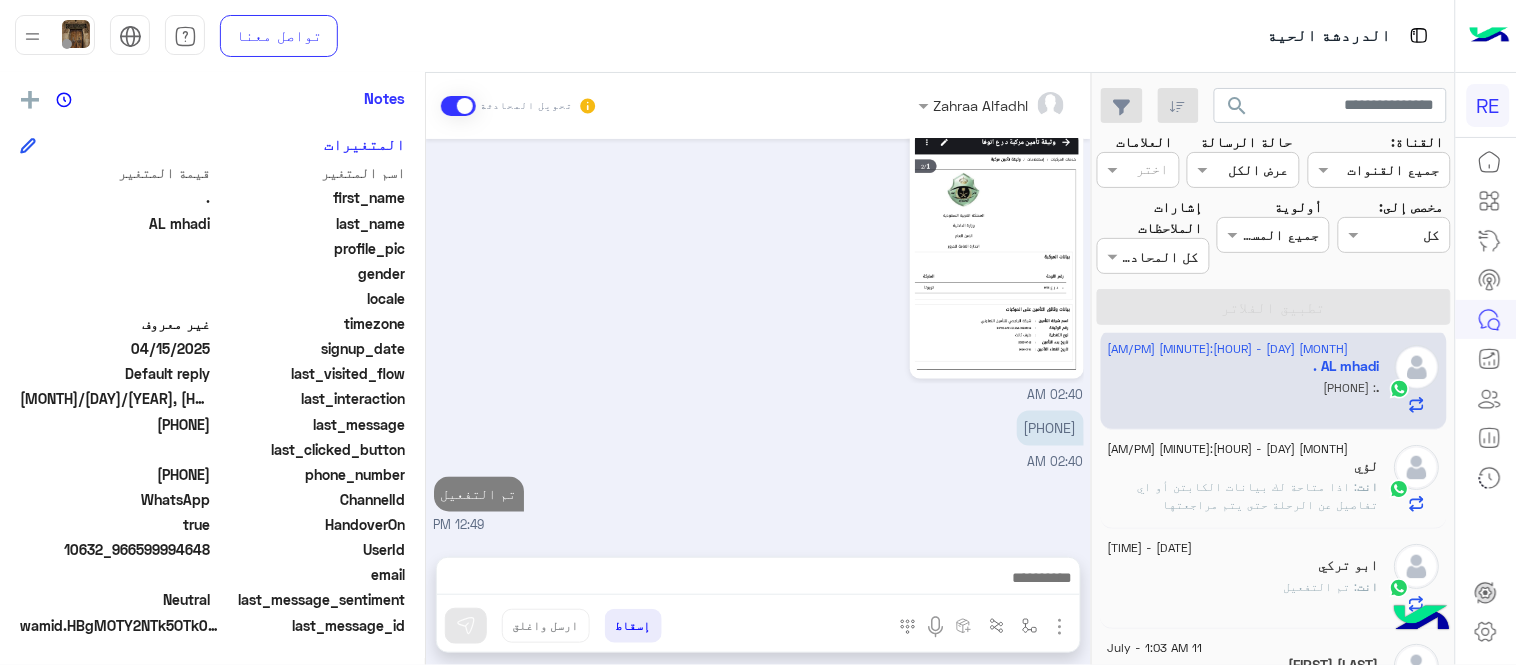 click on "تم التفعيل   12:49 PM" at bounding box center [759, 504] 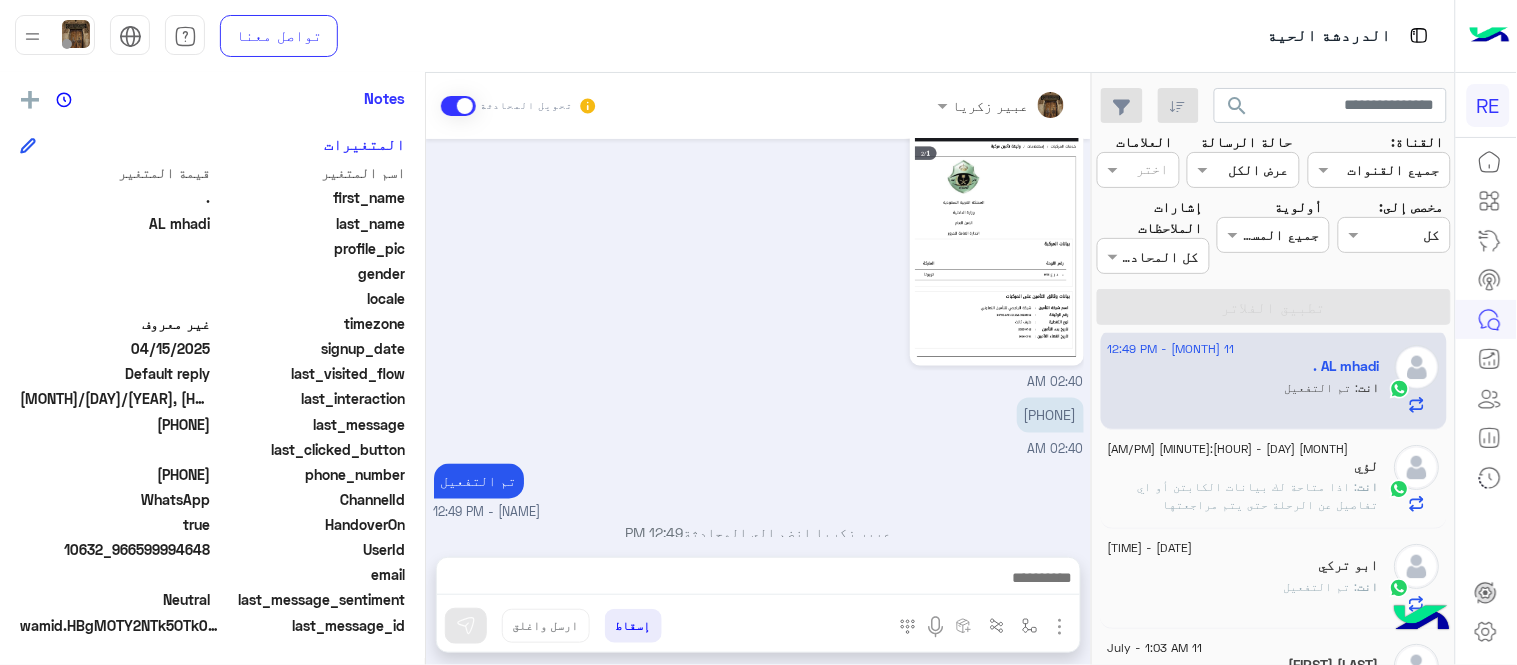 scroll, scrollTop: 0, scrollLeft: 0, axis: both 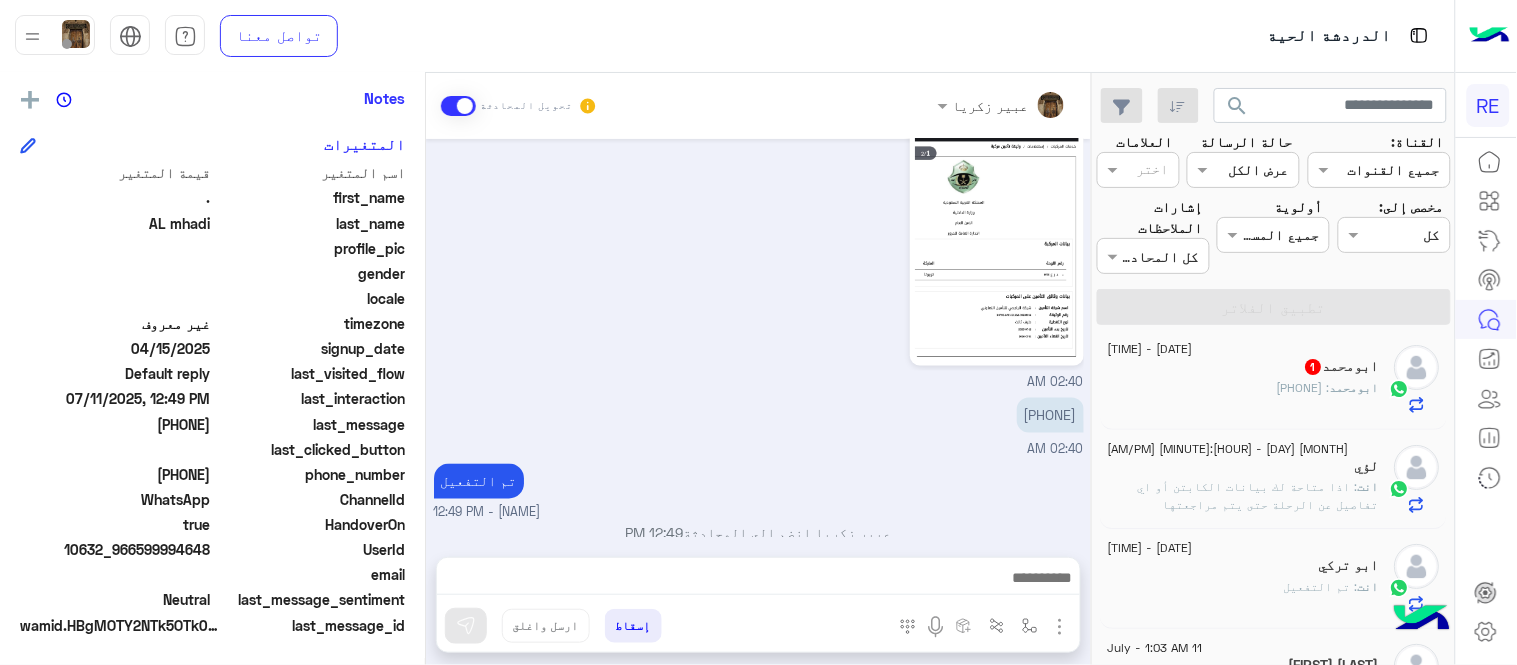 click on "[FIRST] : [PHONE]" 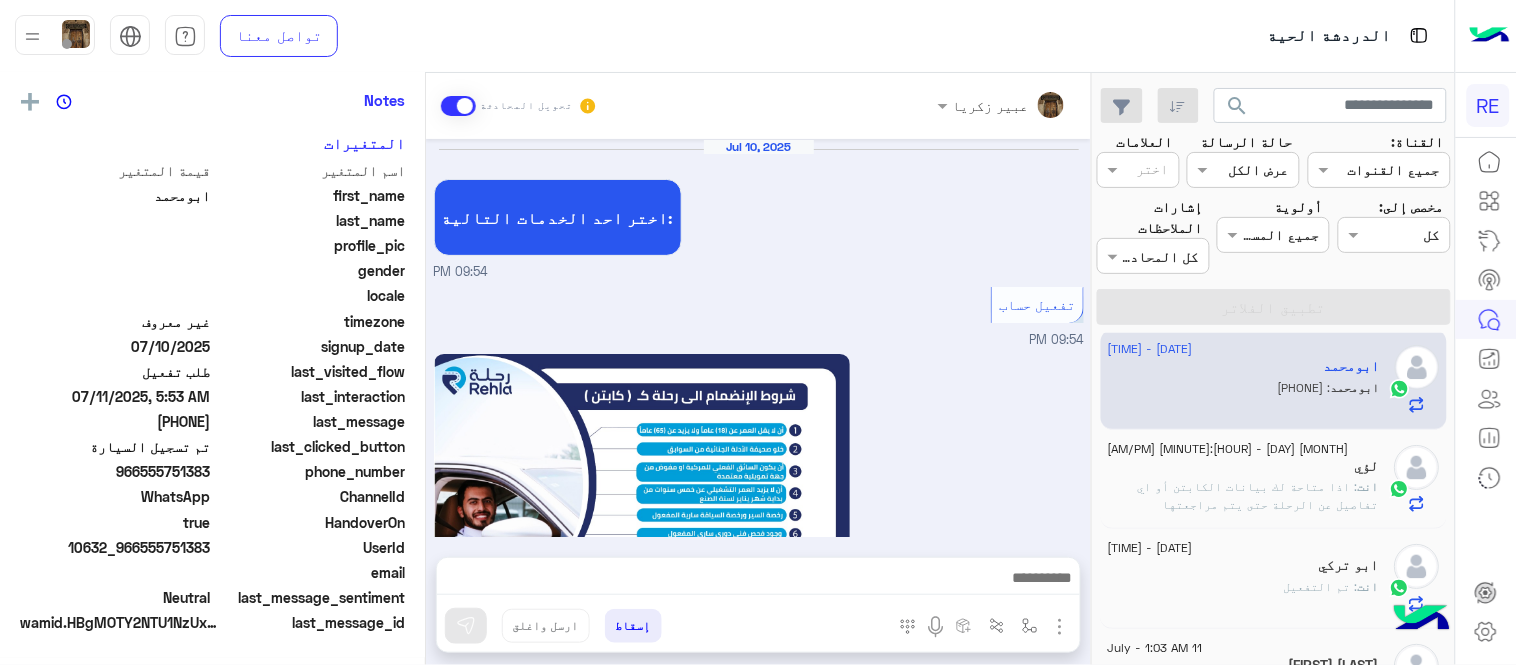 scroll, scrollTop: 405, scrollLeft: 0, axis: vertical 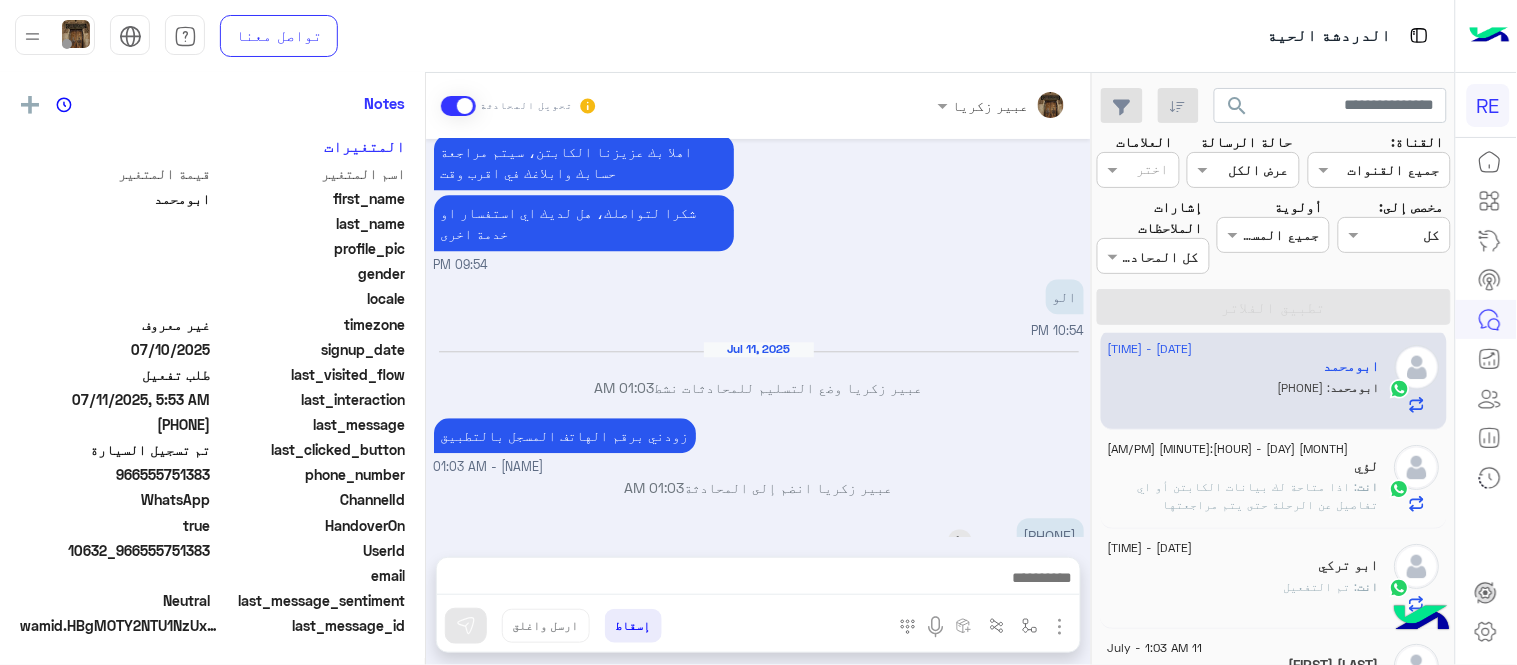 click on "[PHONE]" at bounding box center (1050, 535) 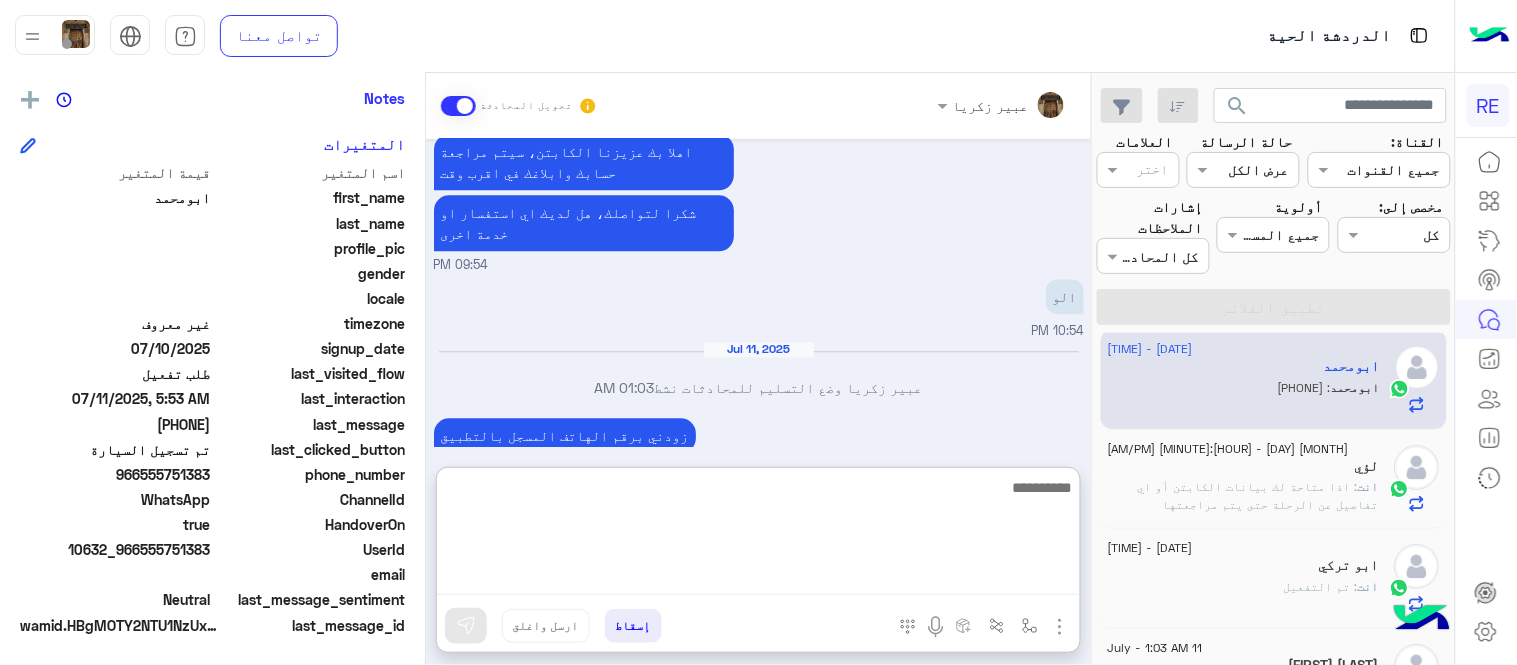 click at bounding box center (758, 535) 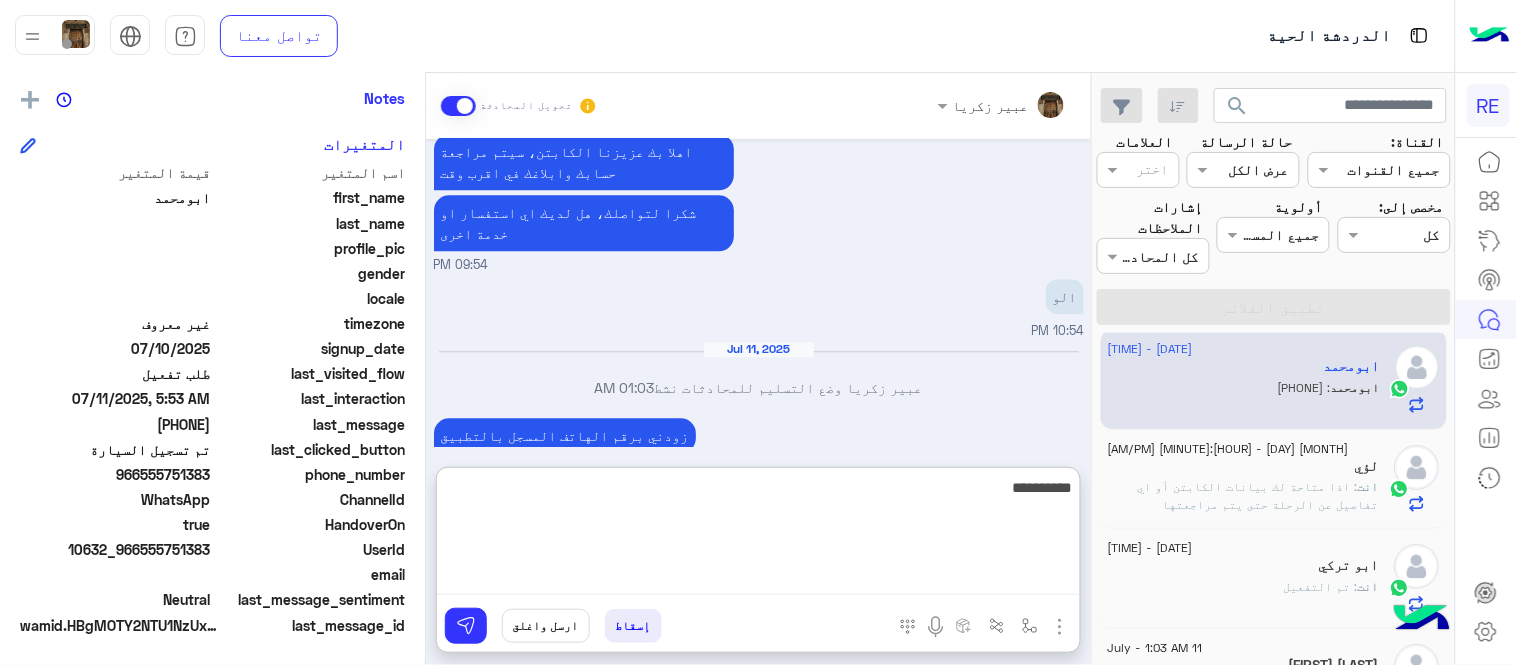 type on "**********" 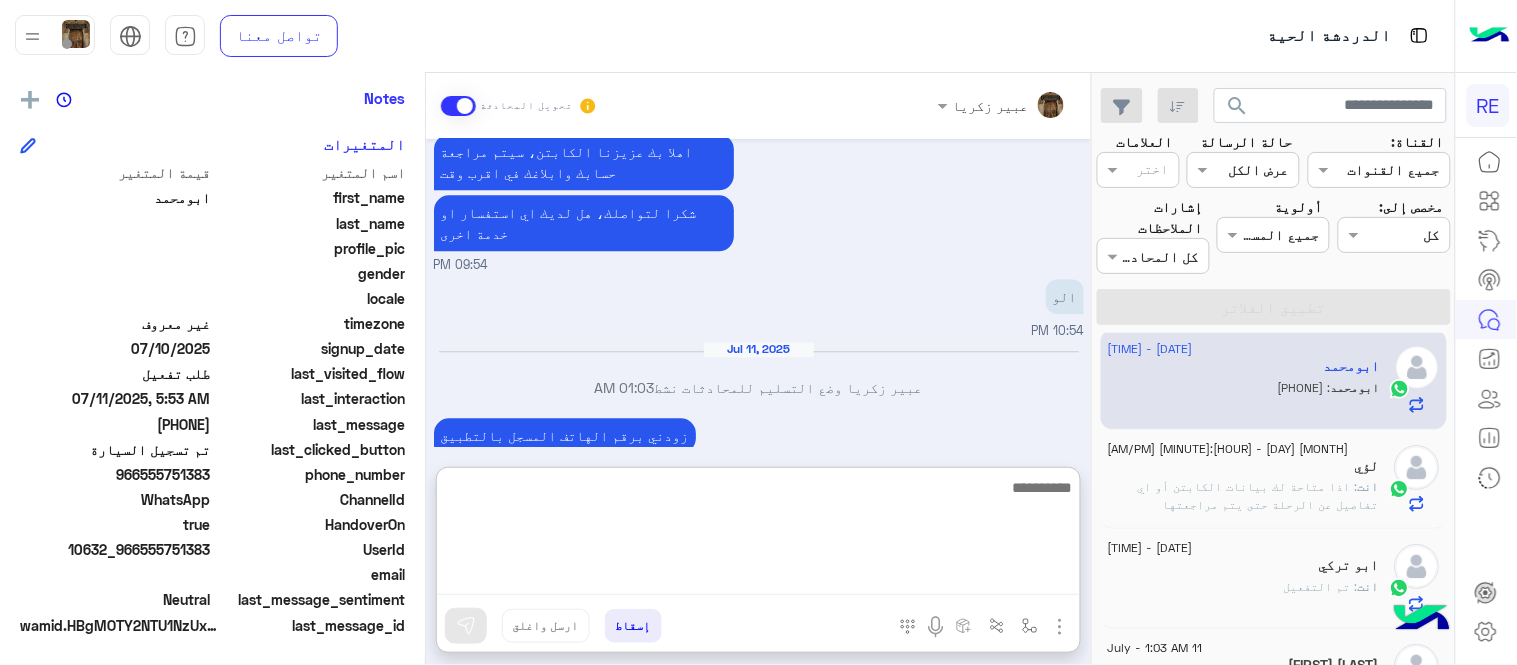 scroll, scrollTop: 1366, scrollLeft: 0, axis: vertical 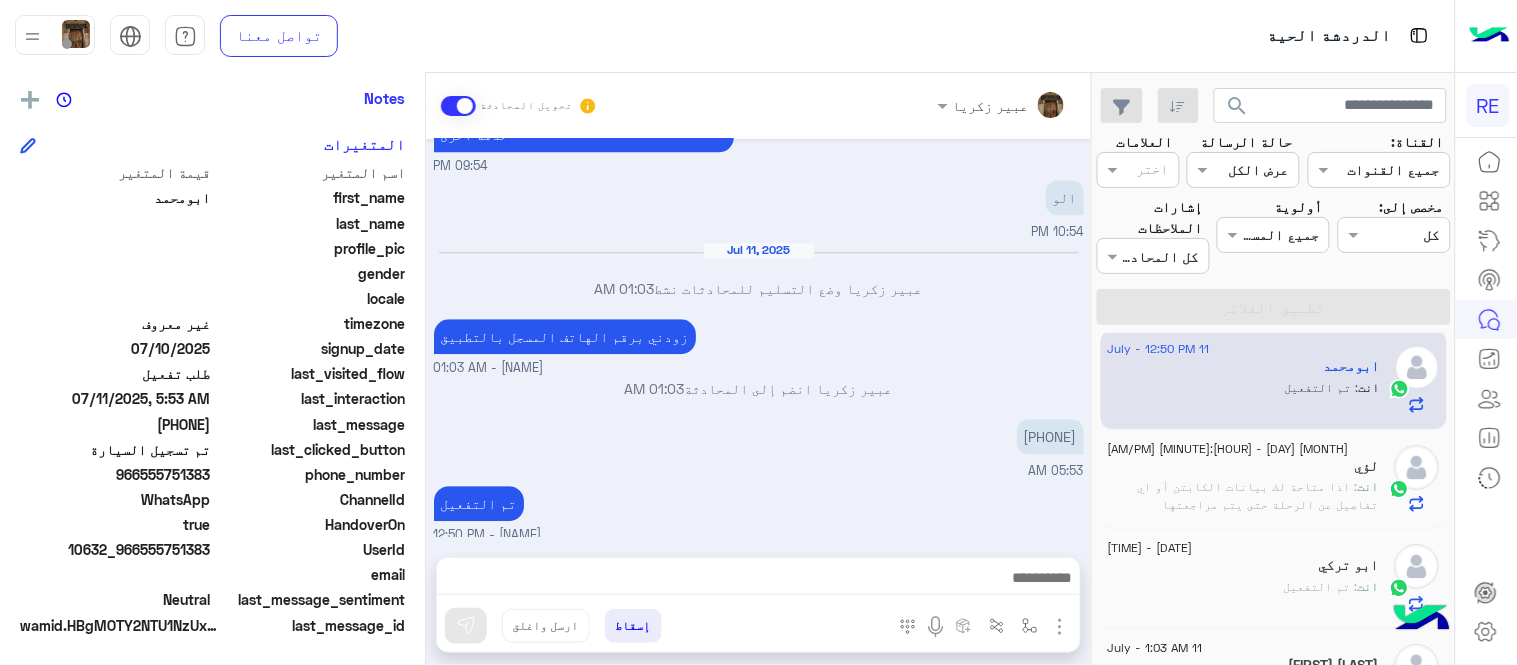 click on "[MONTH] [DAY], [YEAR]  اختر احد الخدمات التالية:    [HOUR]:[MINUTE] [AM/PM]   تفعيل حساب    [HOUR]:[MINUTE] [AM/PM]  يمكنك الاطلاع على شروط الانضمام لرحلة ك (كابتن ) الموجودة بالصورة أعلاه،
لتحميل التطبيق عبر الرابط التالي : 📲
http://onelink.to/Rehla    يسعدنا انضمامك لتطبيق رحلة يمكنك اتباع الخطوات الموضحة لتسجيل بيانات سيارتك بالفيديو التالي  : عزيزي الكابتن، فضلًا ، للرغبة بتفعيل الحساب قم برفع البيانات عبر التطبيق والتواصل معنا  تم تسجيل السيارة   اواجه صعوبة بالتسجيل  اي خدمة اخرى ؟  الرجوع للقائمة الرئ   لا     [HOUR]:[MINUTE] [AM/PM]   تم تسجيل السيارة    [HOUR]:[MINUTE] [AM/PM]  اهلا بك عزيزنا الكابتن، سيتم مراجعة حسابك وابلاغك في اقرب وقت    [HOUR]:[MINUTE] [AM/PM]  الو   [HOUR]:[MINUTE] [AM/PM]" at bounding box center (758, 338) 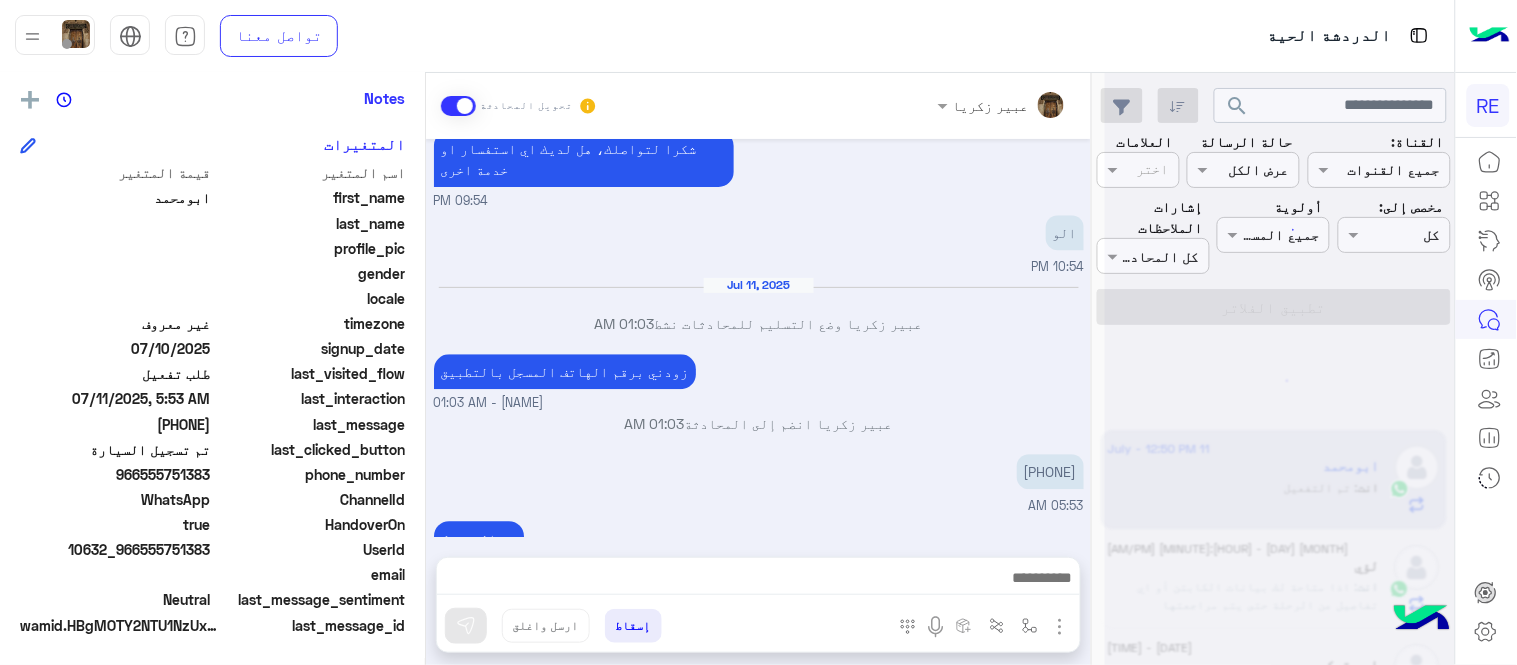 scroll, scrollTop: 0, scrollLeft: 0, axis: both 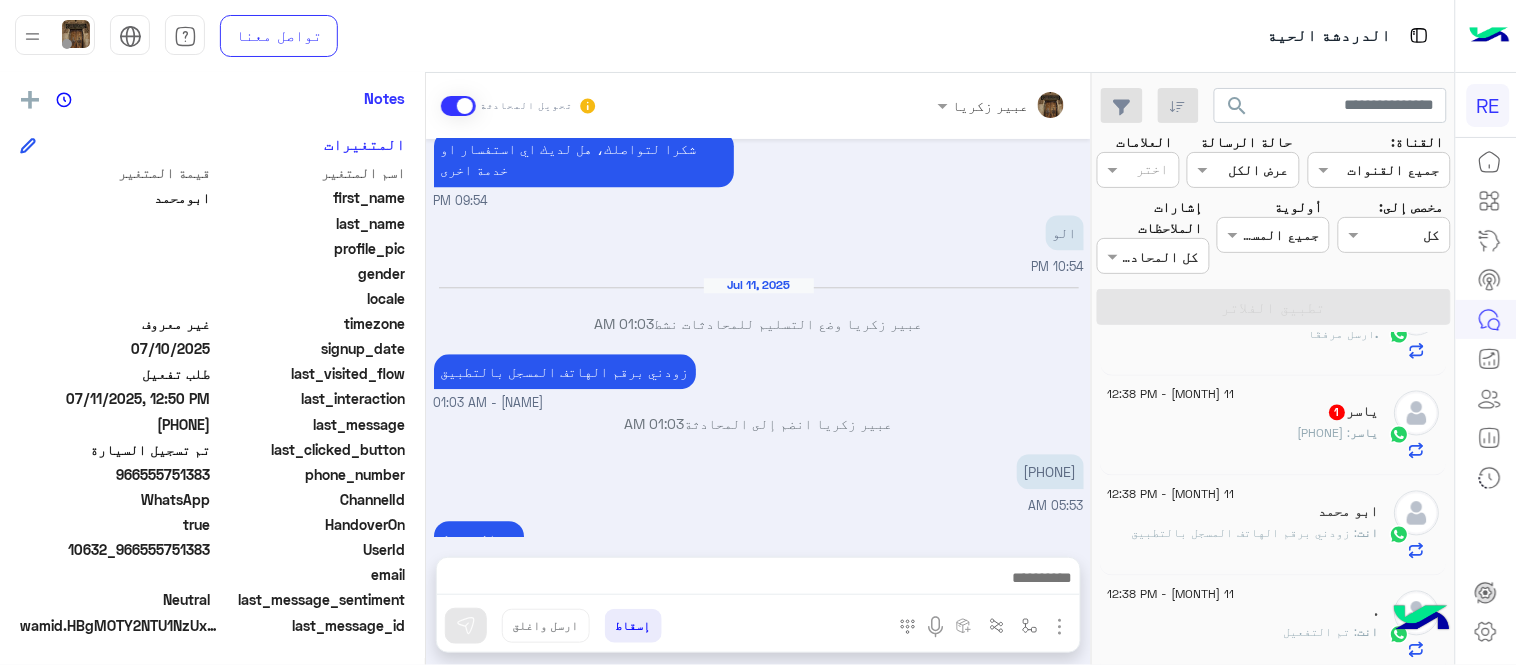 click on "[NAME]   [NUMBER]" 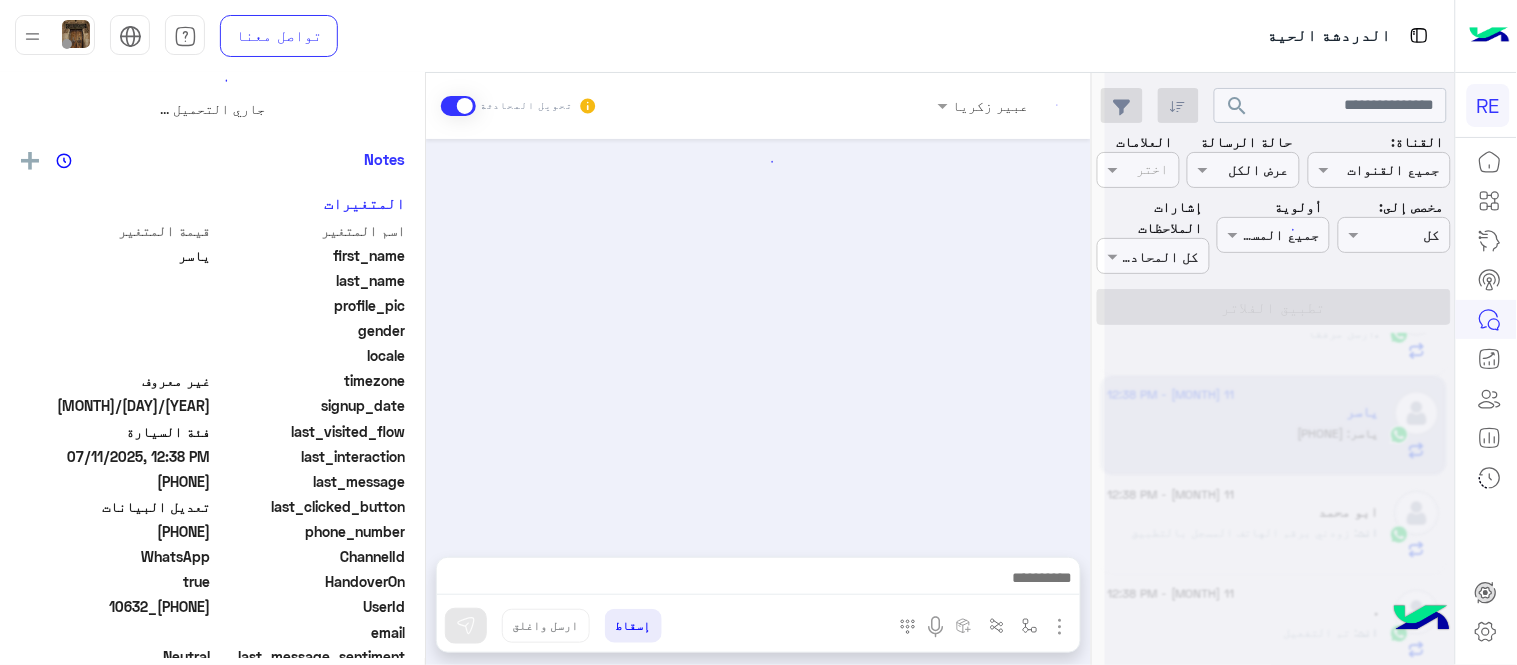scroll, scrollTop: 0, scrollLeft: 0, axis: both 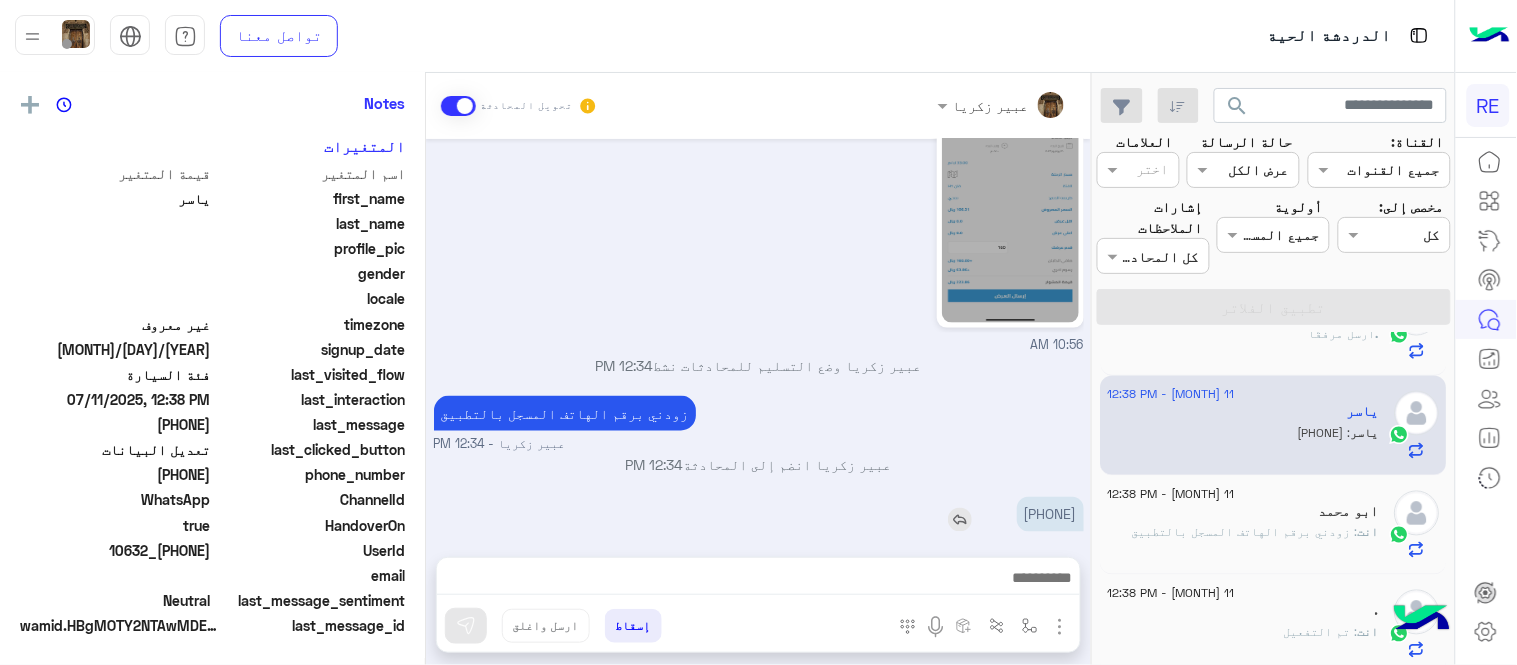 click on "[PHONE]" at bounding box center (1050, 514) 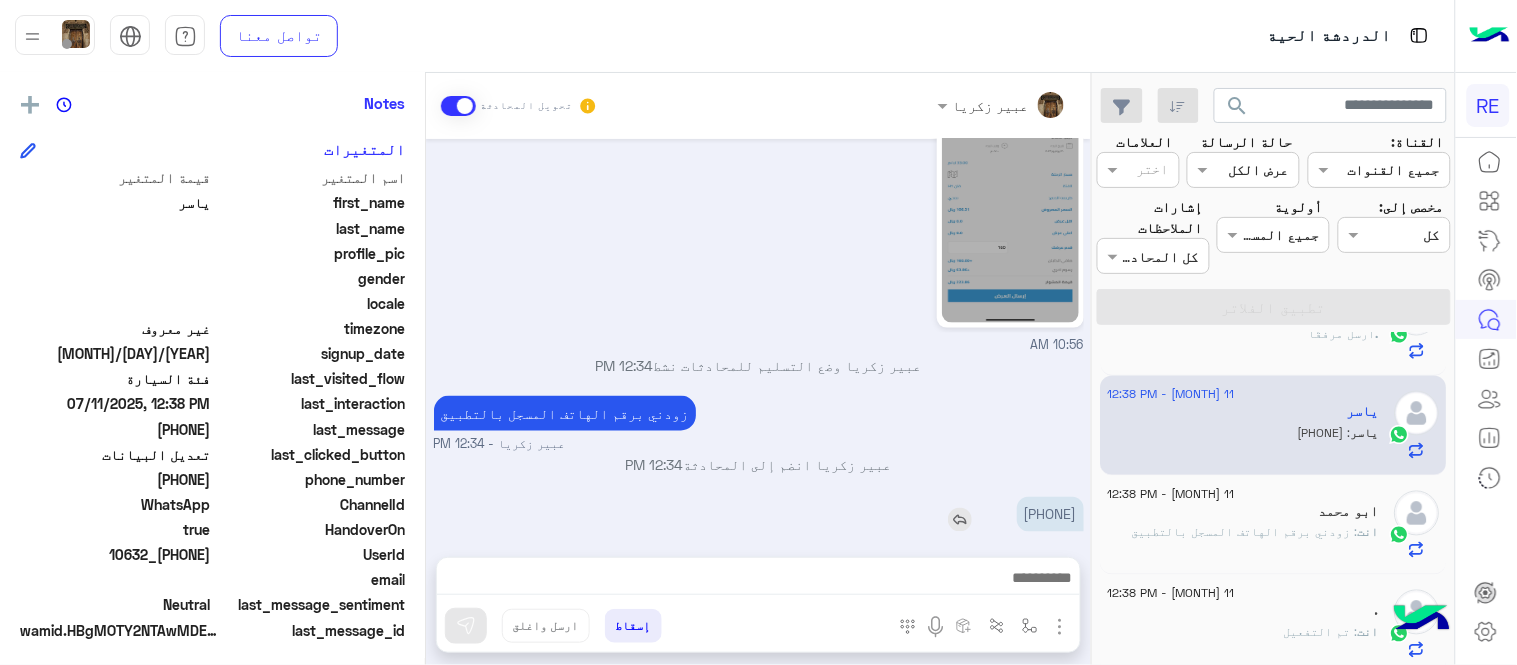 scroll, scrollTop: 410, scrollLeft: 0, axis: vertical 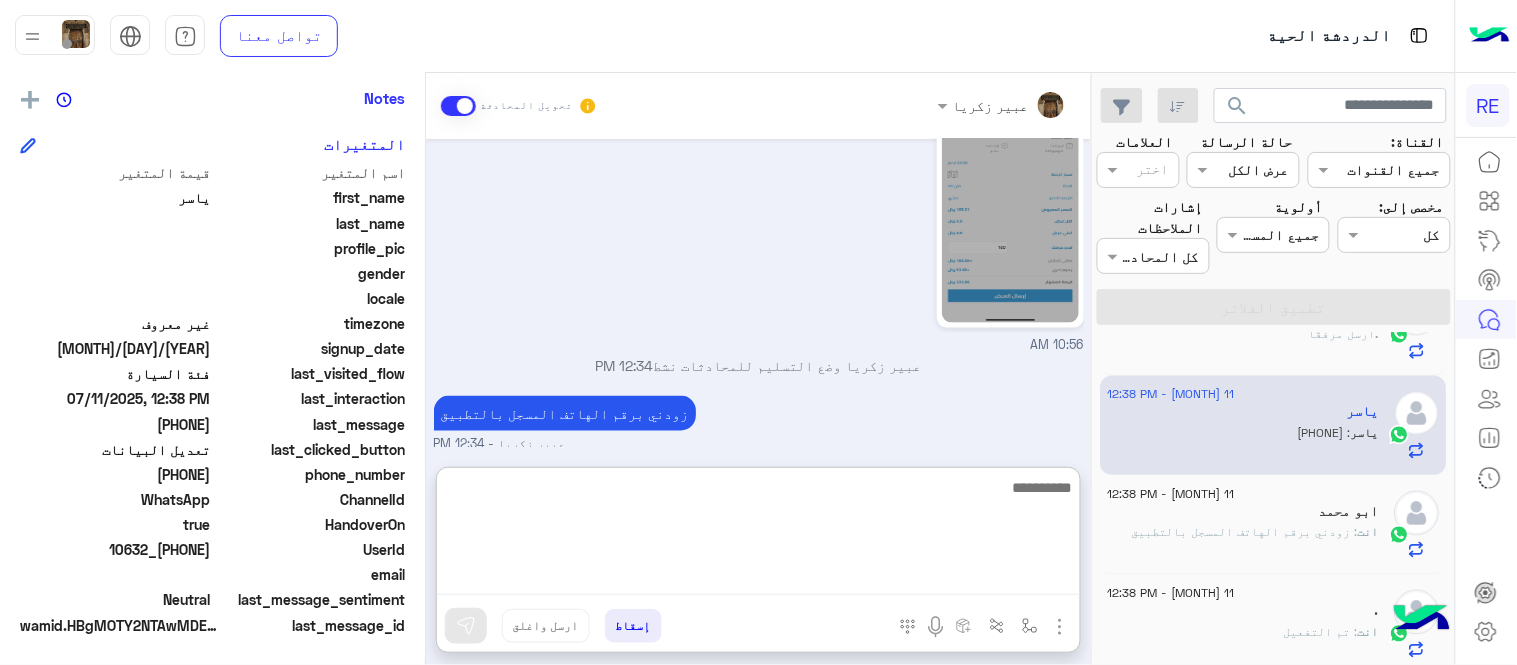click at bounding box center (758, 535) 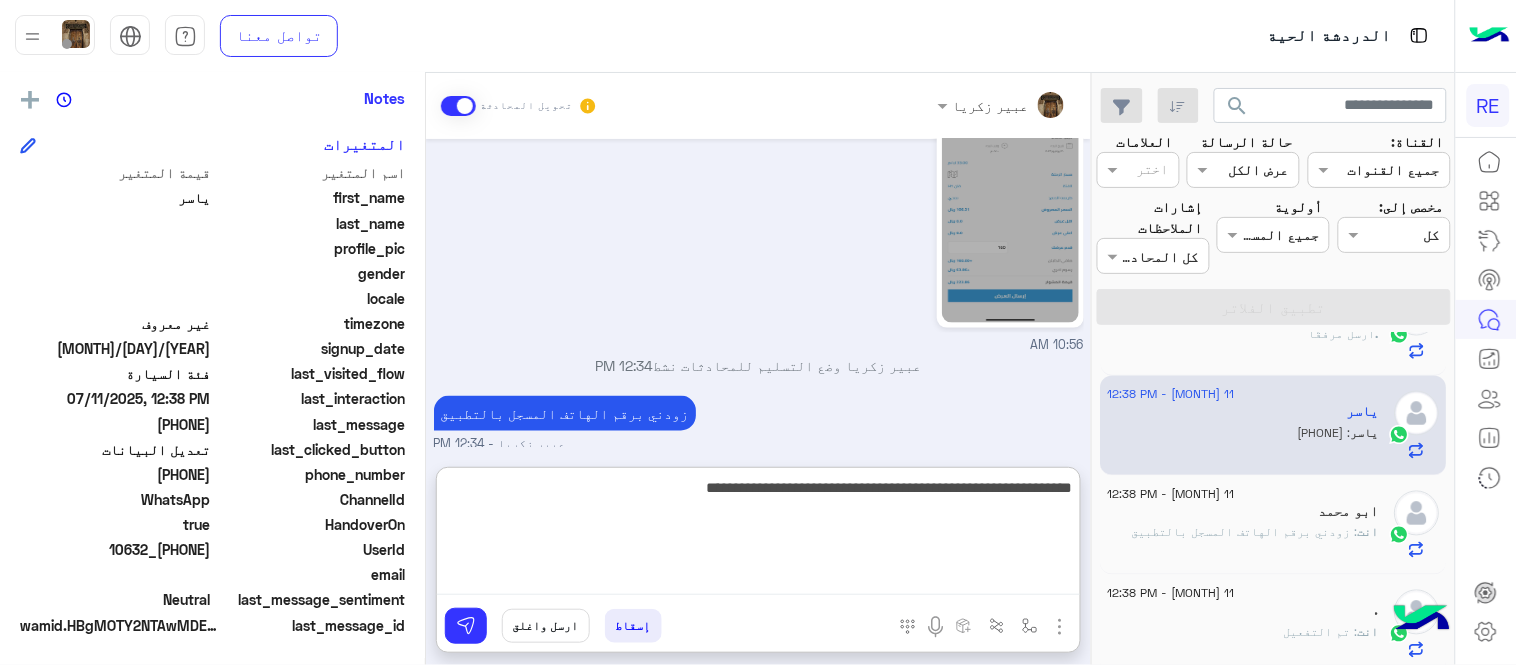 type on "**********" 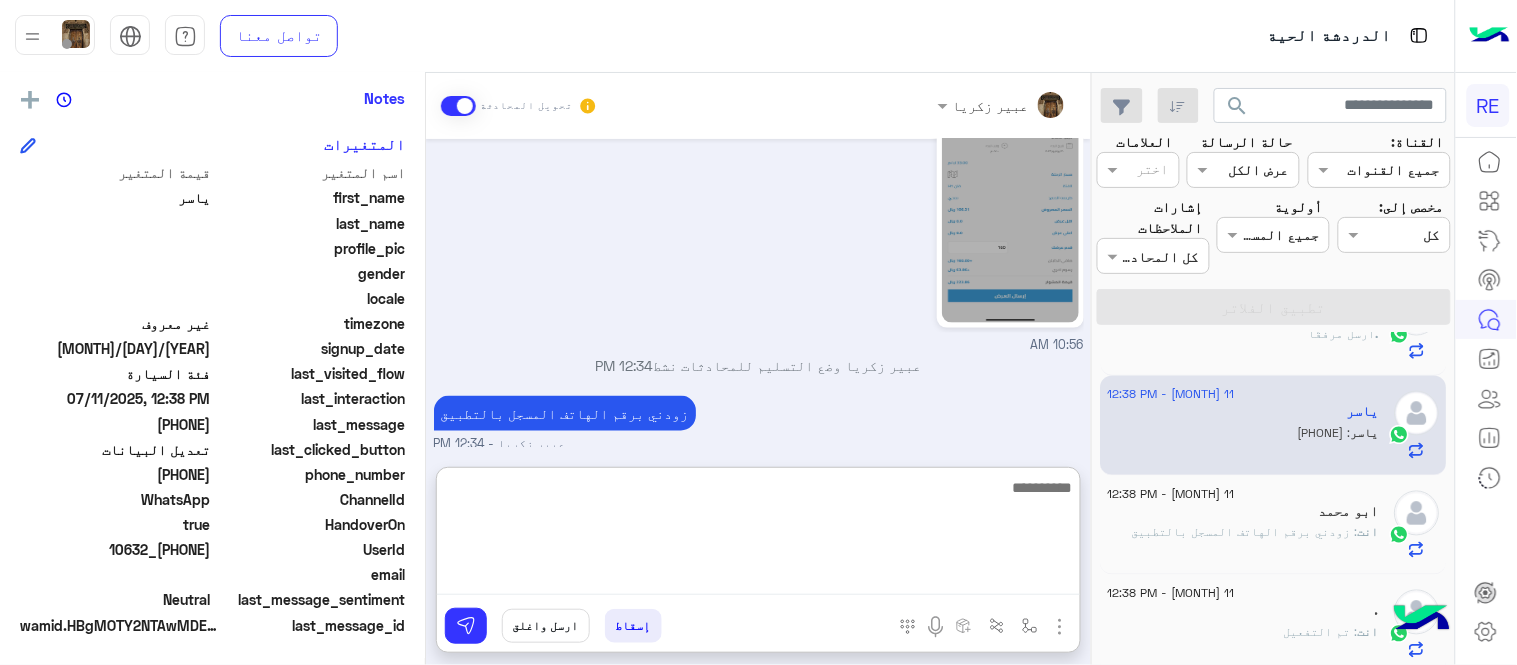 scroll, scrollTop: 845, scrollLeft: 0, axis: vertical 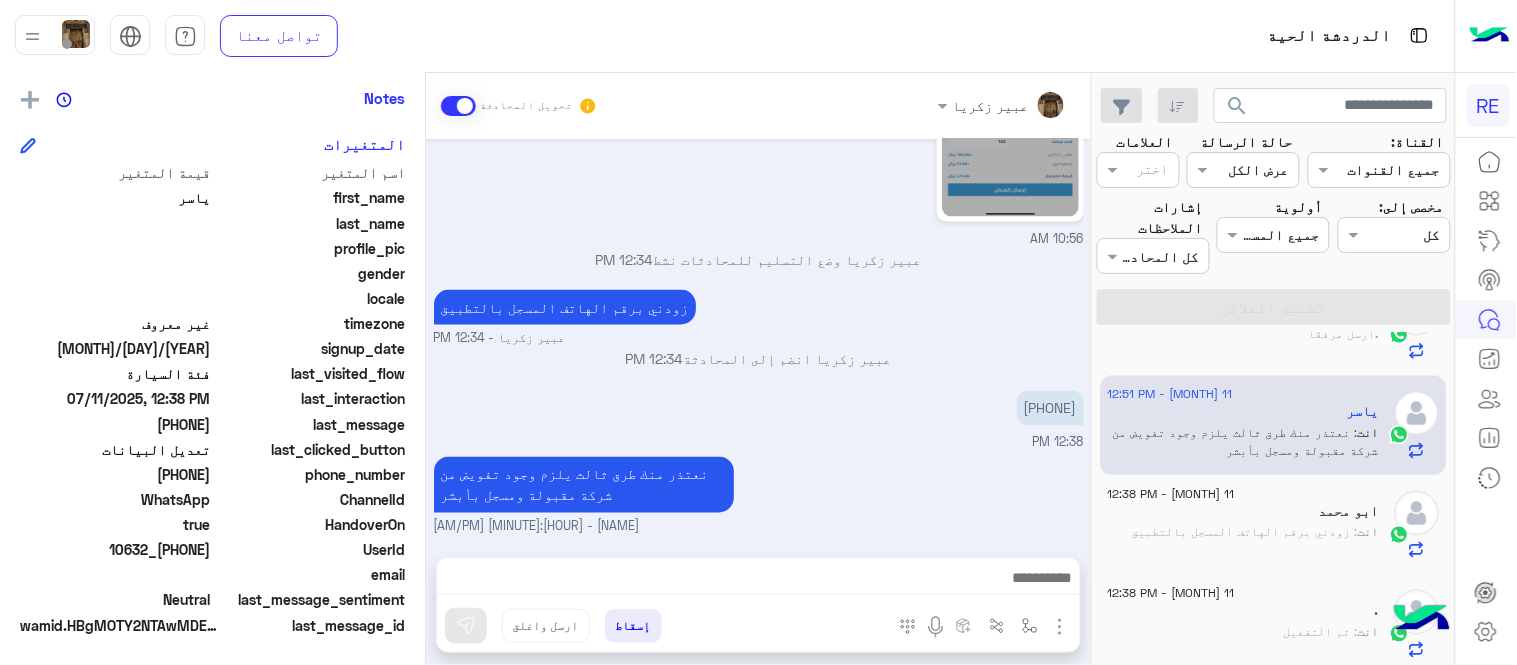 click on "[PERSON] تحويل المحادثة     [MONTH] [DAY], [YEAR]  هل أنت ؟   كابتن 👨🏻‍✈️   عميل 🧳   رحال (مرشد مرخص) 🏖️     [HOUR]:[MINUTE] [AM/PM]   كابتن     [HOUR]:[MINUTE] [AM/PM]  اختر احد الخدمات التالية:    [HOUR]:[MINUTE] [AM/PM]   تعديل البيانات    [HOUR]:[MINUTE] [AM/PM]  من فضلك ارفق صورة للبيانات من التطبيق  مع ذكر البيانات المطلوب اضافتها او تعديلها.    [HOUR]:[MINUTE] [AM/PM]    [HOUR]:[MINUTE] [AM/PM]   [PERSON] وضع التسليم للمحادثات نشط   [HOUR]:[MINUTE] [AM/PM]      زودني برقم الهاتف المسجل بالتطبيق  [PERSON] -  [HOUR]:[MINUTE] [AM/PM]   [PERSON] انضم إلى المحادثة   [HOUR]:[MINUTE] [AM/PM]      [PHONE]   [HOUR]:[MINUTE] [AM/PM]  نعتذر منك طرق ثالث يلزم وجود تفويض من شركة مقبولة ومسجل بأبشر  [PERSON] -  [HOUR]:[MINUTE] [AM/PM]   إسقاط   ارسل واغلق" at bounding box center (758, 373) 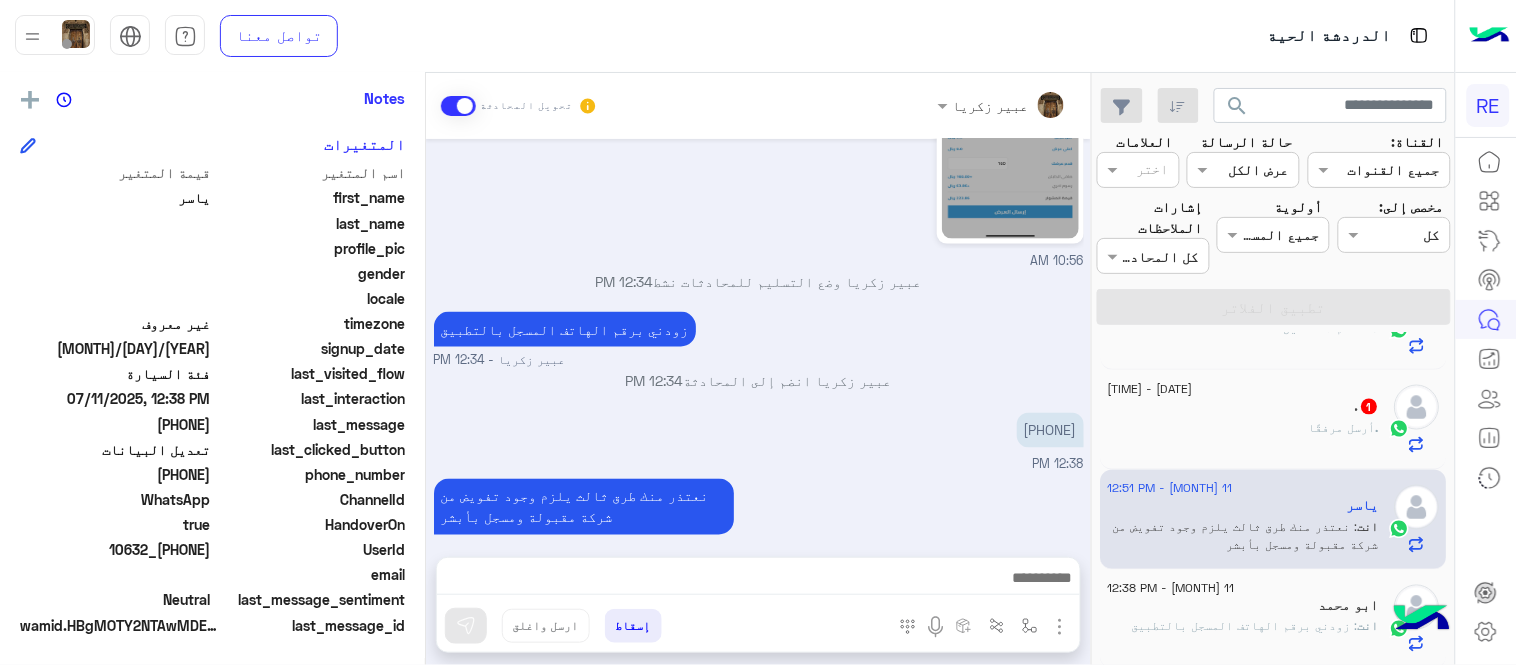 scroll, scrollTop: 847, scrollLeft: 0, axis: vertical 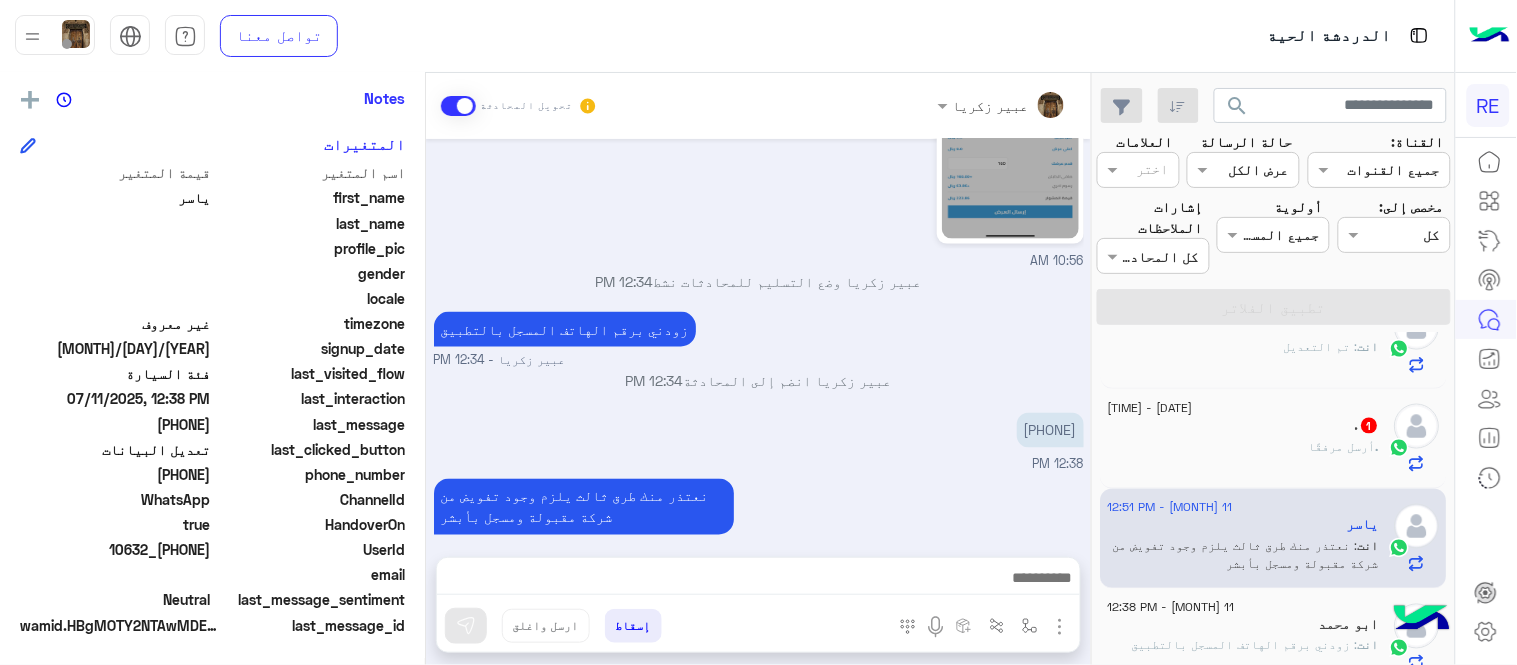 click on "[DATE] - [TIME]" 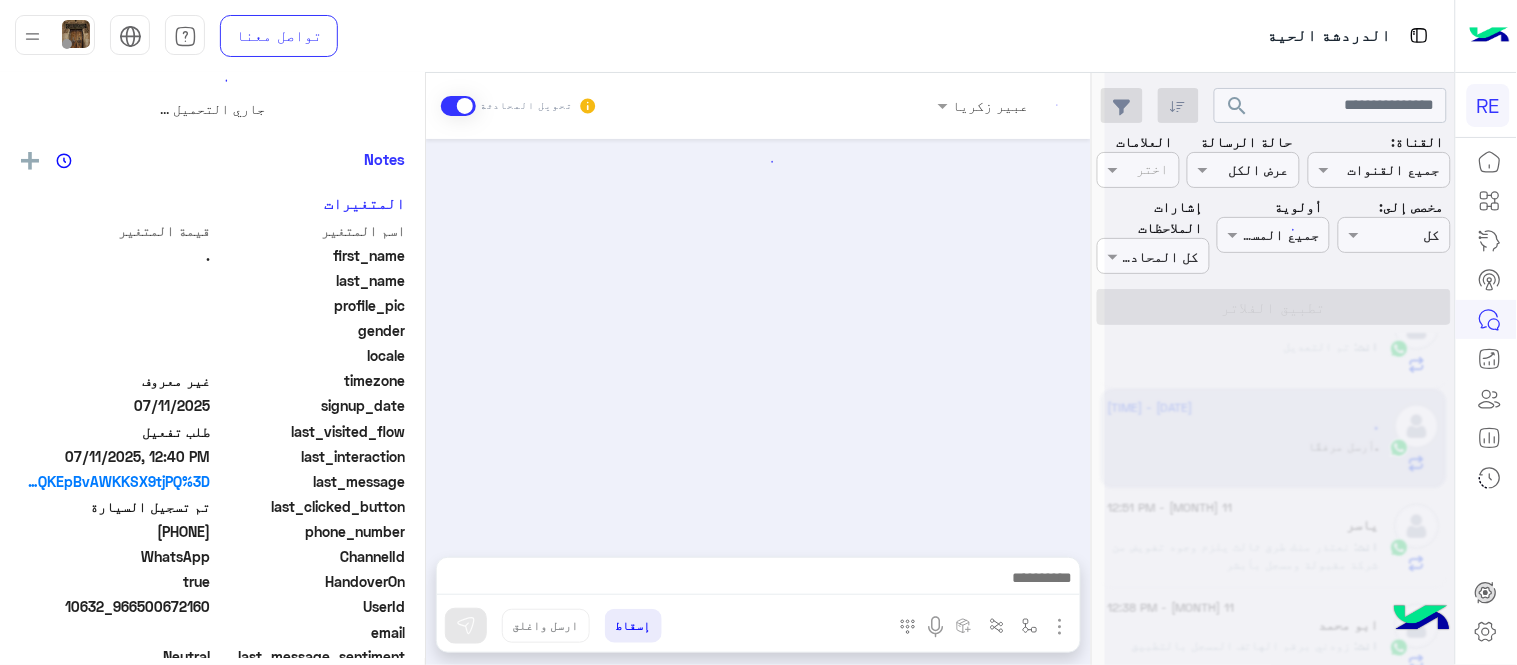 scroll, scrollTop: 0, scrollLeft: 0, axis: both 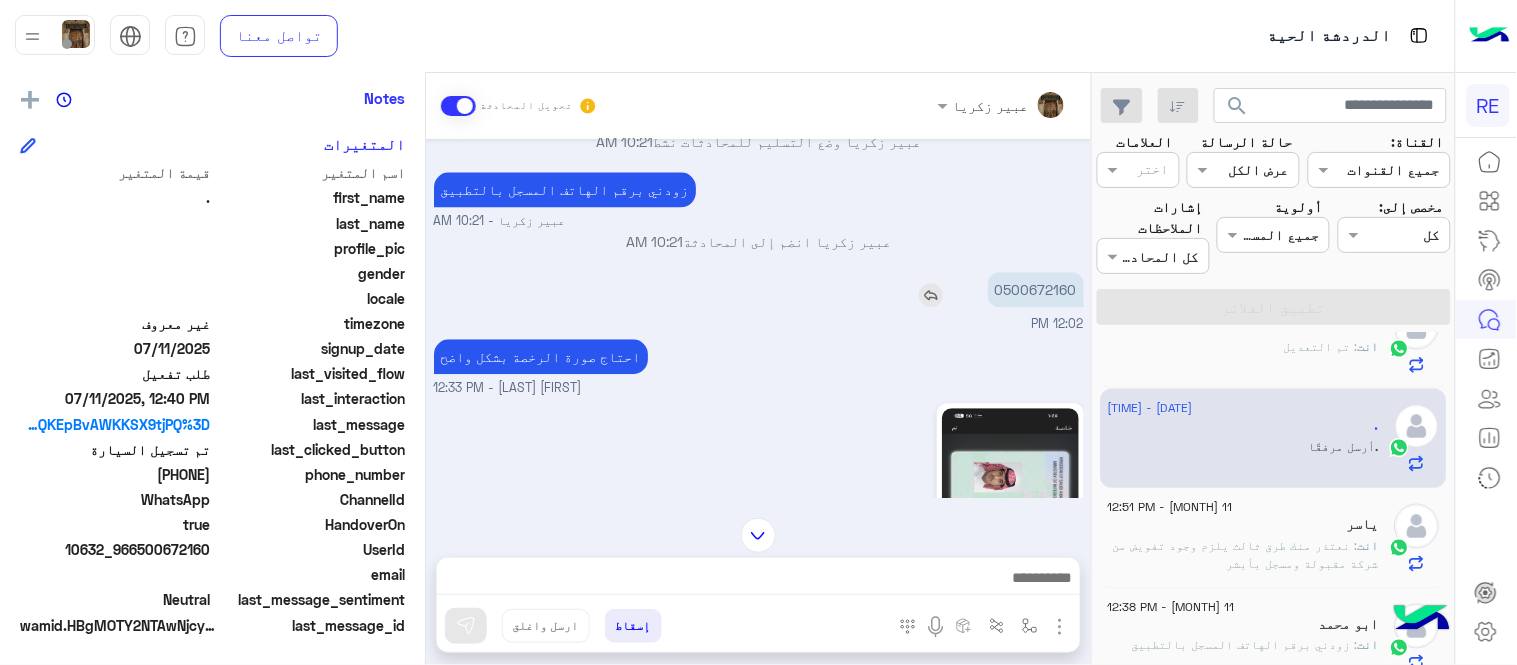 click on "0500672160" at bounding box center (1036, 289) 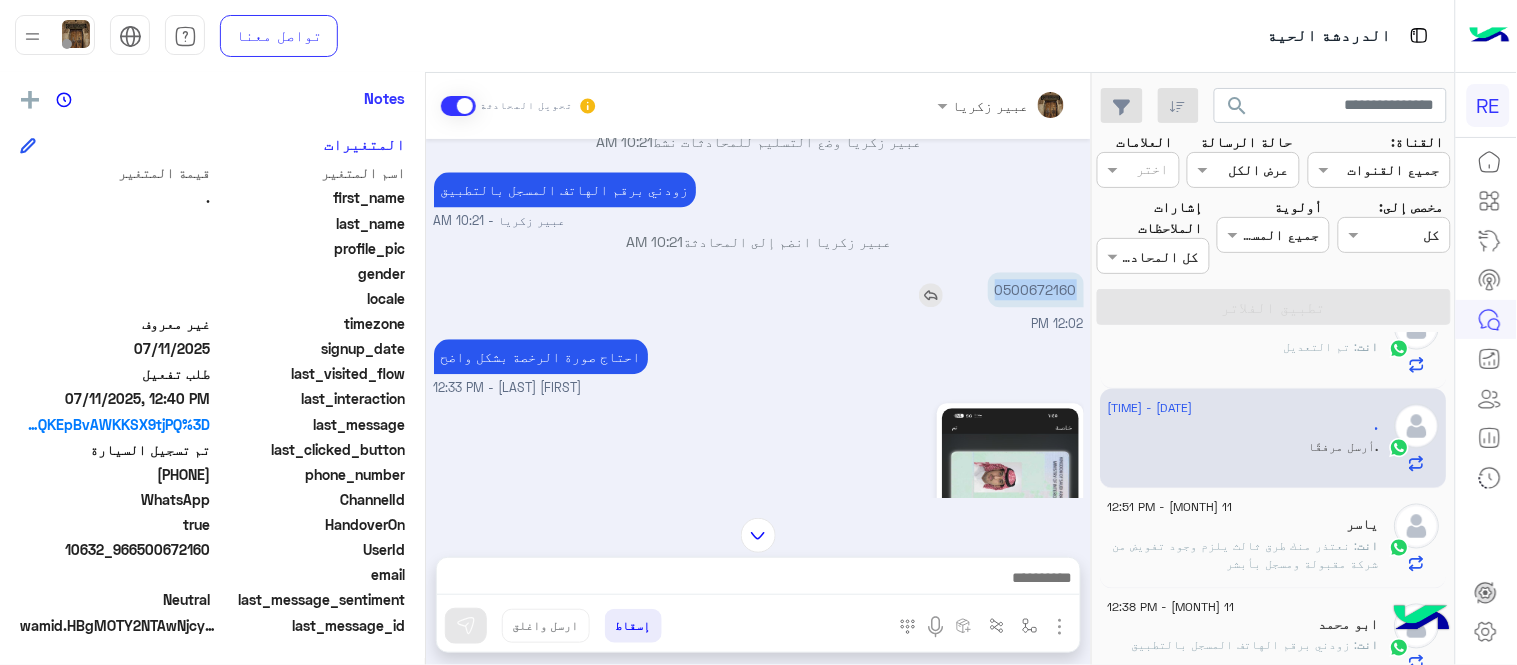 click on "0500672160" at bounding box center [1036, 289] 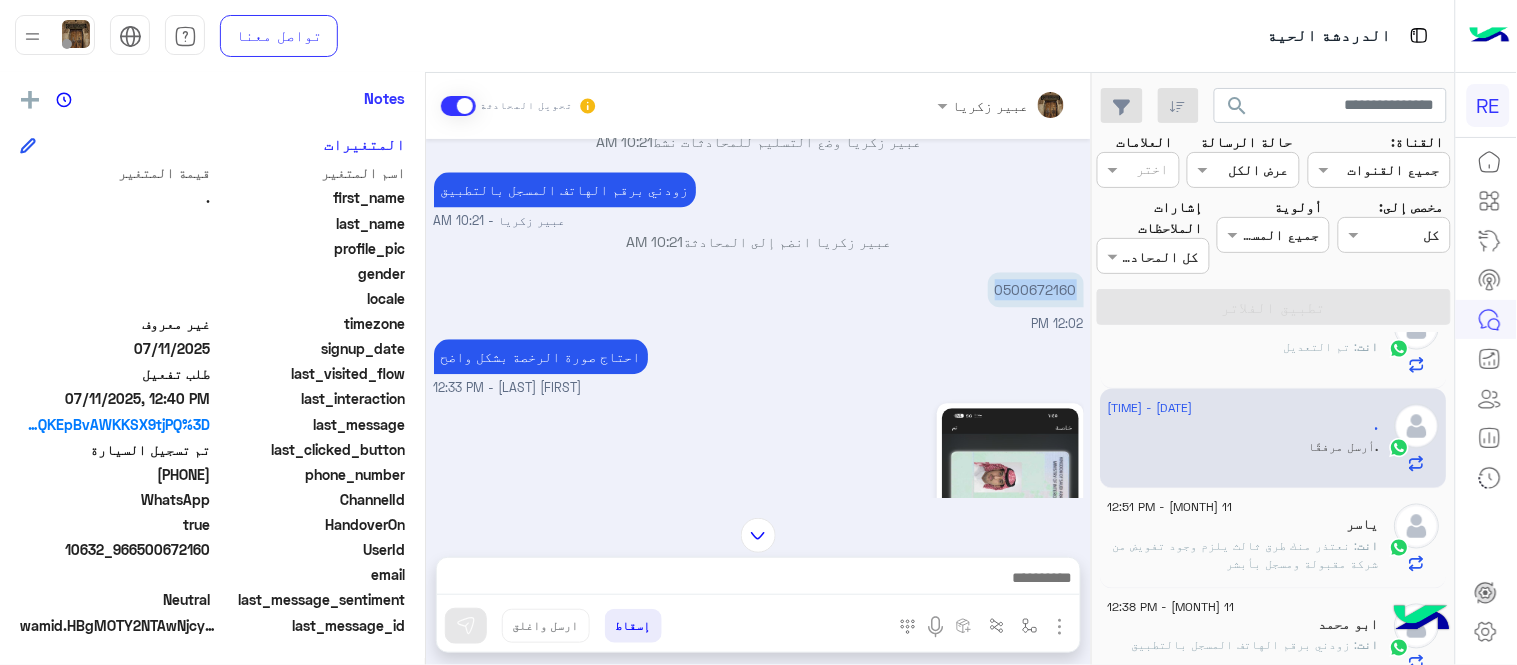 click 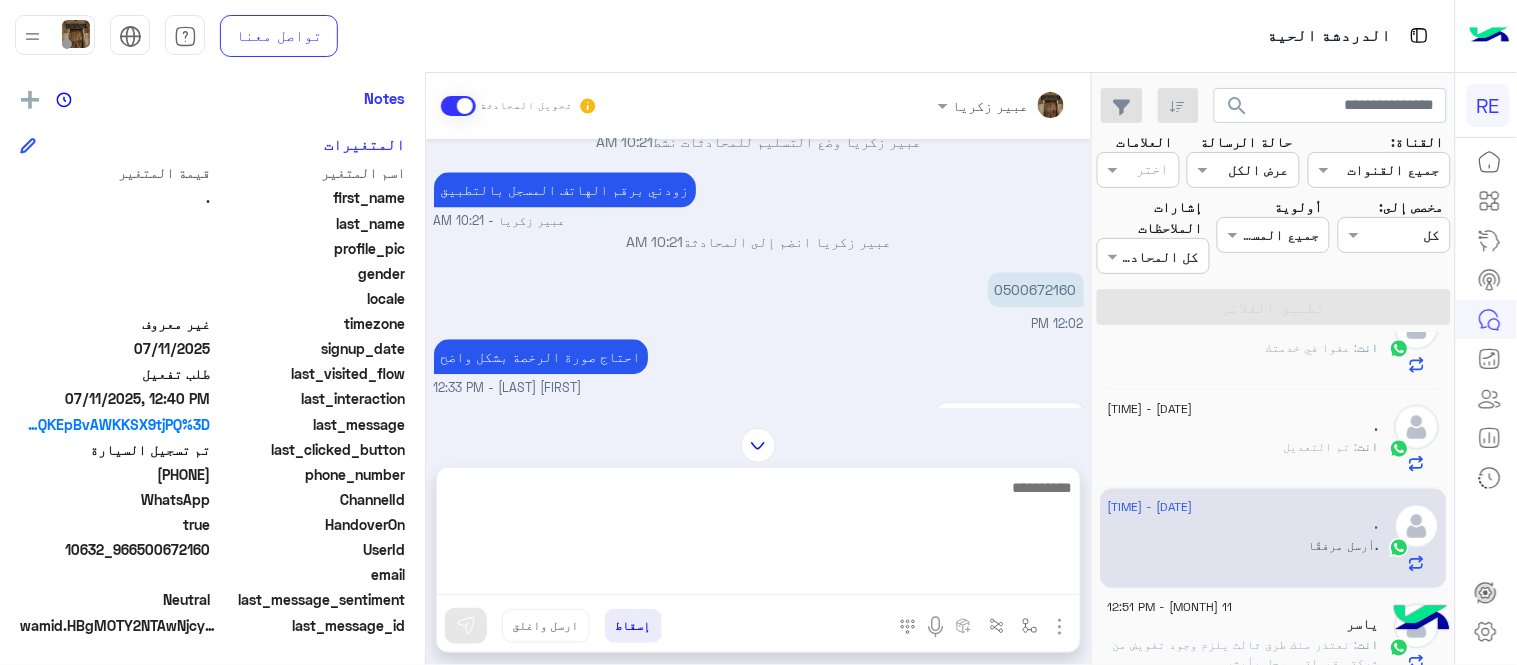click at bounding box center [758, 535] 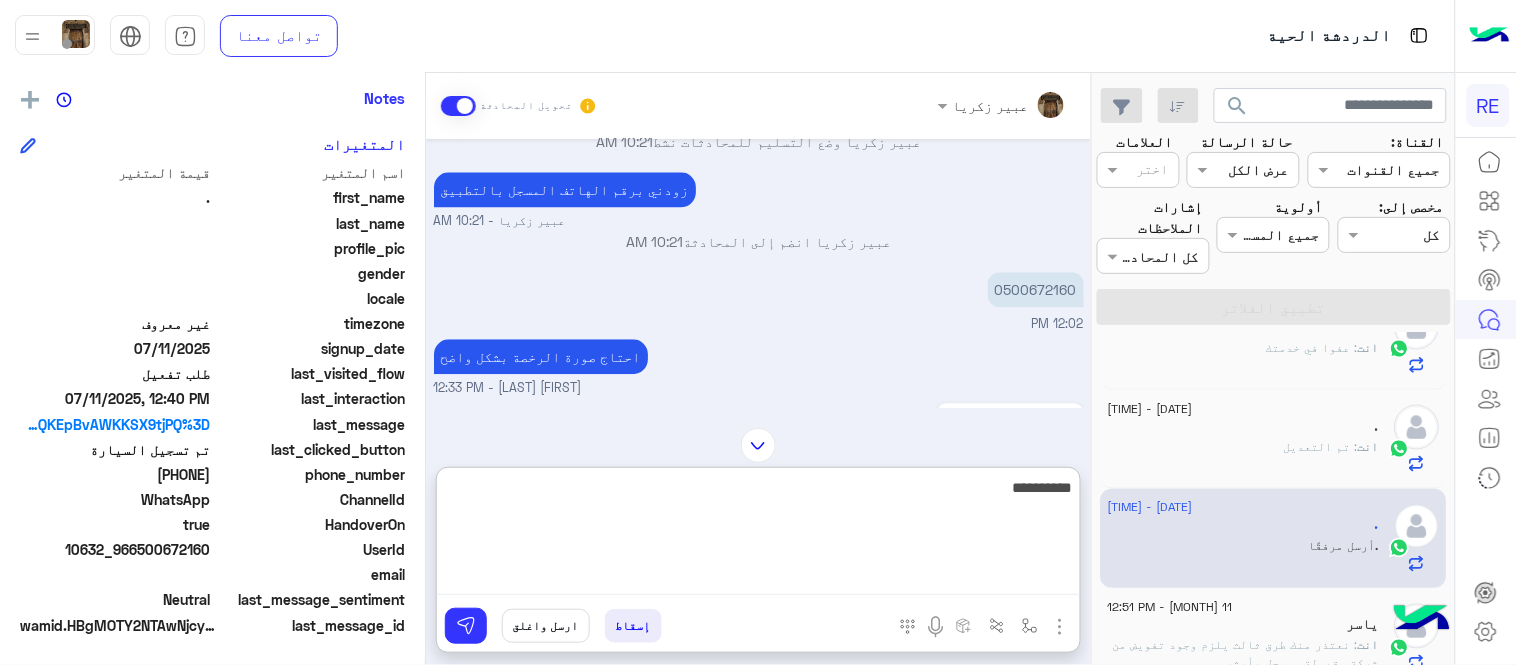 type on "**********" 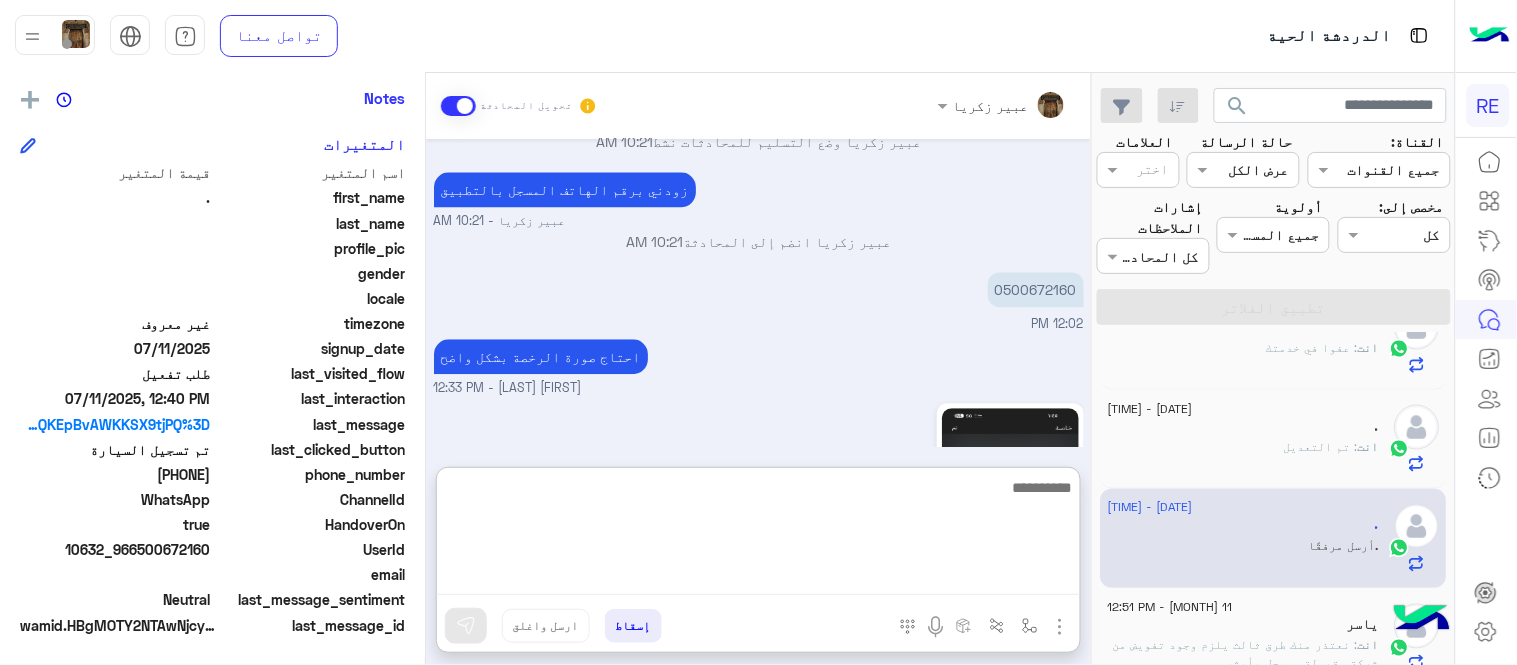 scroll, scrollTop: 1504, scrollLeft: 0, axis: vertical 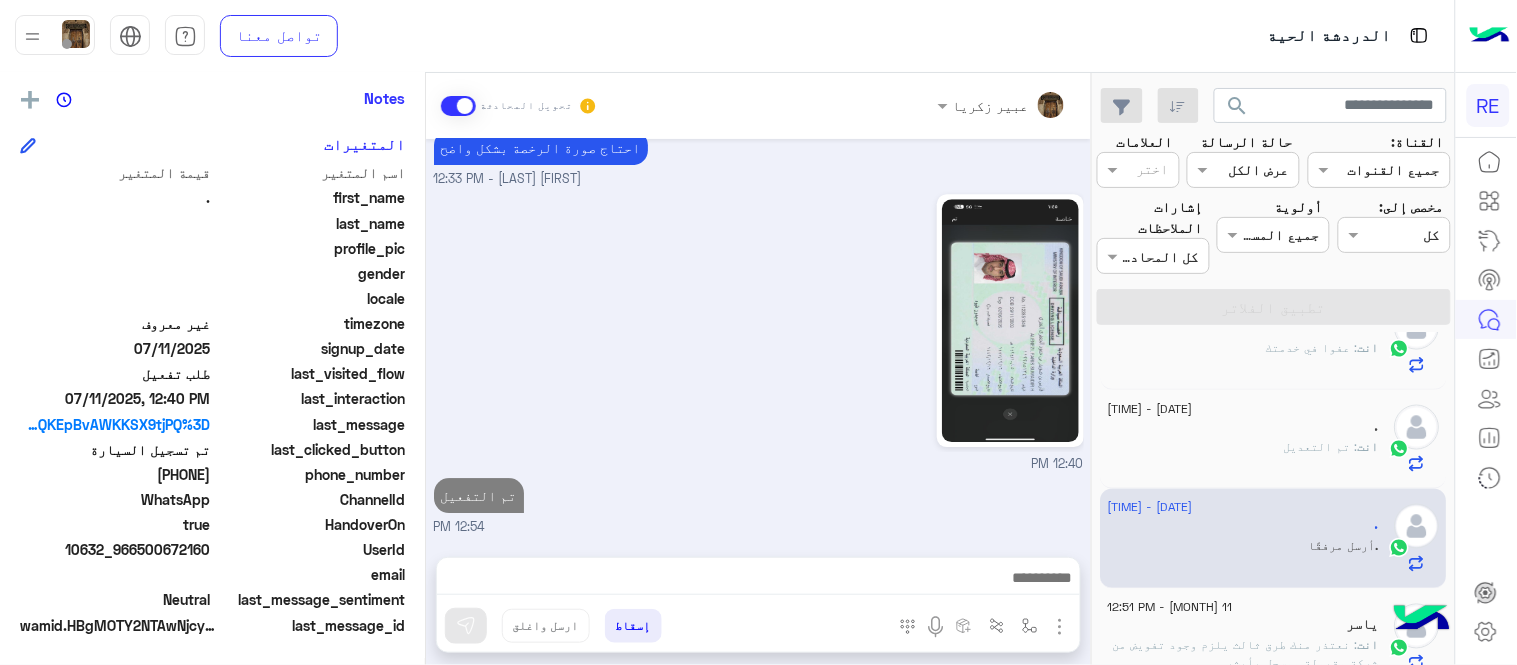 click on "12:40 PM" at bounding box center (759, 331) 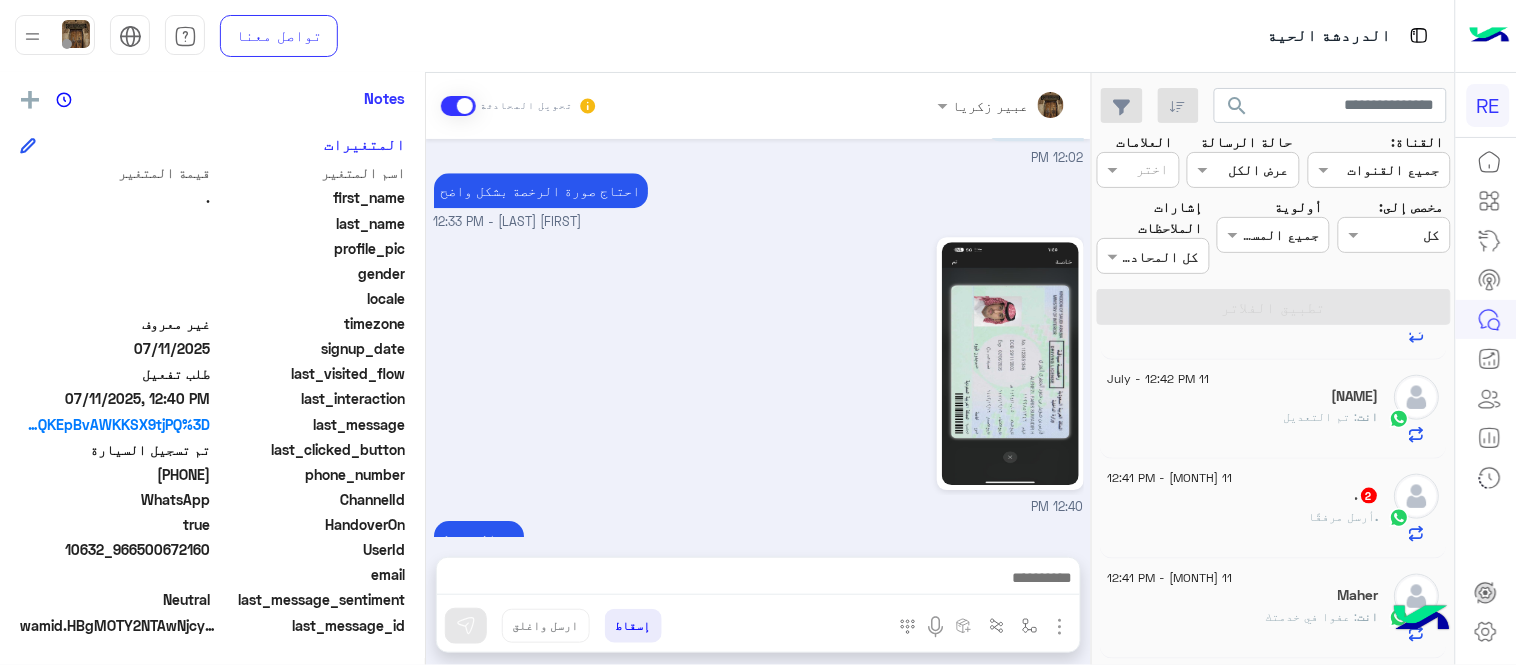 scroll, scrollTop: 584, scrollLeft: 0, axis: vertical 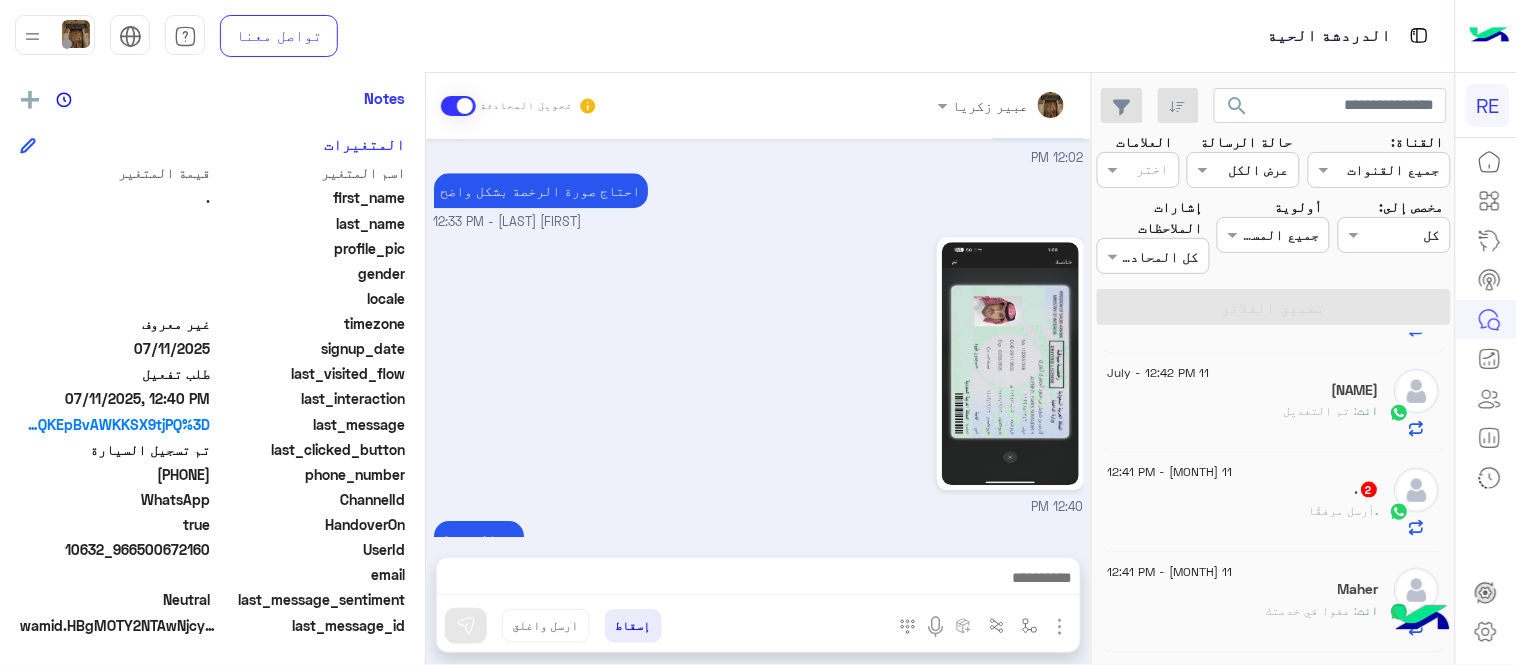 click on ".   2" 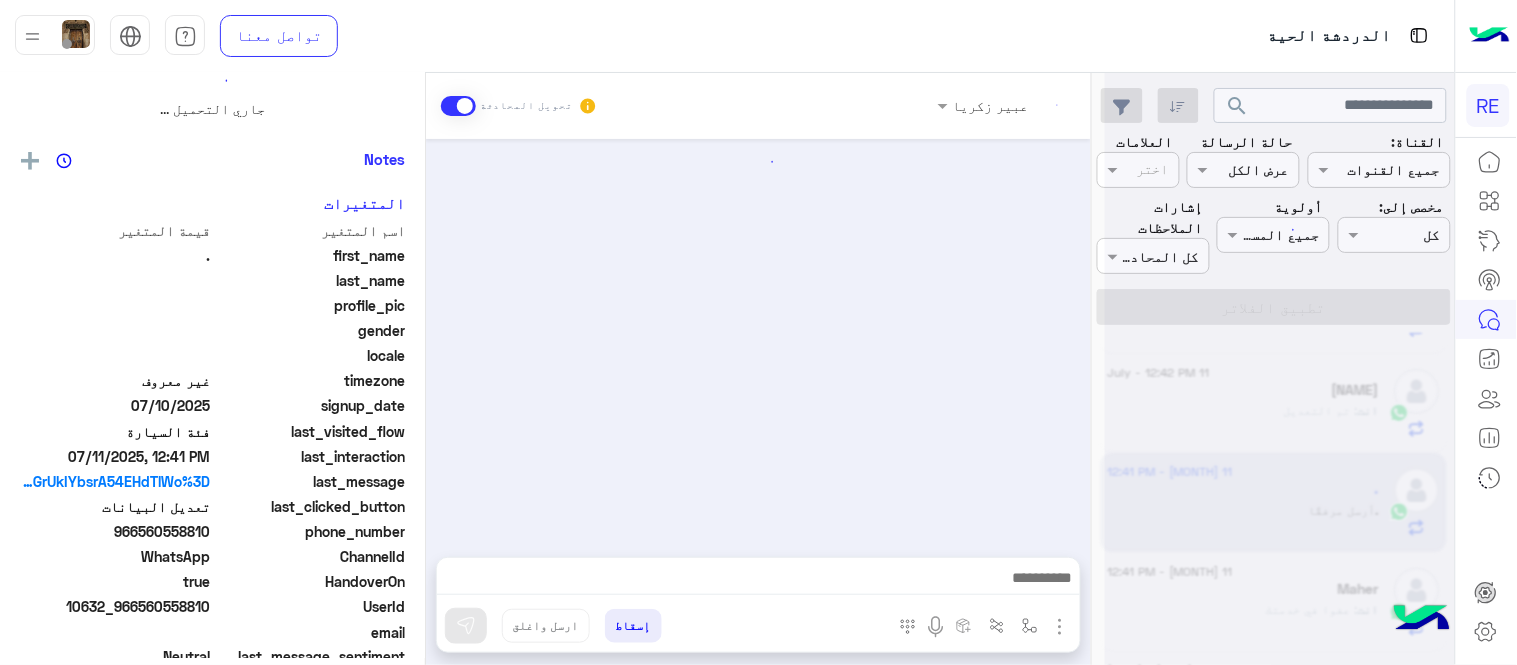scroll, scrollTop: 0, scrollLeft: 0, axis: both 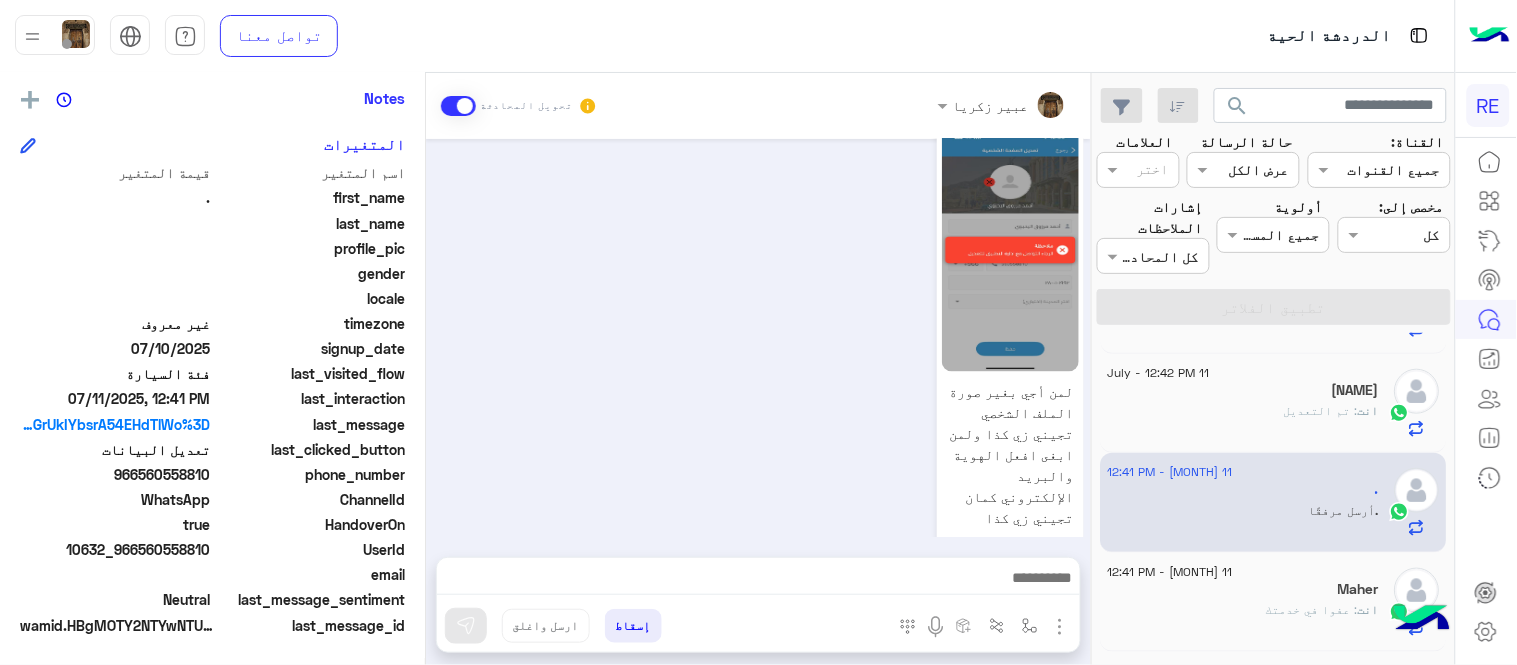 drag, startPoint x: 141, startPoint y: 473, endPoint x: 210, endPoint y: 467, distance: 69.260376 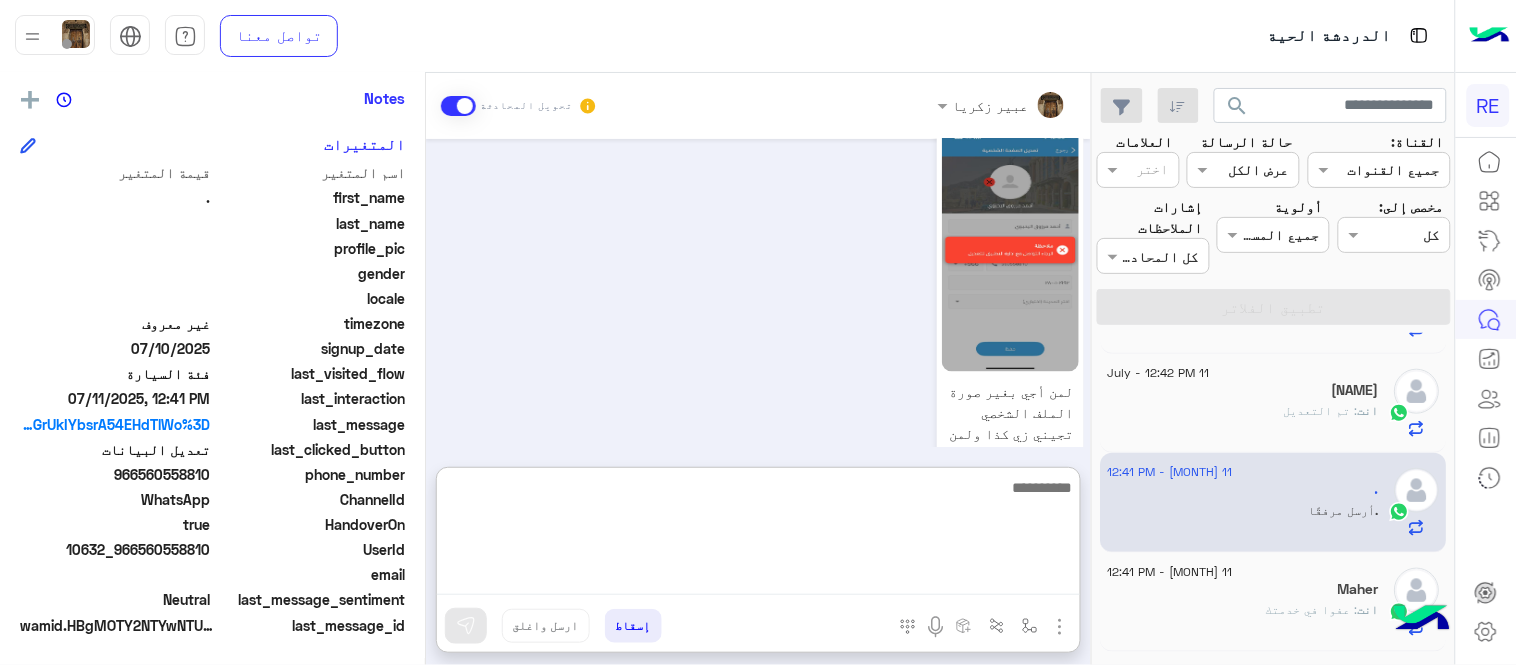 click at bounding box center (758, 535) 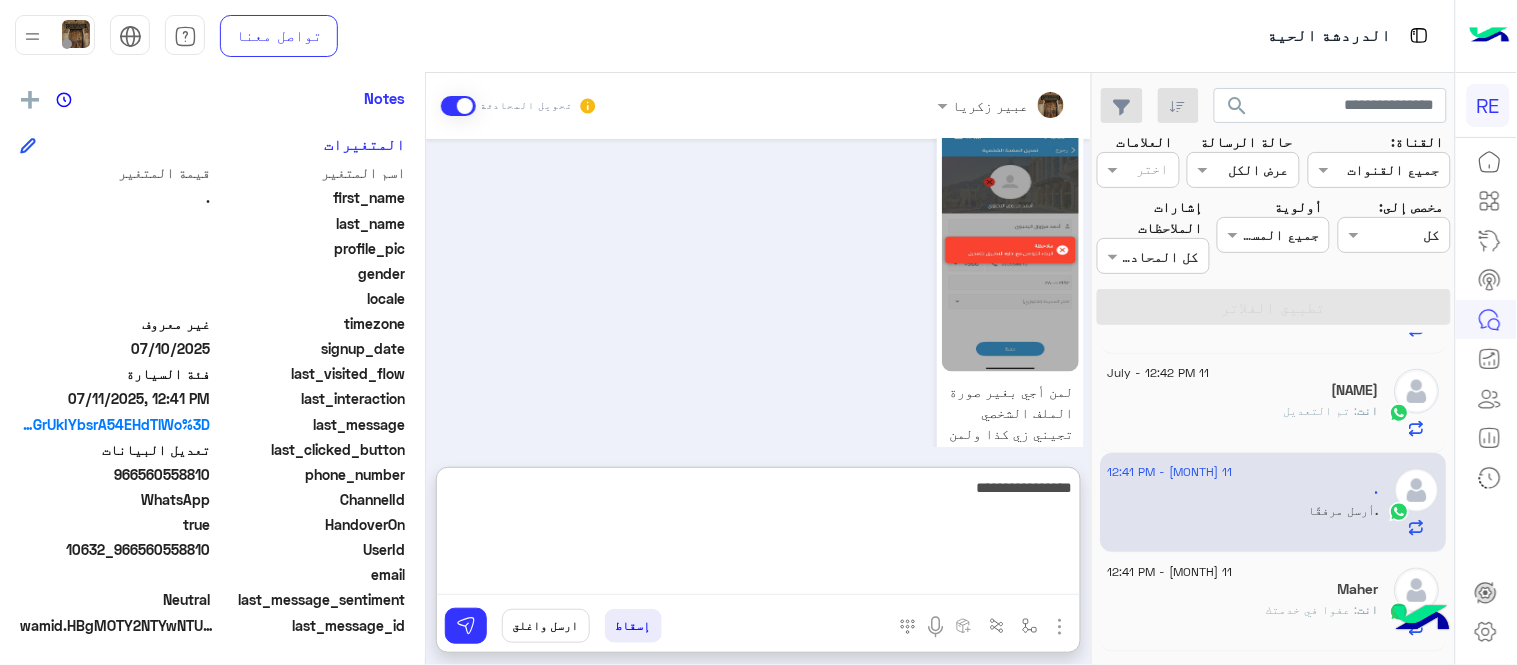 type on "**********" 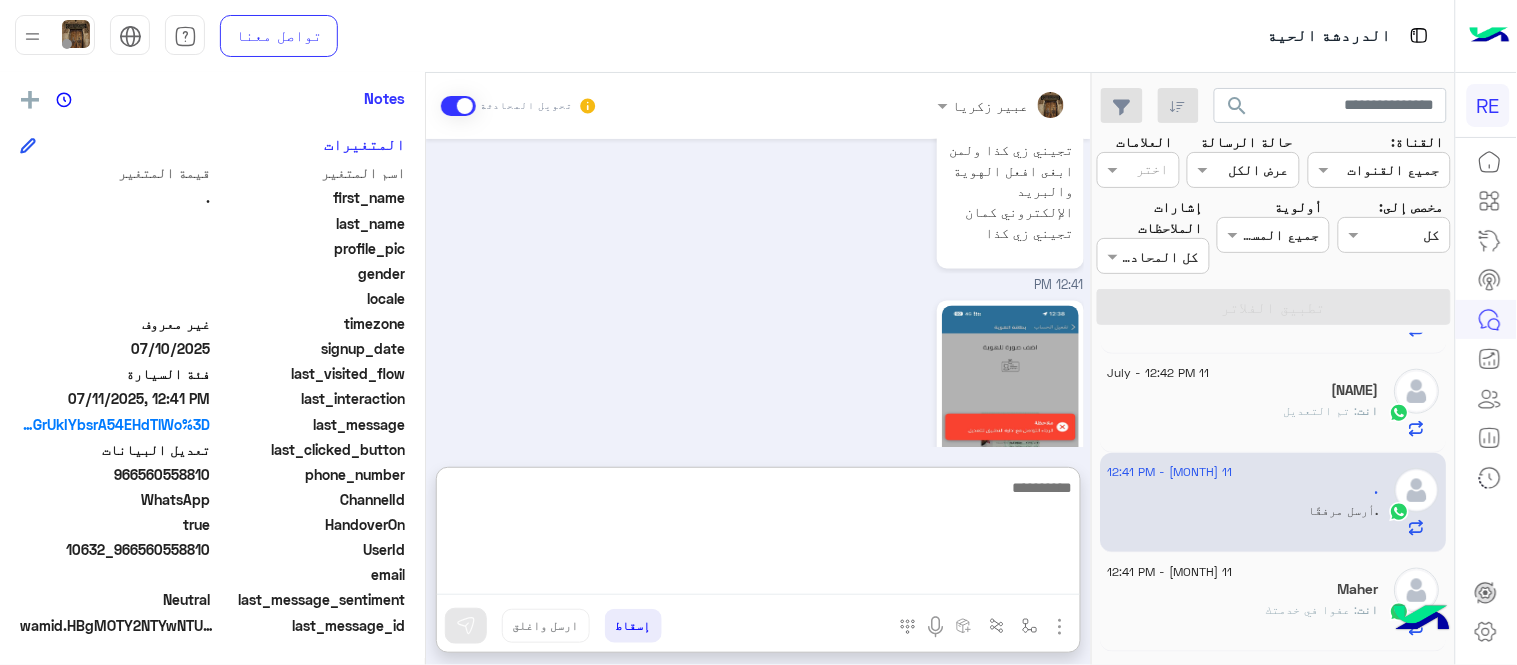 scroll, scrollTop: 1078, scrollLeft: 0, axis: vertical 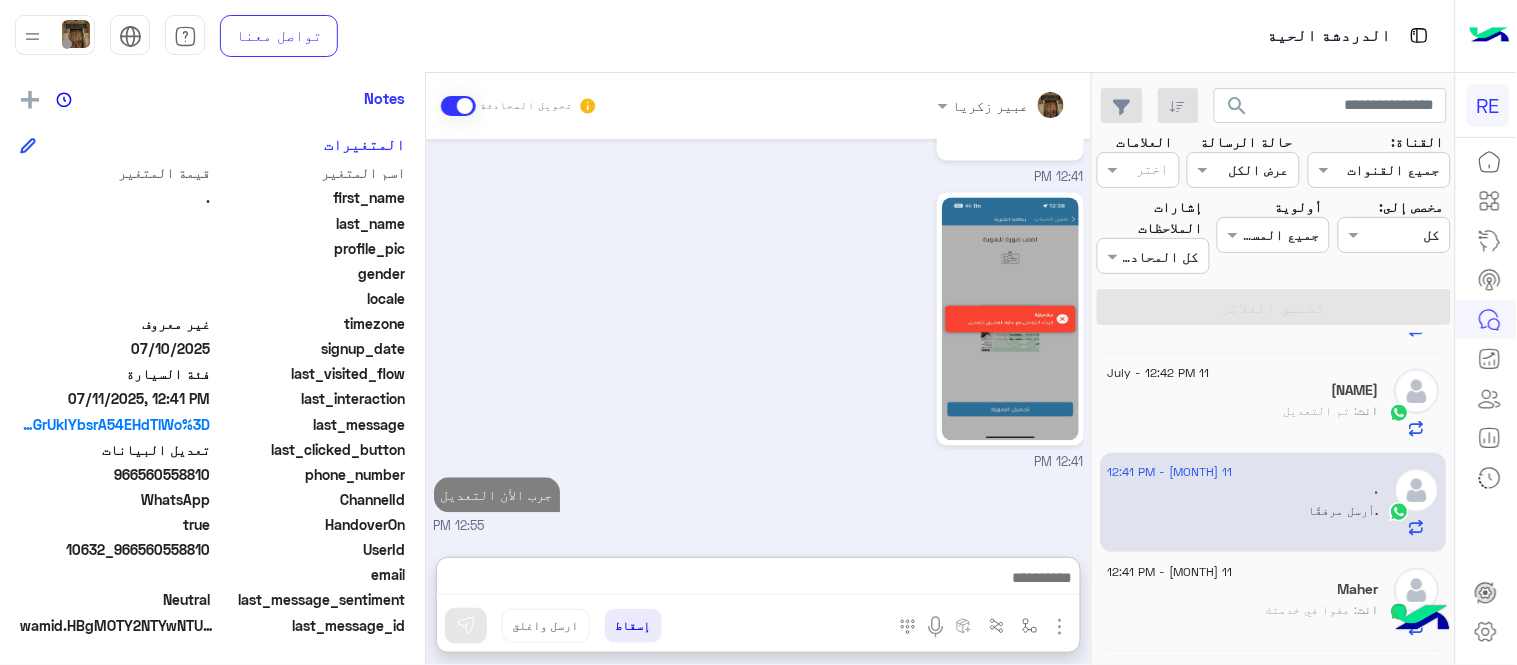 click on "[MONTH] [DAY], [YEAR]   تعديل البيانات    [HOUR]:[MINUTE] [AM/PM]  من فضلك ارفق صورة للبيانات من التطبيق  مع ذكر البيانات المطلوب اضافتها او تعديلها.    [HOUR]:[MINUTE] [AM/PM]   [MONTH] [DAY], [YEAR]   [PERSON] وضع التسليم للمحادثات نشط   [HOUR]:[MINUTE] [AM/PM]      زودني برقم الهاتف المسجل بالتطبيق  [PERSON] -  [HOUR]:[MINUTE] [AM/PM]   [PERSON] انضم إلى المحادثة   [HOUR]:[MINUTE] [AM/PM]      [PHONE]   [HOUR]:[MINUTE] [AM/PM]  ابغى افعل الهوية والبريد الاليكتروني وصورة العرض ماهو راضي يقول تواصل مع إدارة التطبيق إيش المشكلة   [HOUR]:[MINUTE] [AM/PM]  ارسل صورة بالمشكلة رجاء  [PERSON] -  [HOUR]:[MINUTE] [AM/PM]   لمن أجي بغير صورة الملف الشخصي تجيني زي كذا
ولمن ابغى افعل الهوية والبريد الإلكتروني كمان تجيني زي كذا    [HOUR]:[MINUTE] [AM/PM]    [HOUR]:[MINUTE] [AM/PM]    [HOUR]:[MINUTE] [AM/PM]" at bounding box center (758, 338) 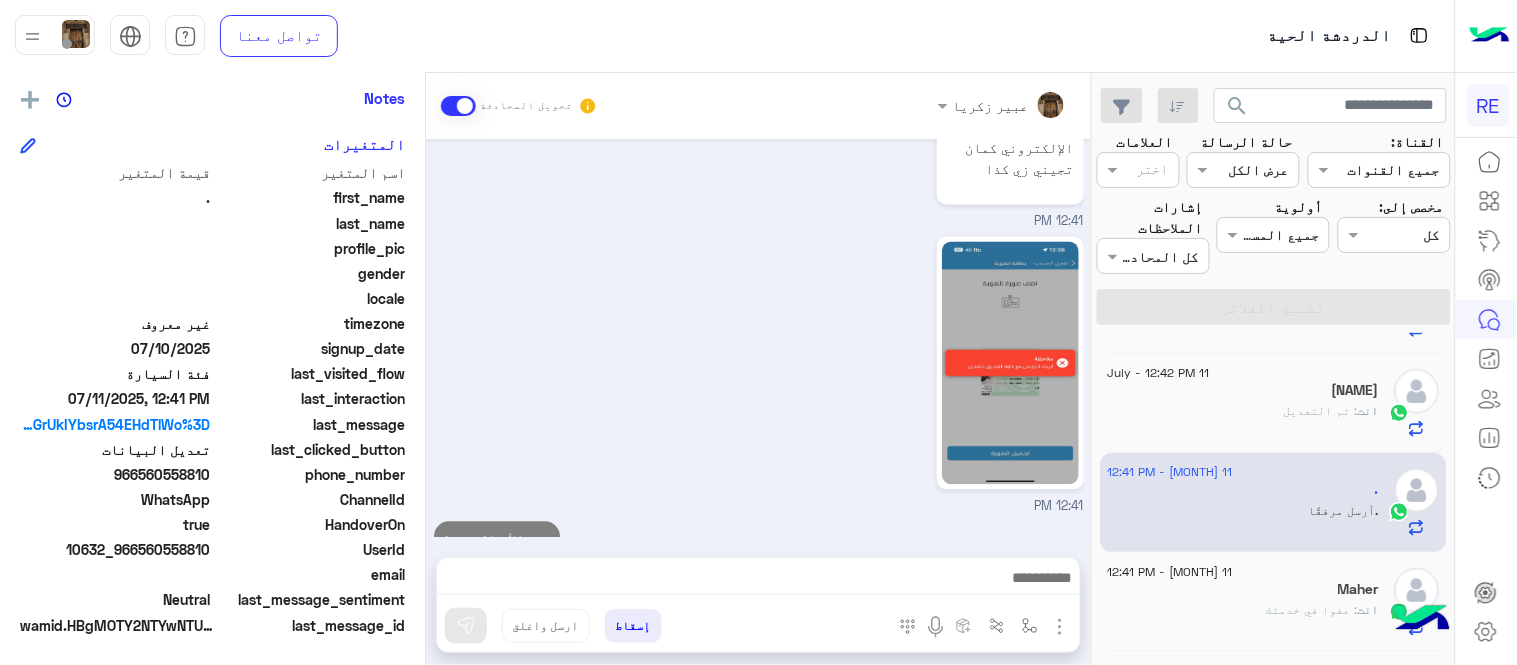 scroll, scrollTop: 393, scrollLeft: 0, axis: vertical 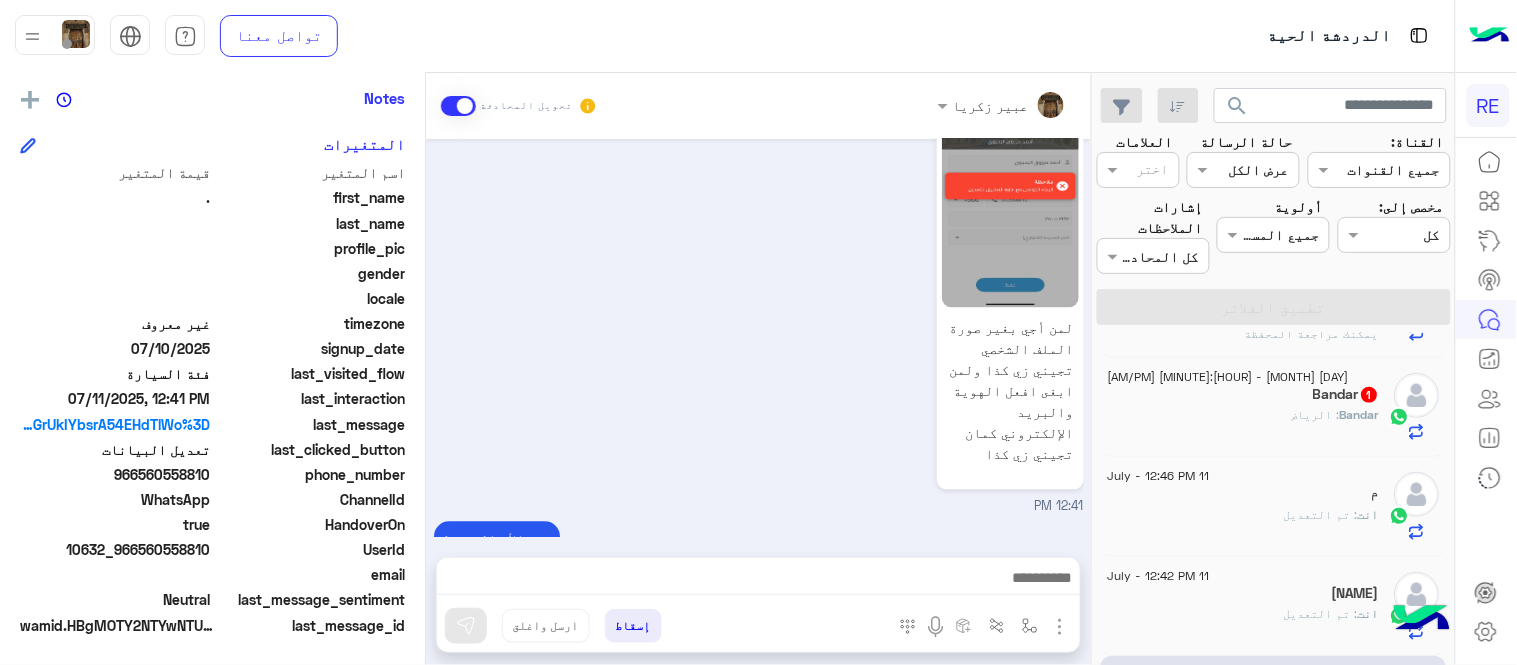 click on "[PERSON]   1" 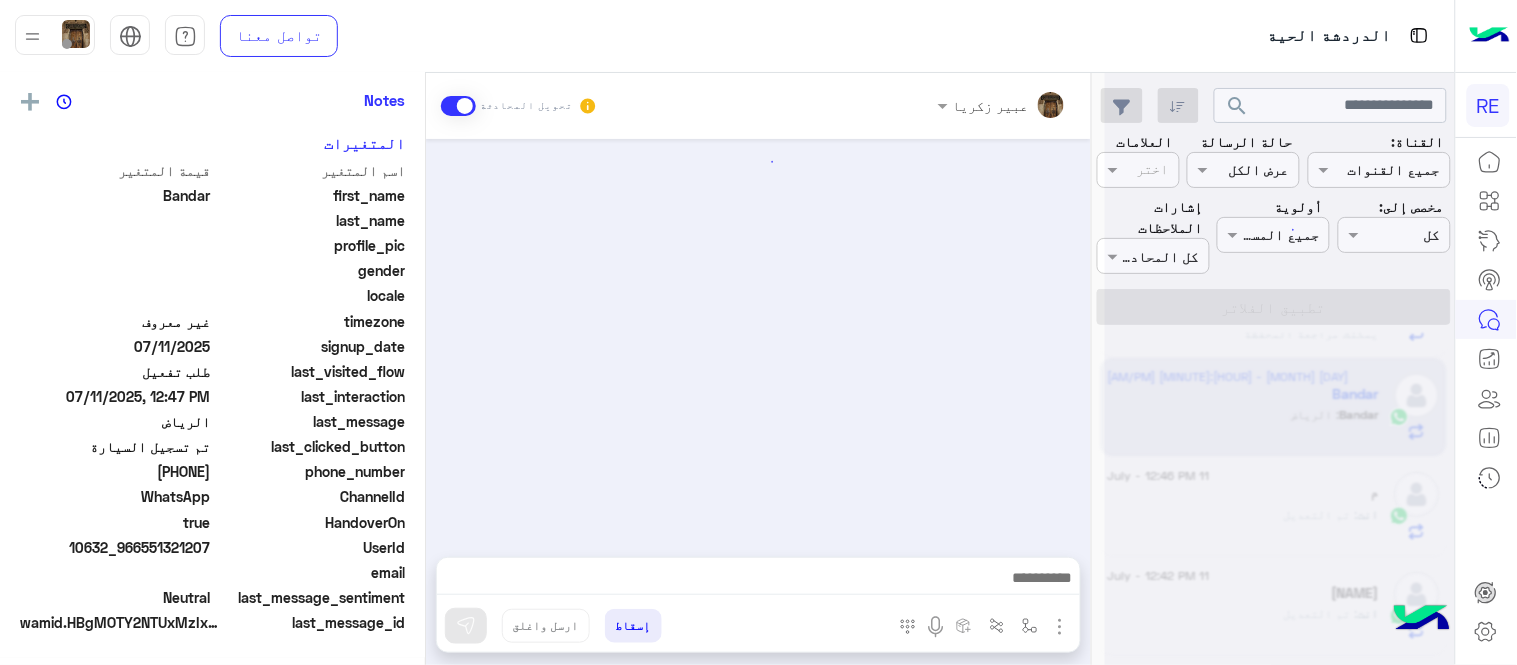 scroll, scrollTop: 405, scrollLeft: 0, axis: vertical 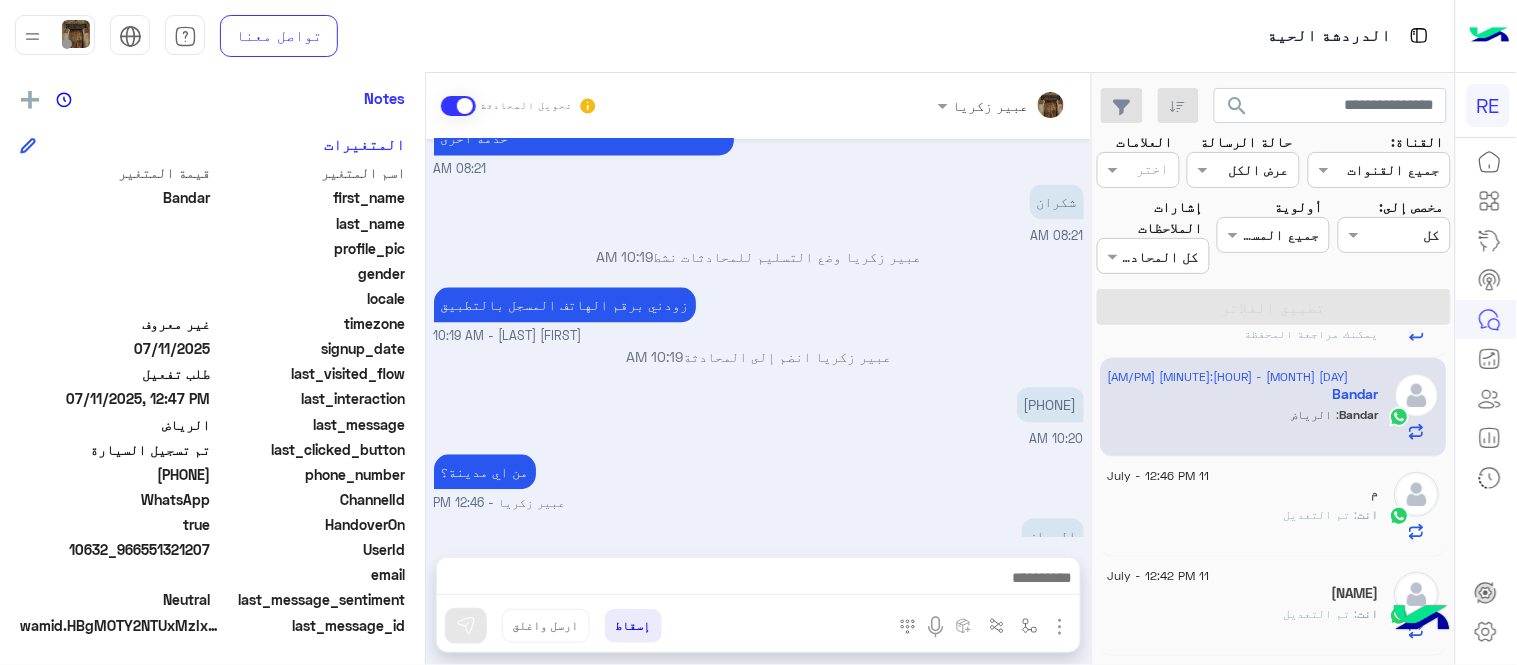 click at bounding box center (758, 583) 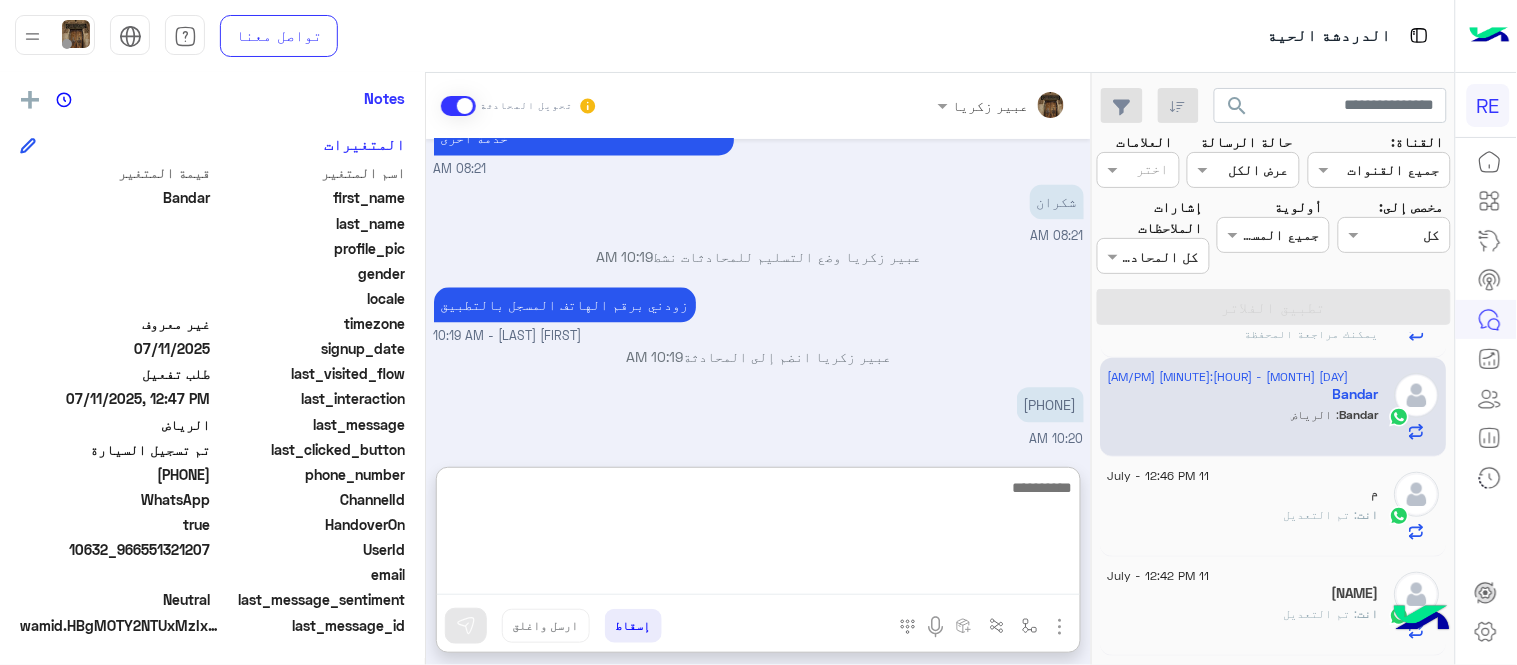 click at bounding box center (758, 535) 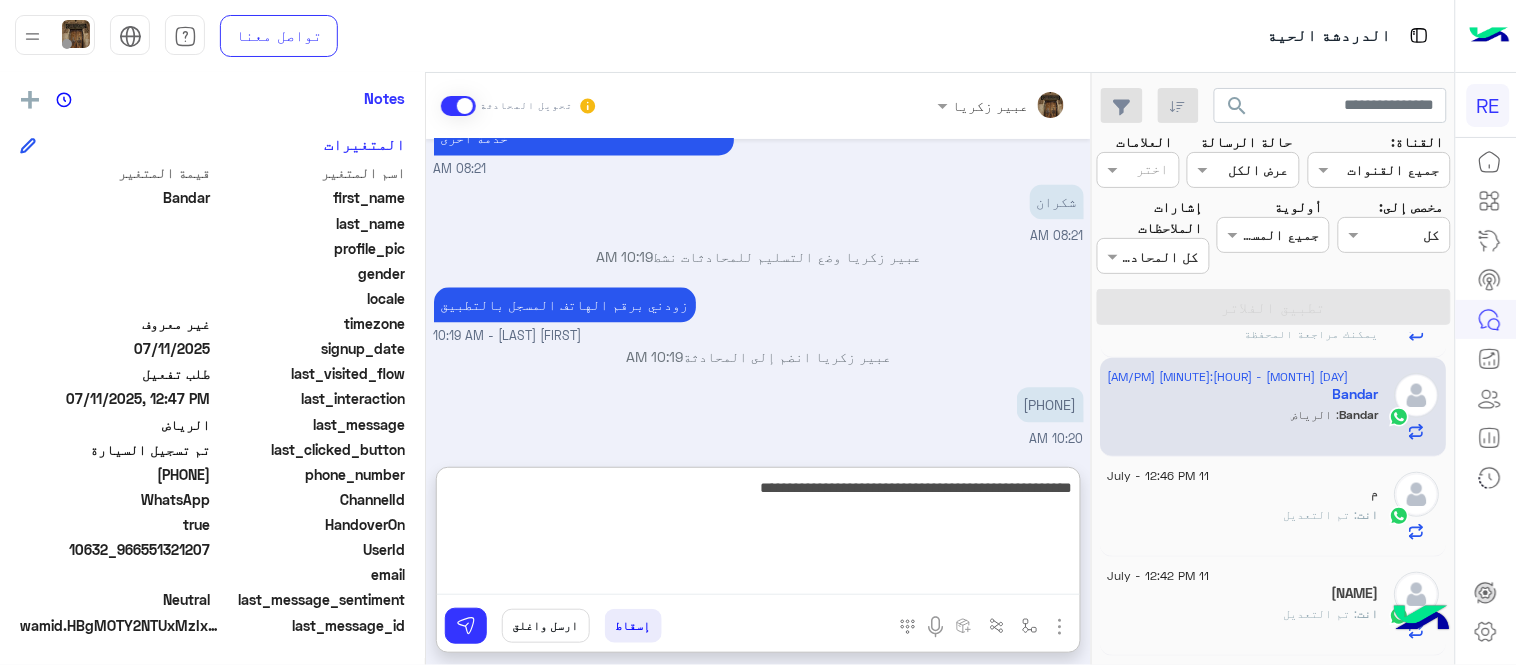 type on "**********" 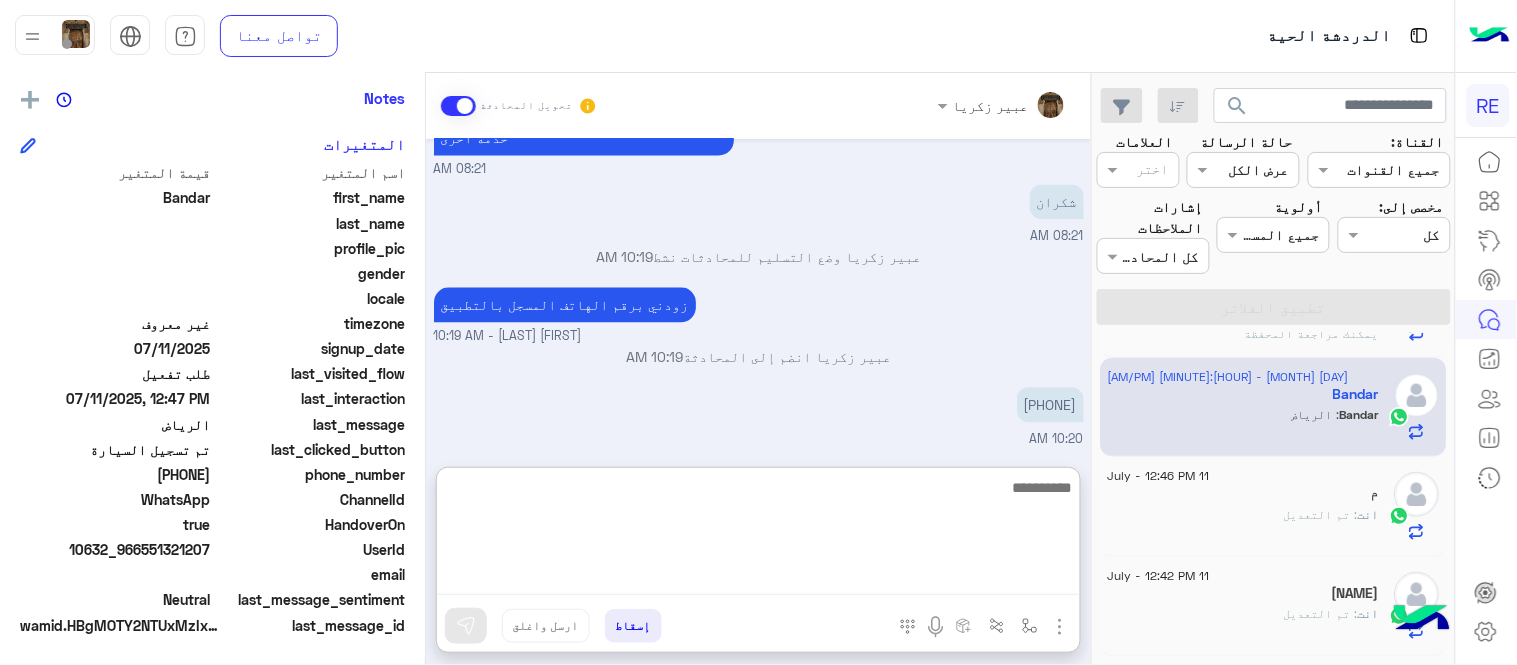 scroll, scrollTop: 1306, scrollLeft: 0, axis: vertical 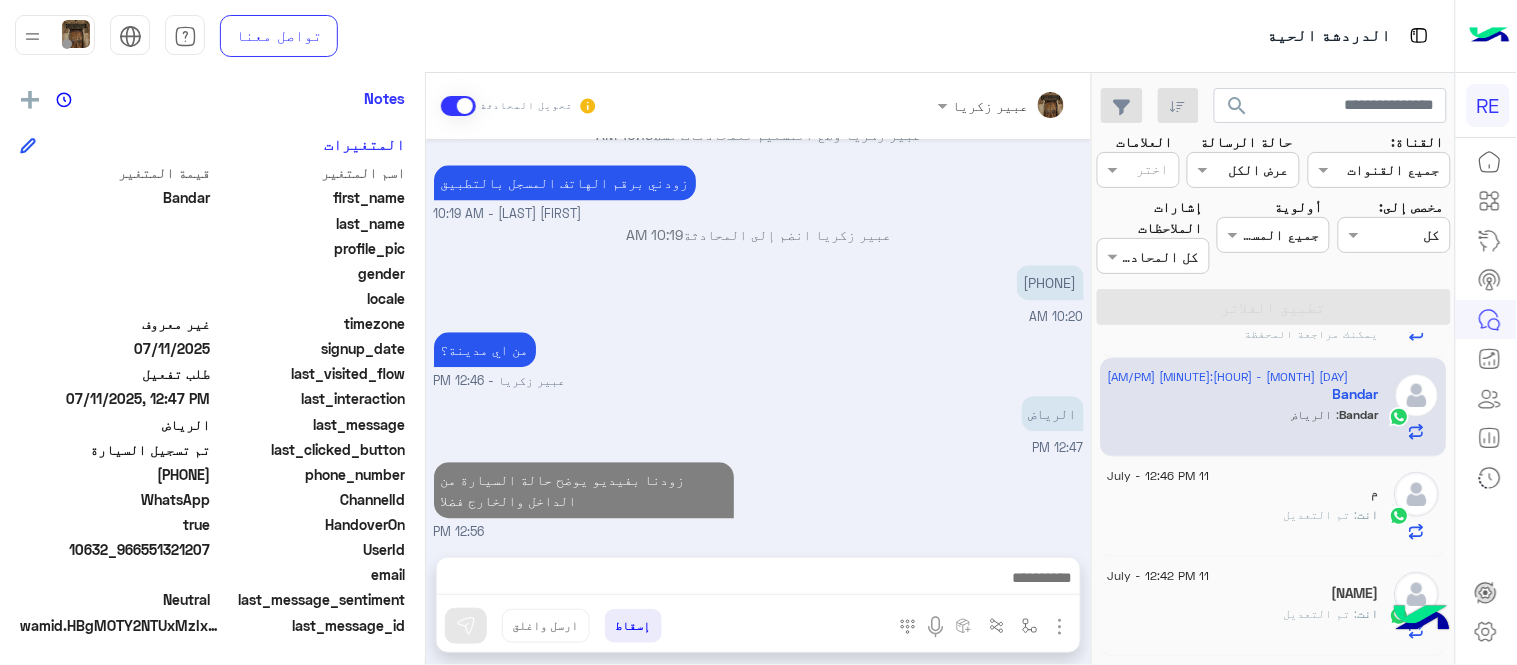 click on "Jul 11, 2025  يمكنك الاطلاع على شروط الانضمام لرحلة ك (كابتن ) الموجودة بالصورة أعلاه،
لتحميل التطبيق عبر الرابط التالي : 📲
http://onelink.to/Rehla    يسعدنا انضمامك لتطبيق رحلة يمكنك اتباع الخطوات الموضحة لتسجيل بيانات سيارتك بالفيديو التالي  : عزيزي الكابتن، فضلًا ، للرغبة بتفعيل الحساب قم برفع البيانات عبر التطبيق والتواصل معنا  تم تسجيل السيارة   اواجه صعوبة بالتسجيل  اي خدمة اخرى ؟  الرجوع للقائمة الرئ   لا     08:15 AM   تم تسجيل السيارة    08:21 AM  اهلا بك عزيزنا الكابتن، سيتم مراجعة حسابك وابلاغك في اقرب وقت شكرا لتواصلك، هل لديك اي استفسار او خدمة اخرى    08:21 AM  شكران   08:21 AM   10:19 AM" at bounding box center [758, 338] 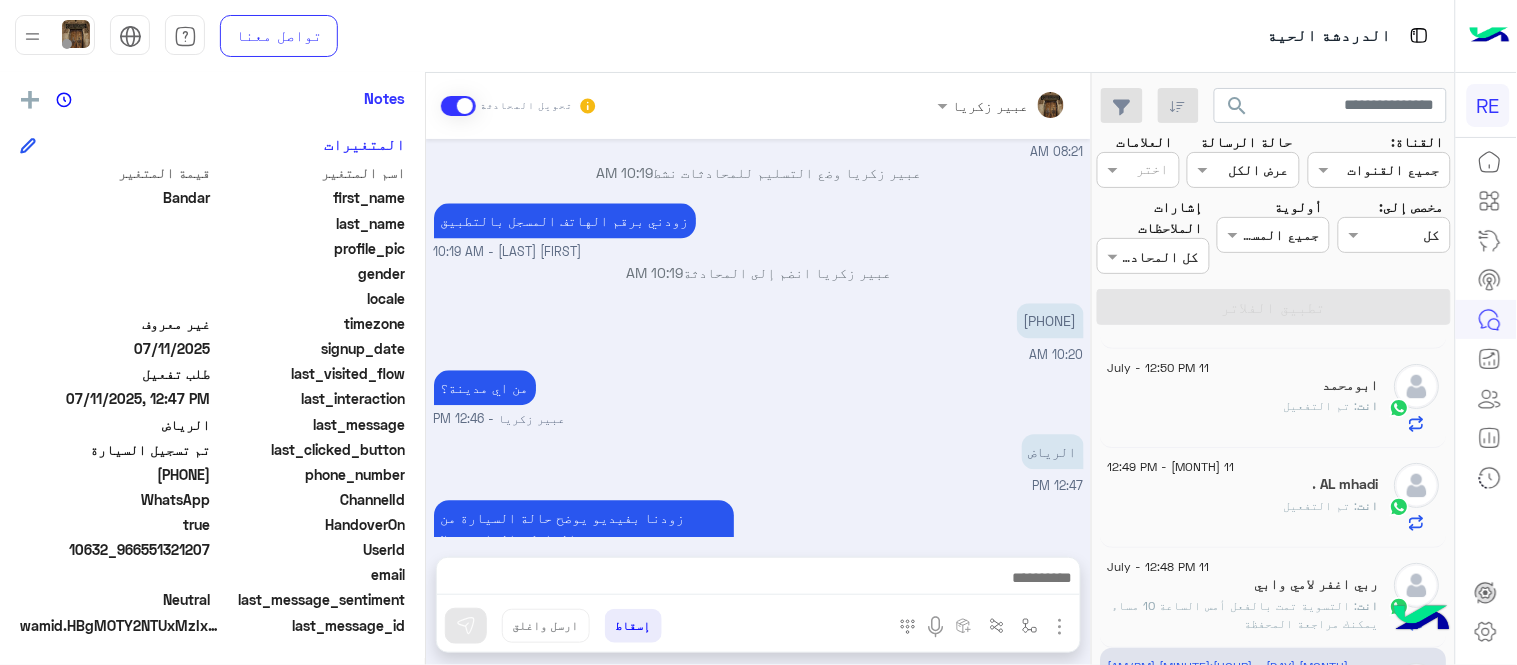 scroll, scrollTop: 0, scrollLeft: 0, axis: both 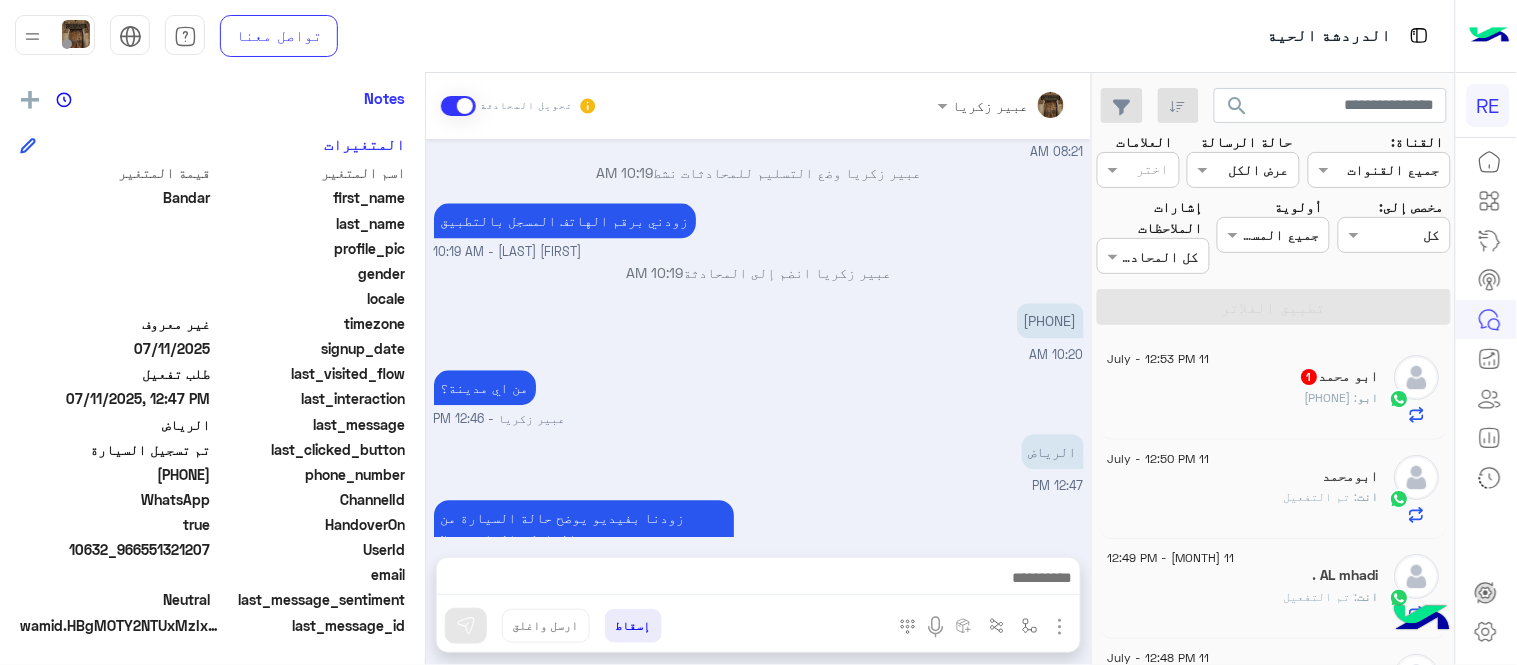 click on "[PERSON] : [PHONE]" 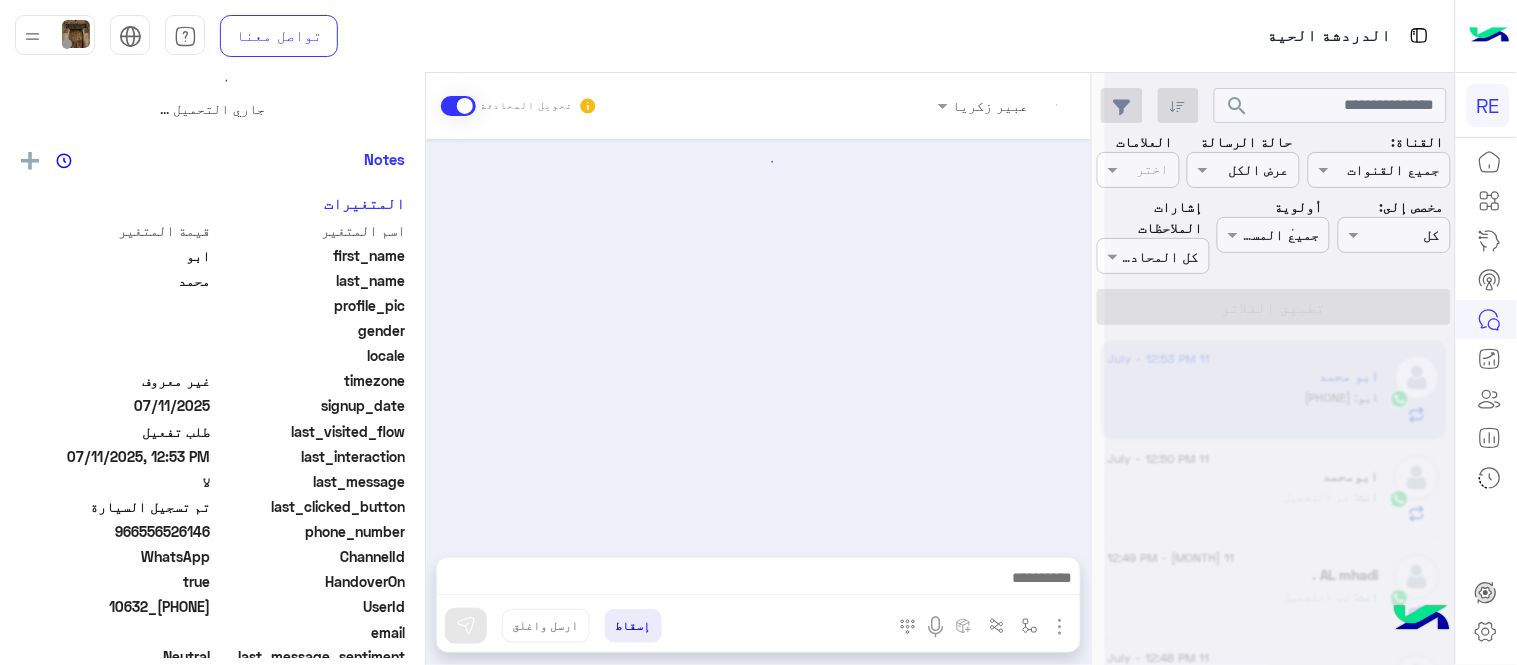 scroll, scrollTop: 0, scrollLeft: 0, axis: both 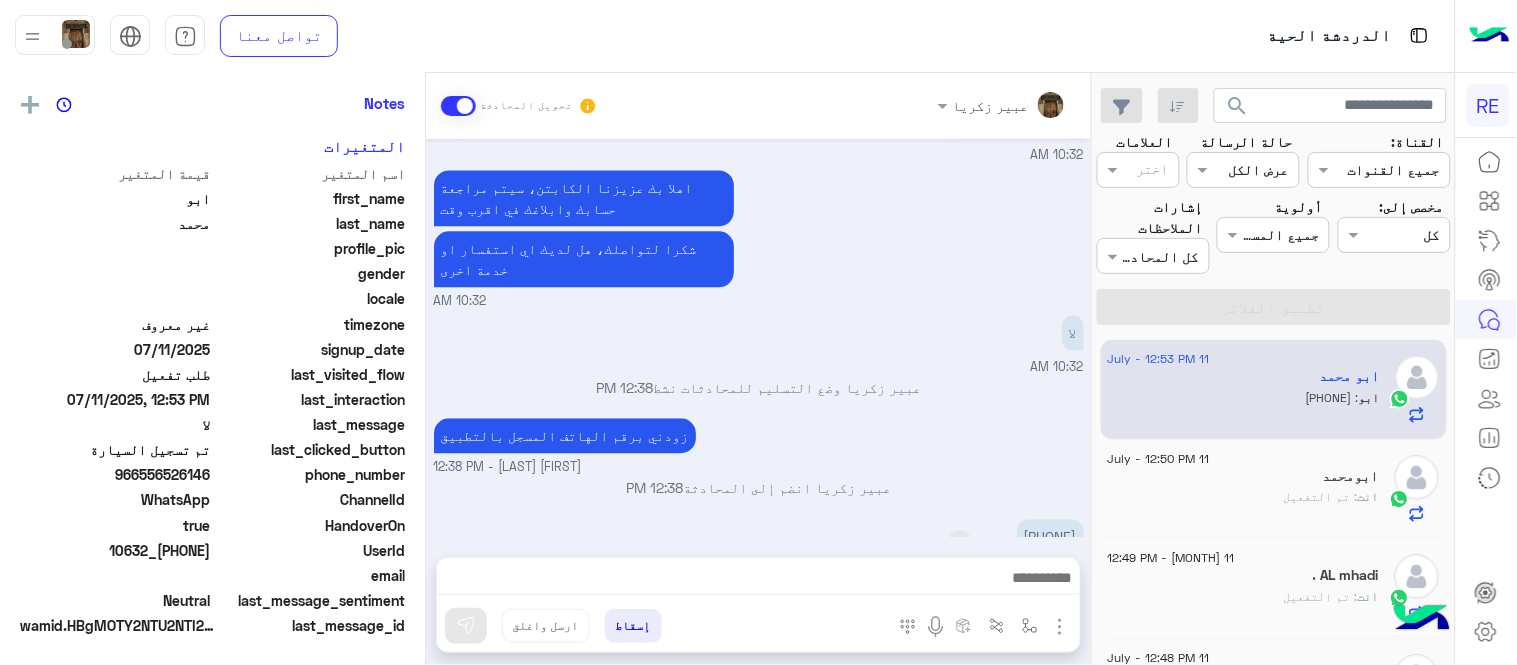 click on "[PHONE]" at bounding box center [1050, 536] 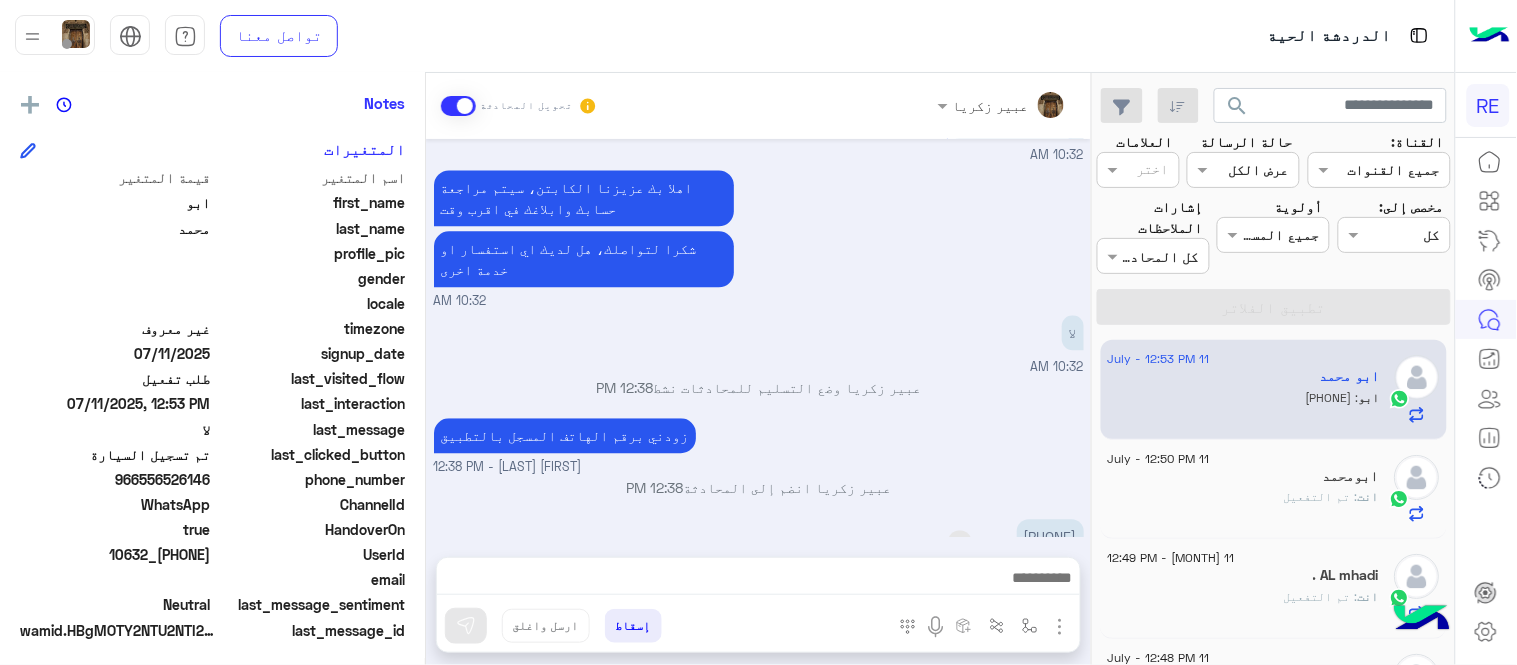 scroll, scrollTop: 410, scrollLeft: 0, axis: vertical 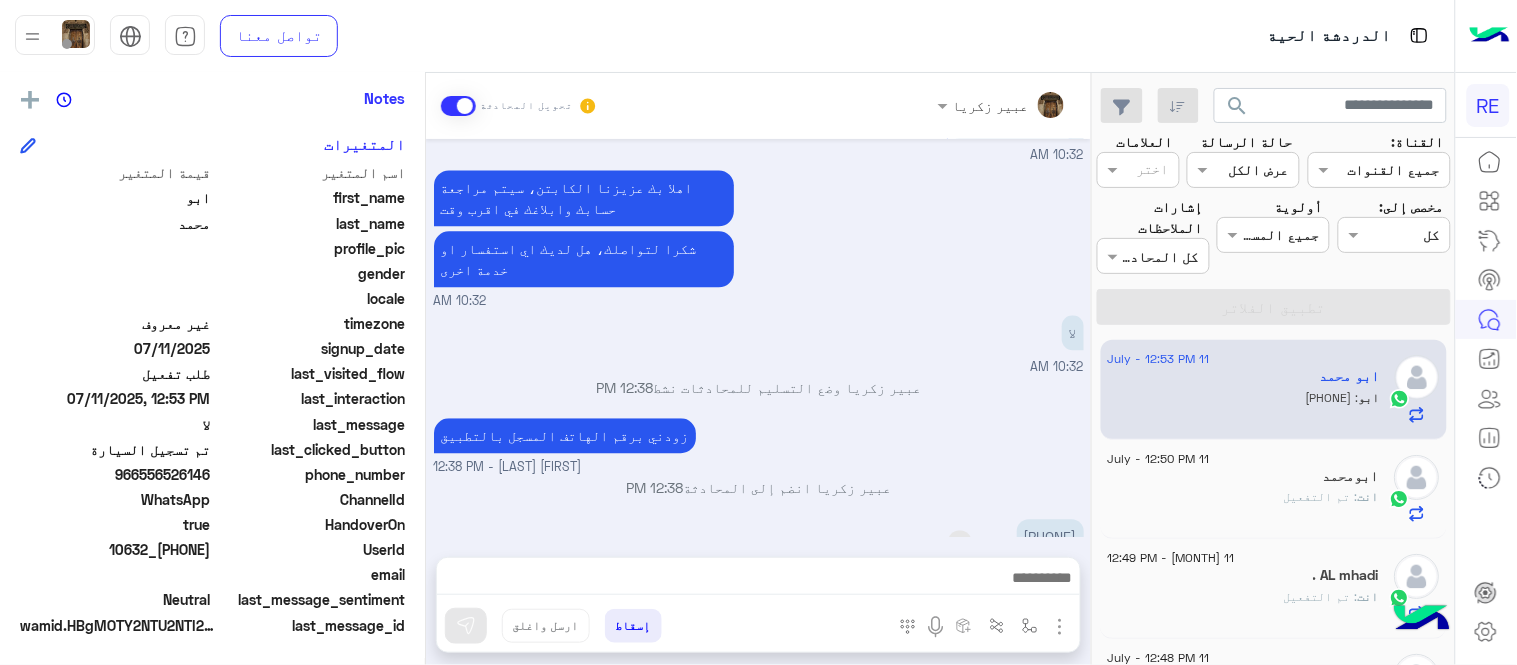 click on "[PHONE]" at bounding box center [1050, 536] 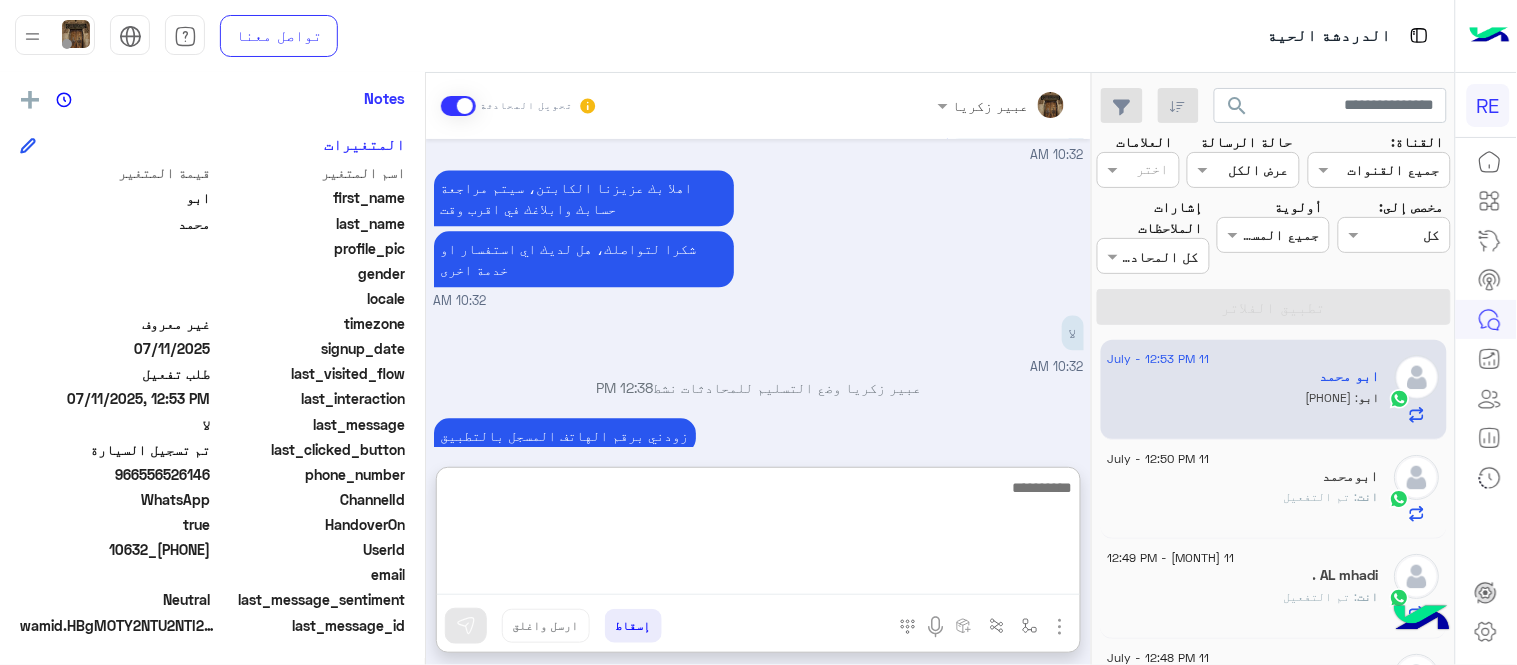 click at bounding box center [758, 535] 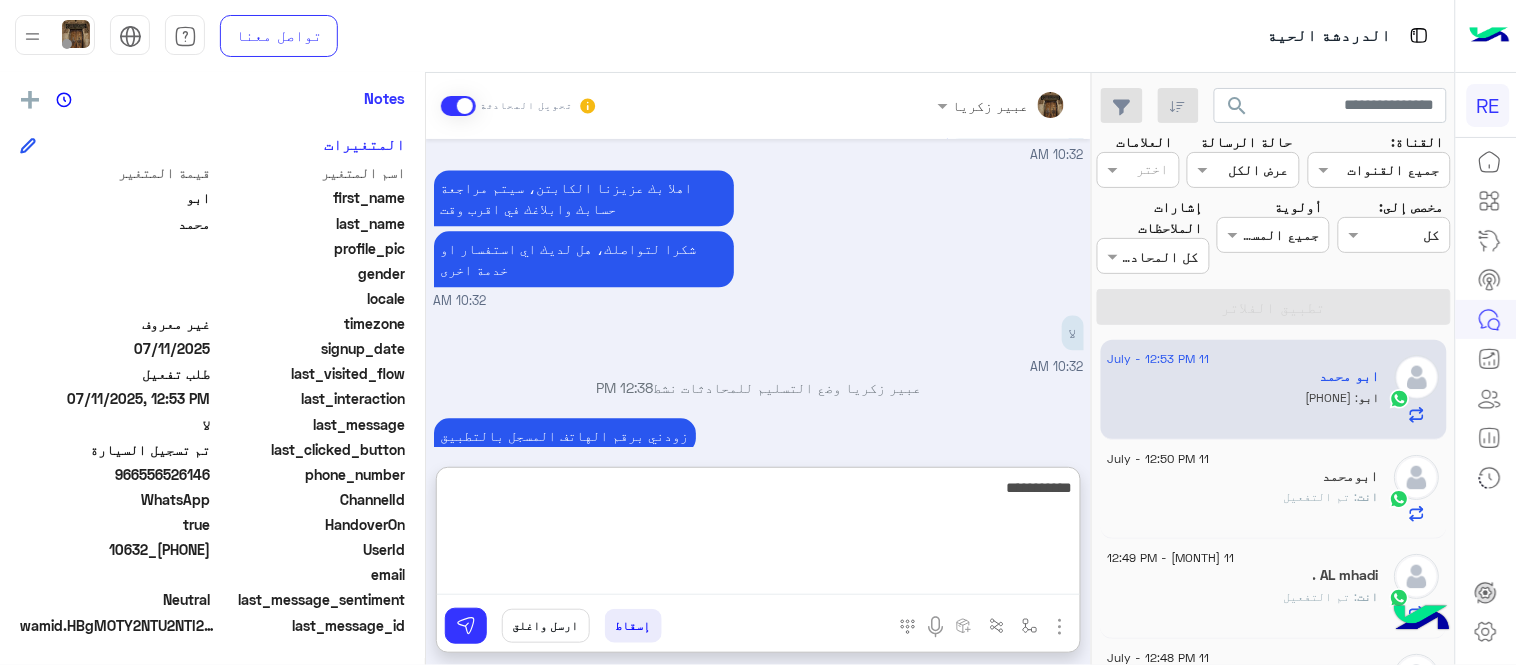 type on "**********" 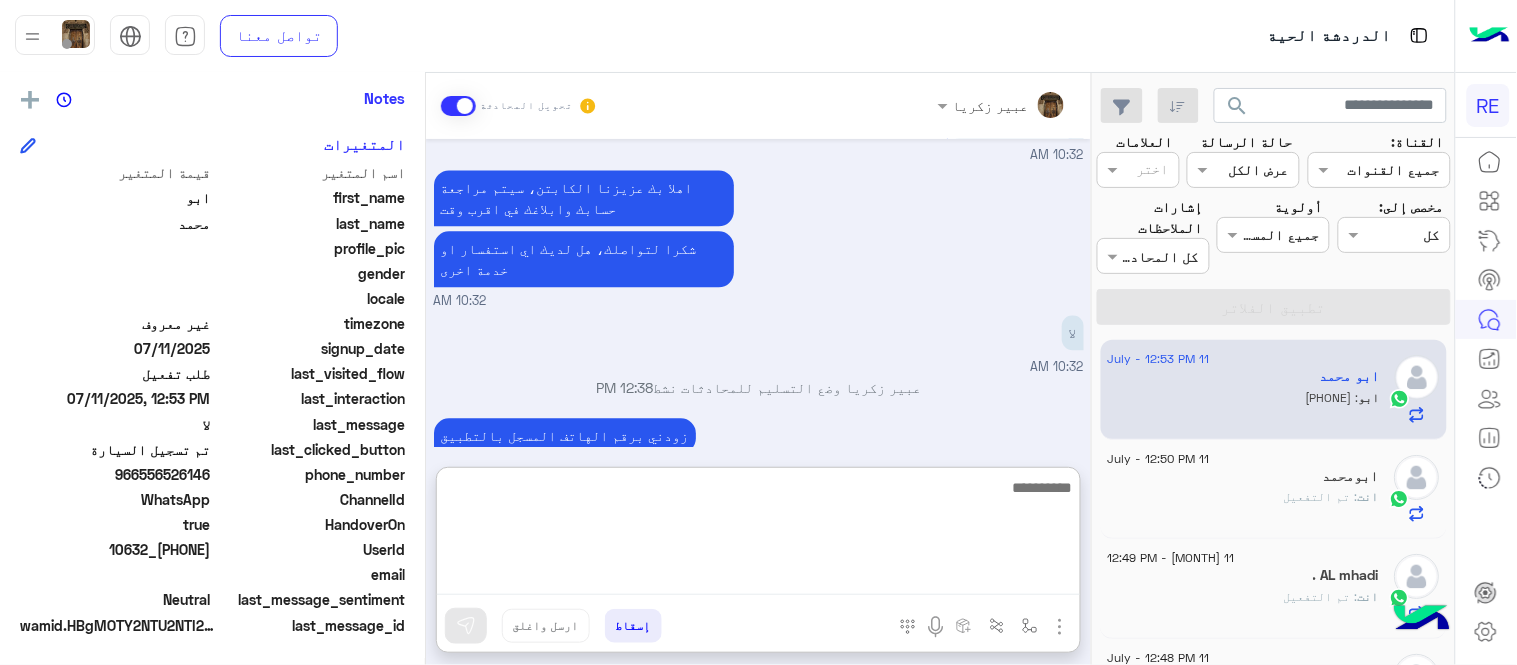 scroll, scrollTop: 1331, scrollLeft: 0, axis: vertical 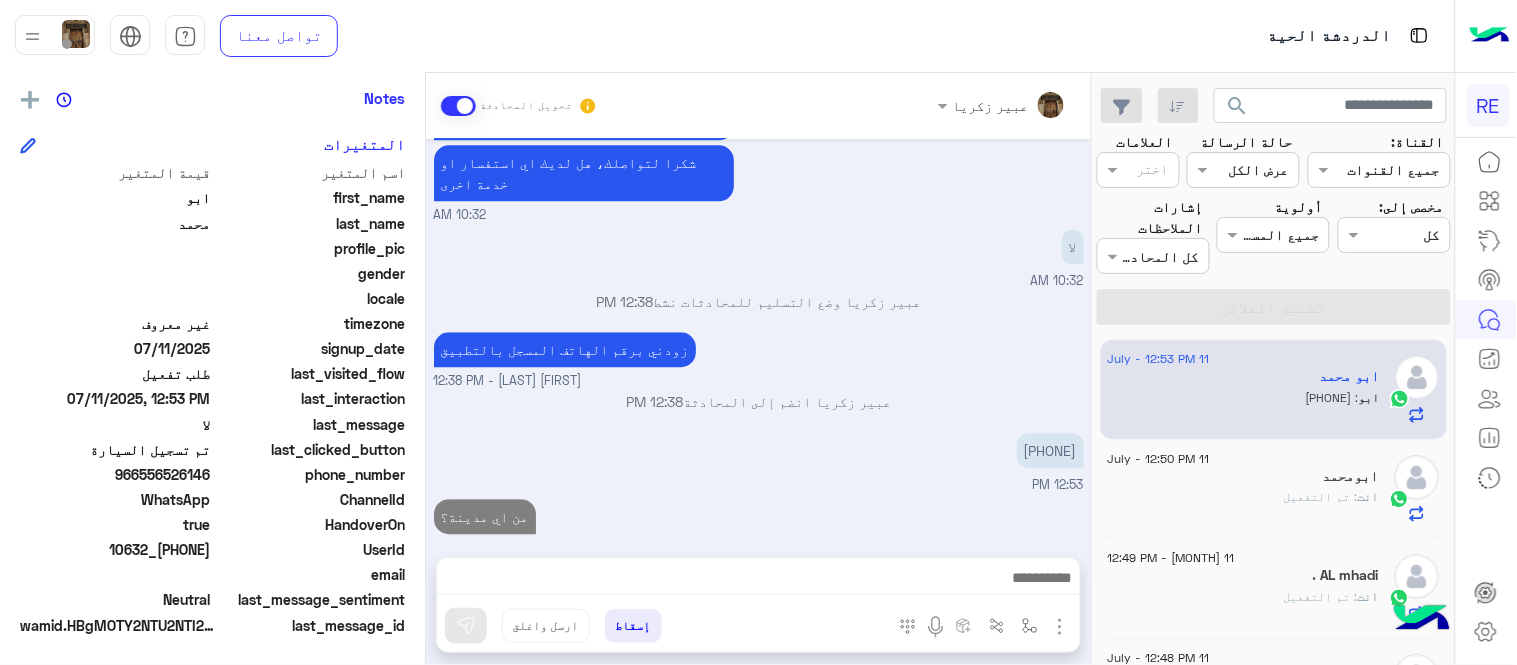 click on "[NAME] تحويل المحادثة     [MONTH] [DAY], [YEAR]  اختر احد الخدمات التالية:    [HOUR]:[MINUTE] [AM/PM]   تفعيل حساب    [HOUR]:[MINUTE] [AM/PM]  يمكنك الاطلاع على شروط الانضمام لرحلة ك (كابتن ) الموجودة بالصورة أعلاه،
لتحميل التطبيق عبر الرابط التالي : 📲
http://onelink.to/Rehla    يسعدنا انضمامك لتطبيق رحلة يمكنك اتباع الخطوات الموضحة لتسجيل بيانات سيارتك بالفيديو التالي  : عزيزي الكابتن، فضلًا ، للرغبة بتفعيل الحساب قم برفع البيانات عبر التطبيق والتواصل معنا  تم تسجيل السيارة   اواجه صعوبة بالتسجيل  اي خدمة اخرى ؟  الرجوع للقائمة الرئ   لا     [HOUR]:[MINUTE] [AM/PM]   تم تسجيل السيارة    [HOUR]:[MINUTE] [AM/PM]  شكرا لتواصلك، هل لديك اي استفسار او خدمة اخرى    [HOUR]:[MINUTE] [AM/PM]" at bounding box center [758, 373] 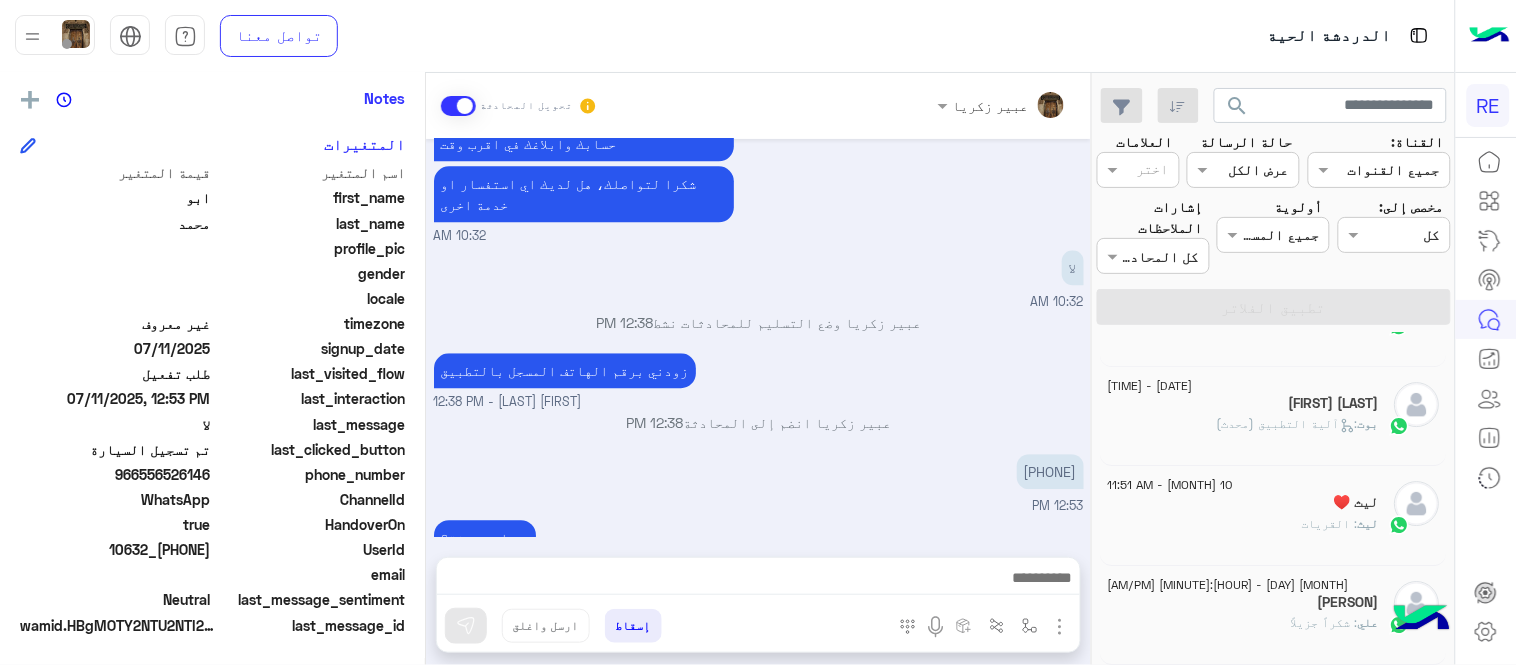 scroll, scrollTop: 10, scrollLeft: 0, axis: vertical 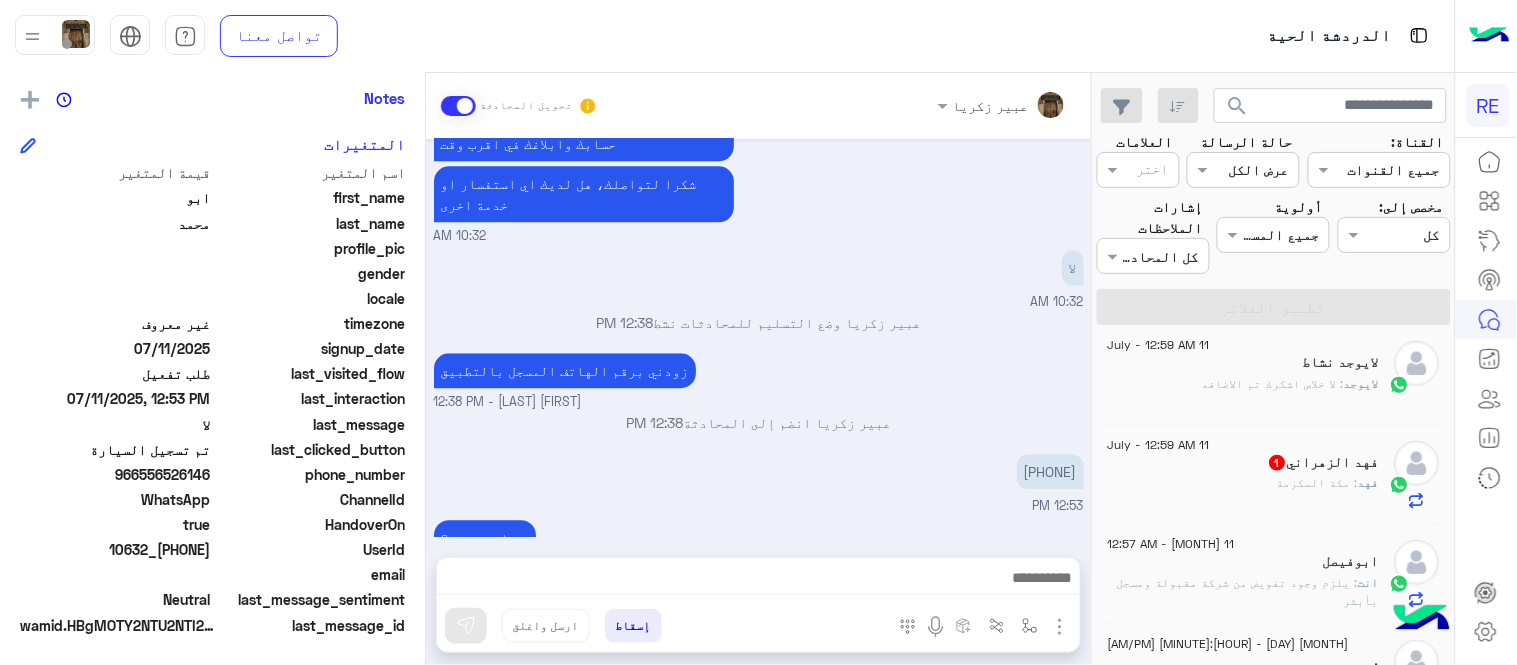 click on "[FIRST] [LAST]  1" 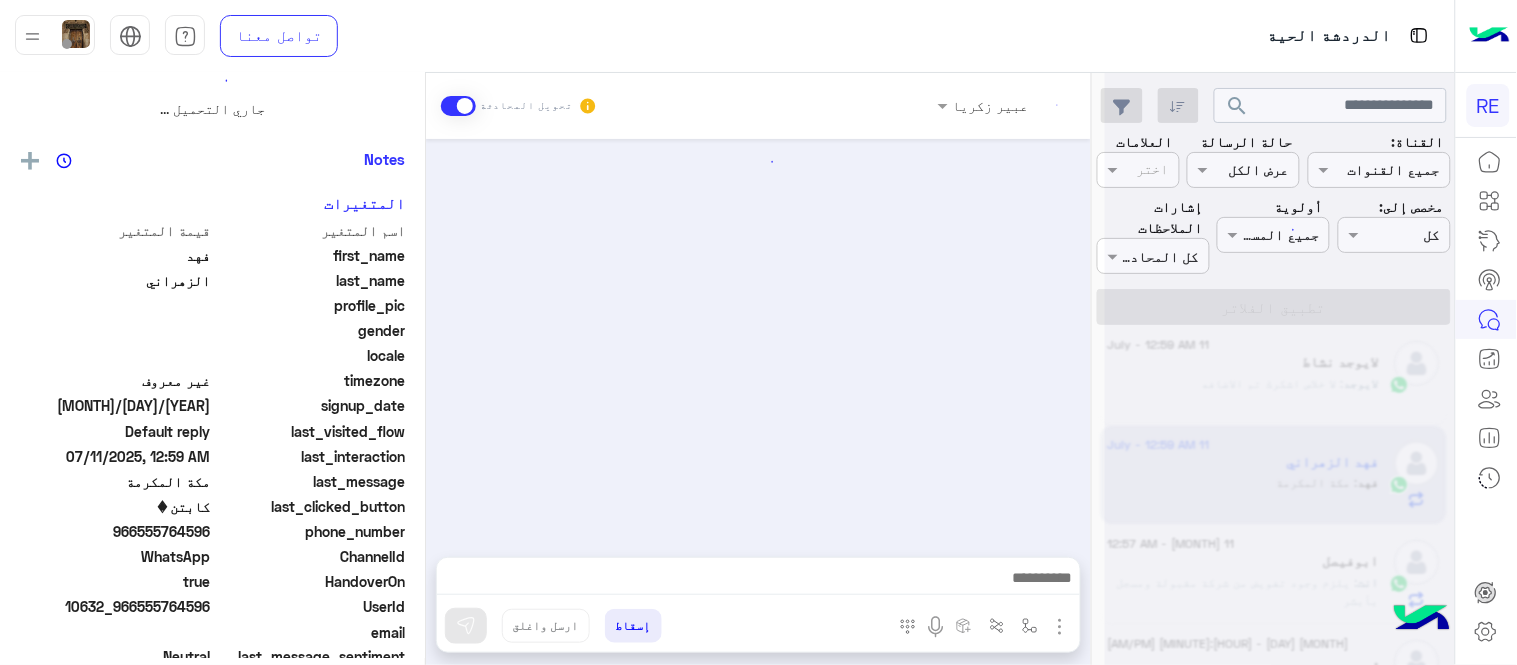 scroll, scrollTop: 0, scrollLeft: 0, axis: both 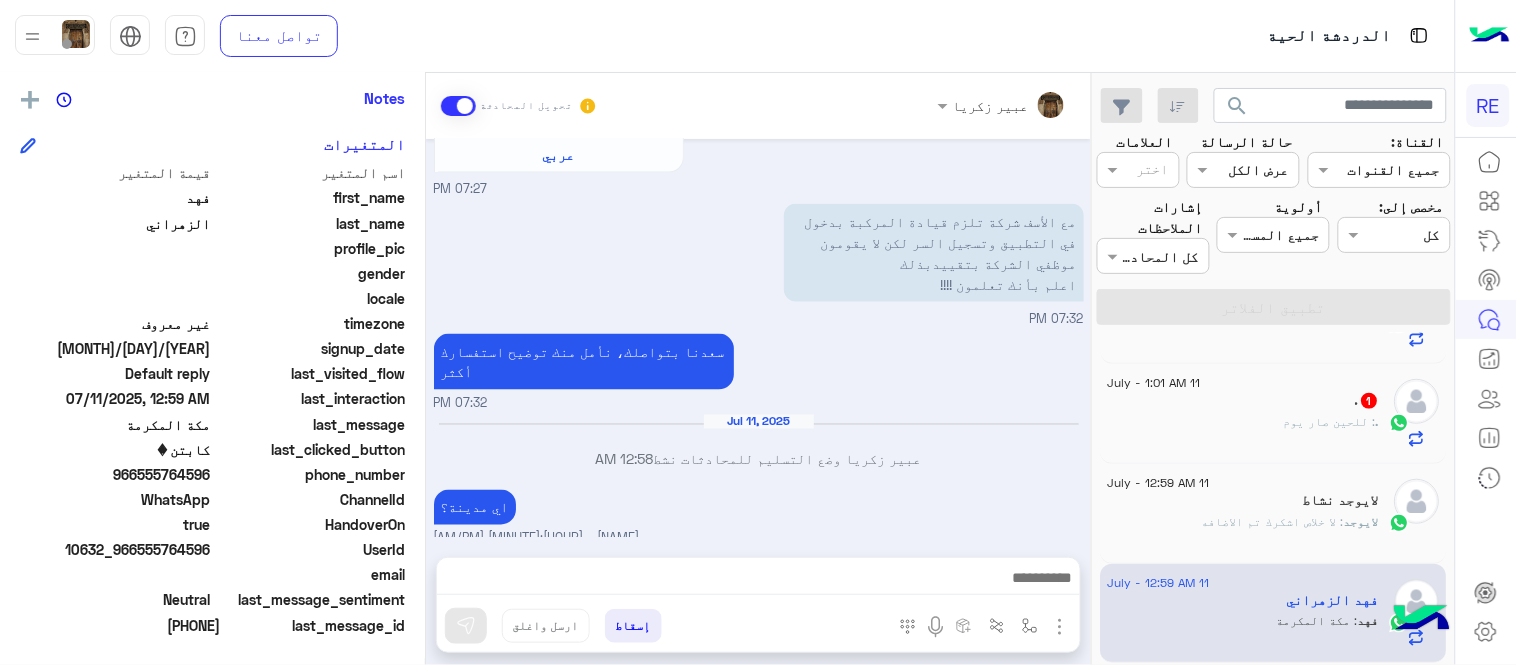 click on ". : للحين صار يوم" 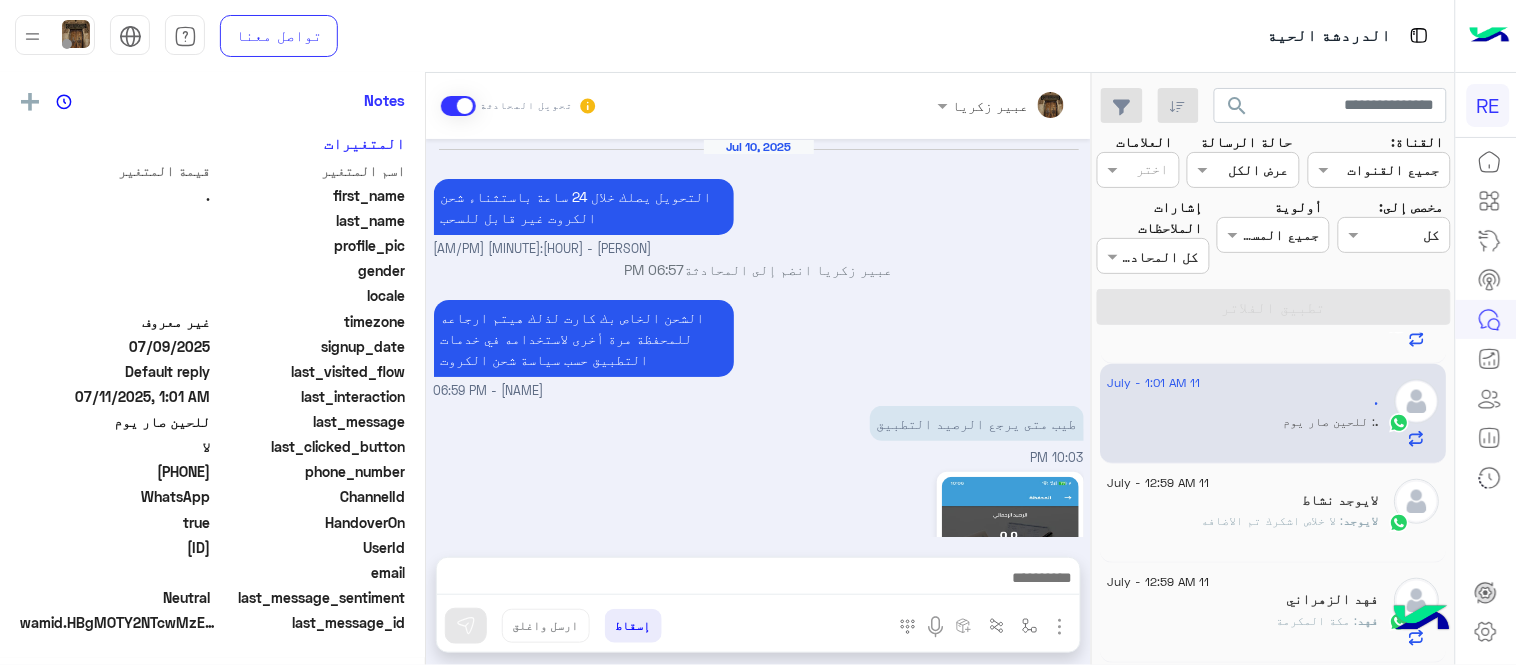 scroll, scrollTop: 405, scrollLeft: 0, axis: vertical 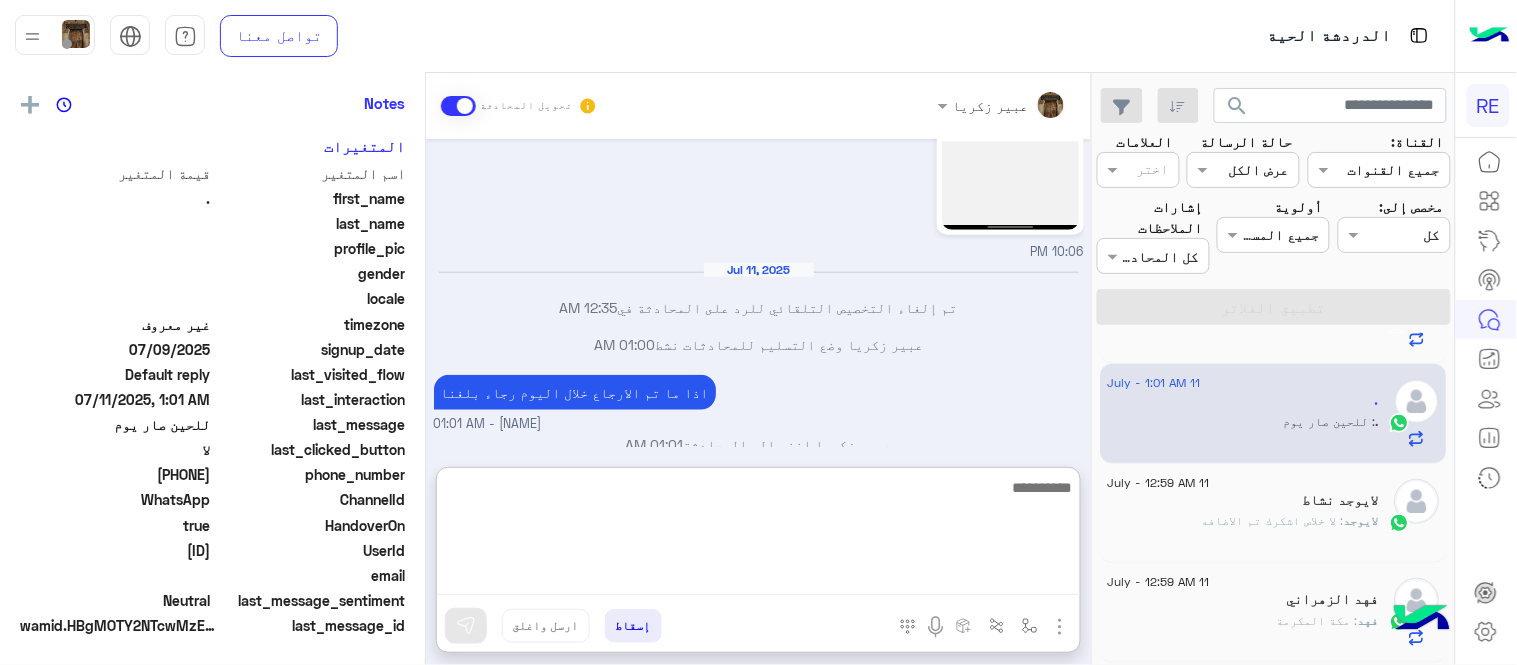 click at bounding box center [758, 535] 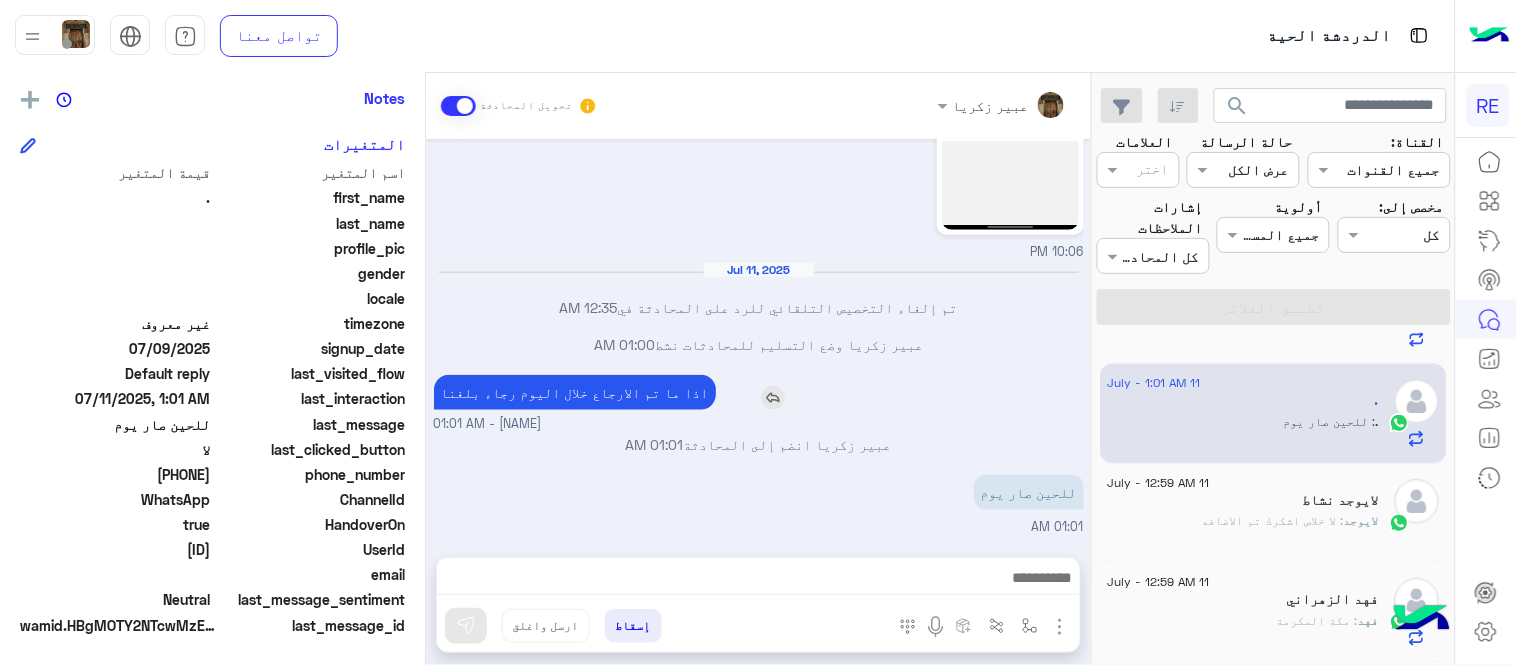 click on "اذا ما تم الارجاع خلال اليوم رجاء بلغنا" at bounding box center (632, 392) 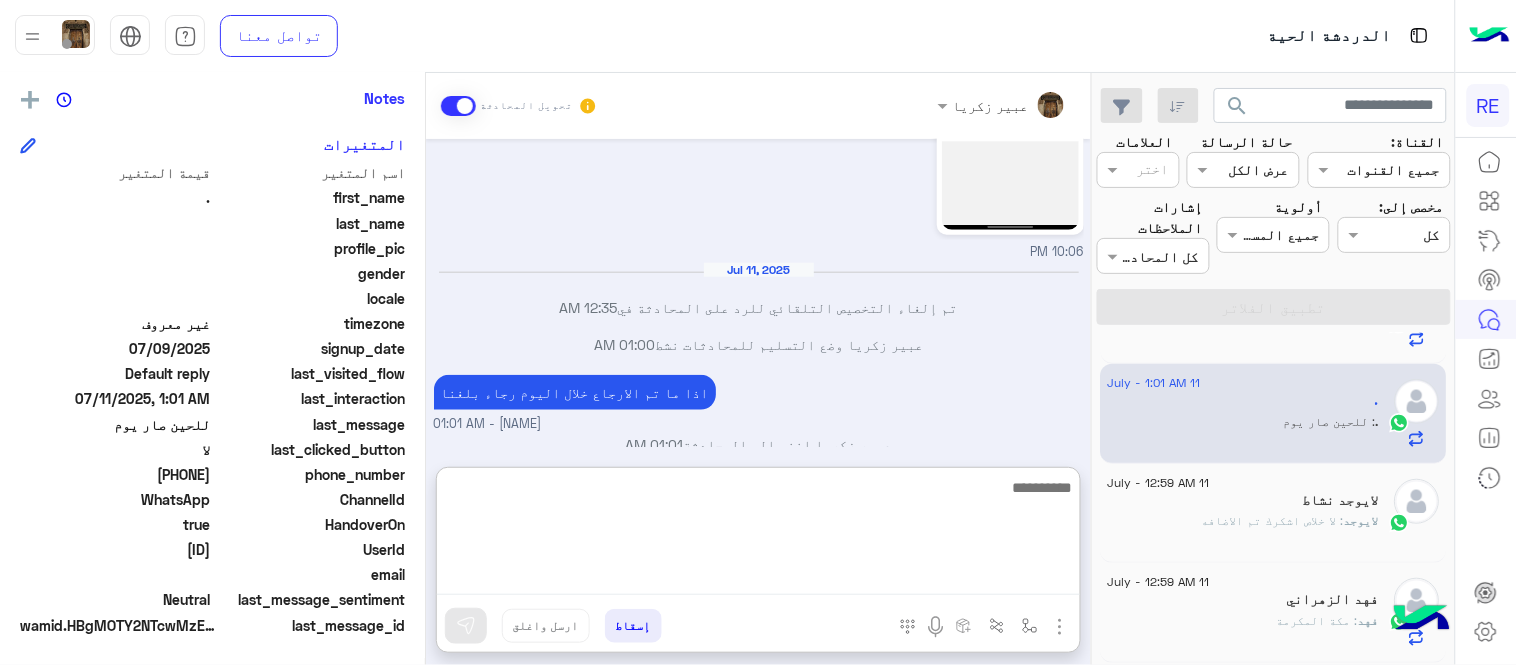 click at bounding box center (758, 535) 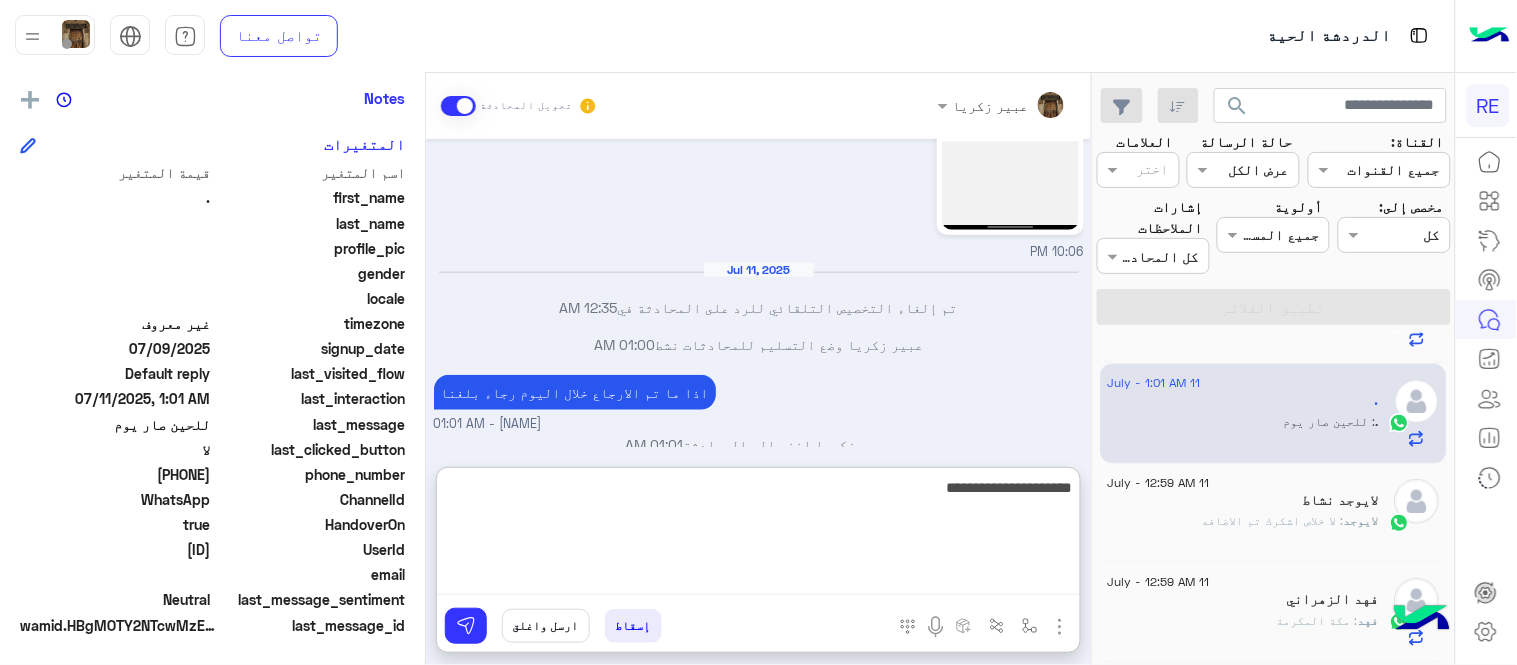 type on "**********" 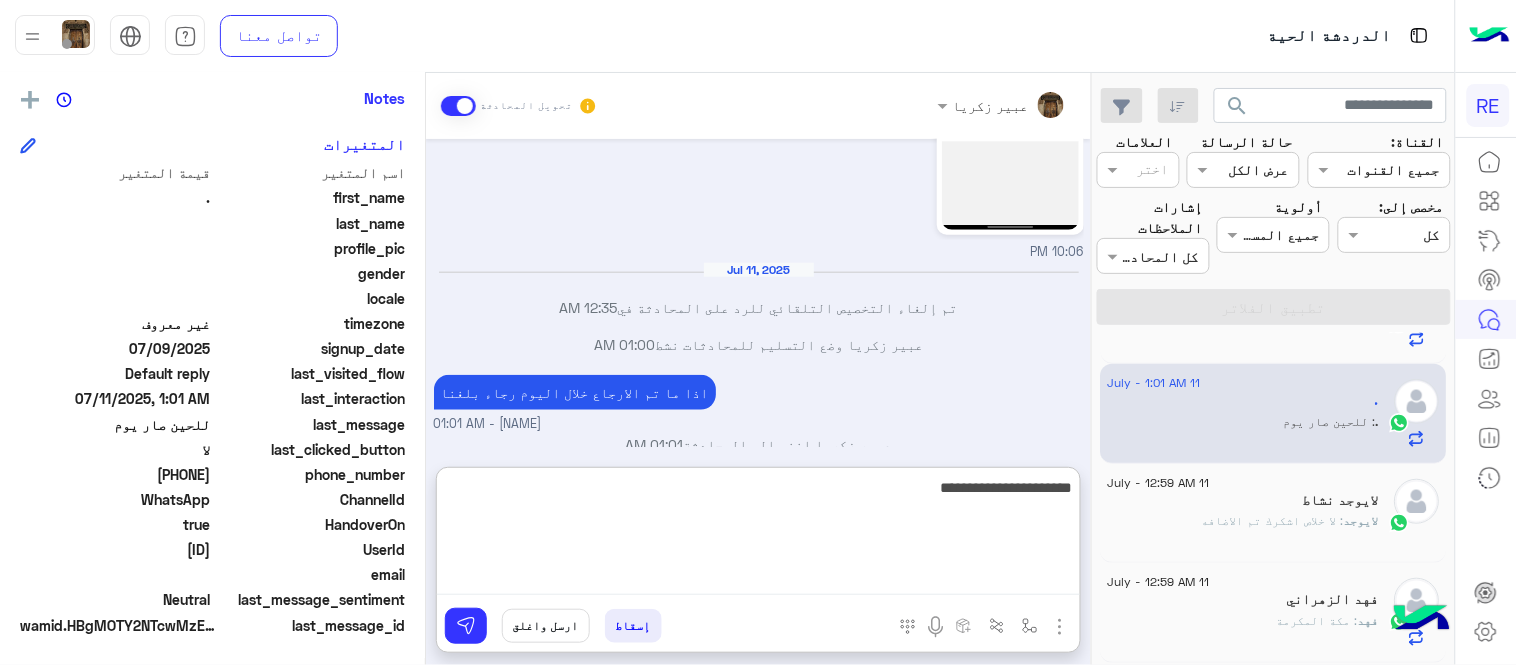type 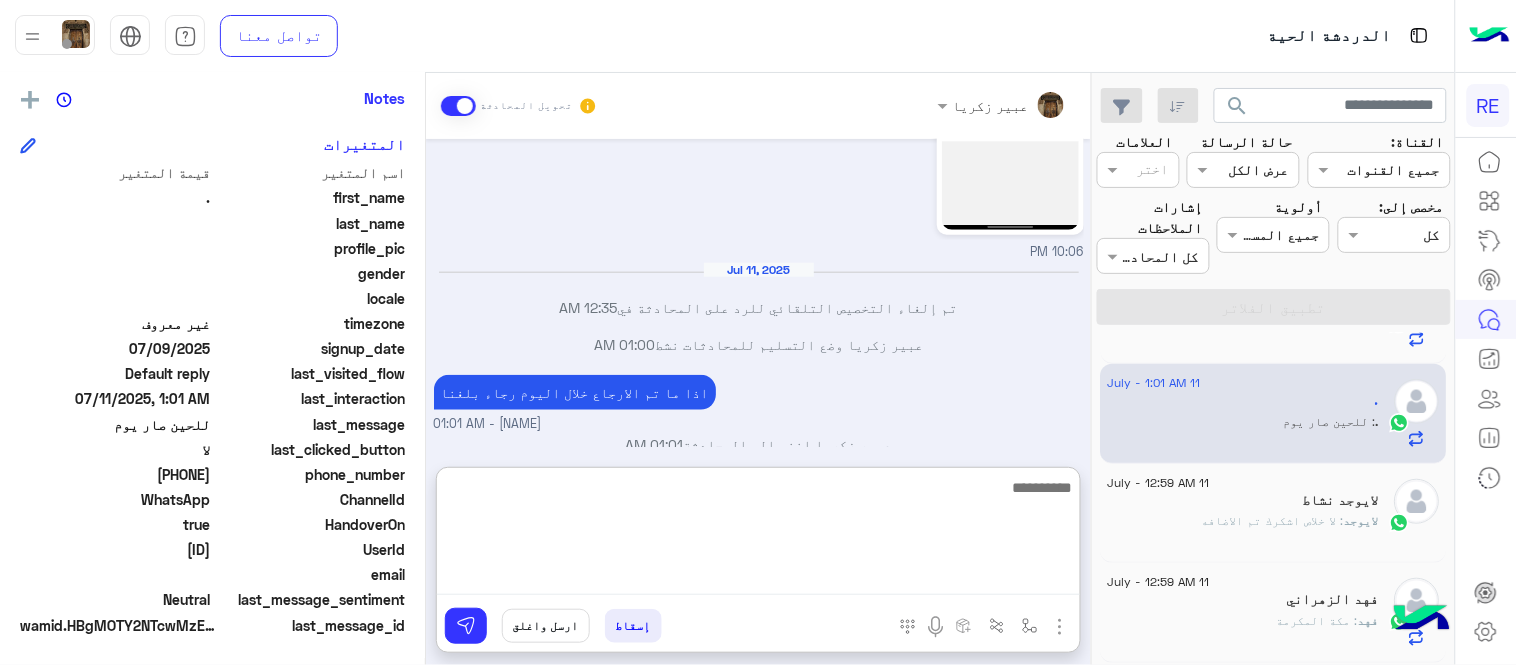 scroll, scrollTop: 643, scrollLeft: 0, axis: vertical 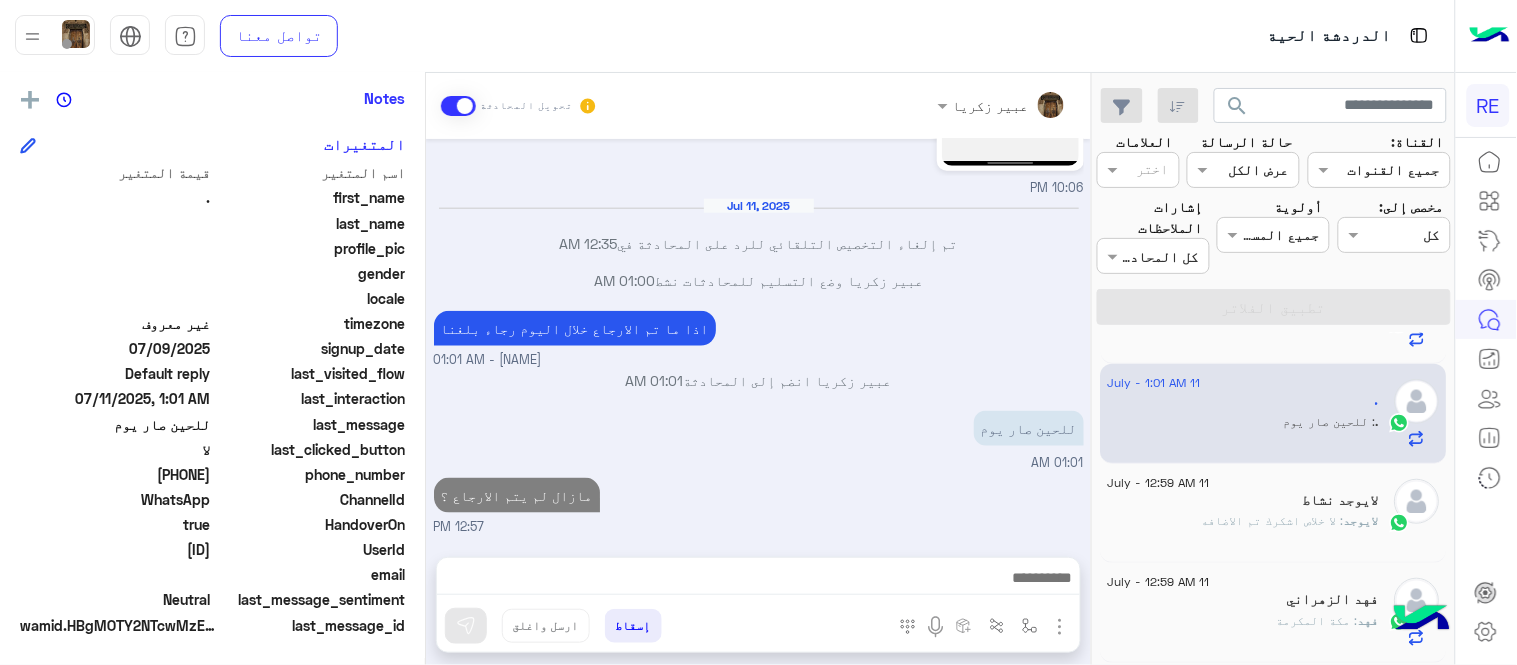 click on "[MONTH] [DAY], [YEAR]  التحويل يصلك خلال 24 ساعة باستثناء شحن الكروت غير قابل للسحب  [NAME] -  [HOUR]:[MINUTE] [AM/PM]   [NAME] انضم إلى المحادثة   [HOUR]:[MINUTE] [AM/PM]      الشحن الخاص بك كارت لذلك هيتم ارجاعه للمحفظة مرة أخرى لاستخدامه في خدمات التطبيق حسب سياسة شحن الكروت  [NAME] -  [HOUR]:[MINUTE] [AM/PM]  طيب متى يرجع الرصيد التطبيق   [HOUR]:[MINUTE] [AM/PM]    [HOUR]:[MINUTE] [AM/PM]   [MONTH] [DAY], [YEAR]   تم إلغاء التخصيص التلقائي للرد على المحادثة في   [HOUR]:[MINUTE] [AM/PM]       [NAME] وضع التسليم للمحادثات نشط   [HOUR]:[MINUTE] [AM/PM]      اذا ما تم الارجاع خلال اليوم رجاء بلغنا  [NAME] -  [HOUR]:[MINUTE] [AM/PM]   [NAME] انضم إلى المحادثة   [HOUR]:[MINUTE] [AM/PM]      للحين صار يوم   [HOUR]:[MINUTE] [AM/PM]  مازال لم يتم الارجاع ؟   [HOUR]:[MINUTE] [AM/PM]" at bounding box center (758, 338) 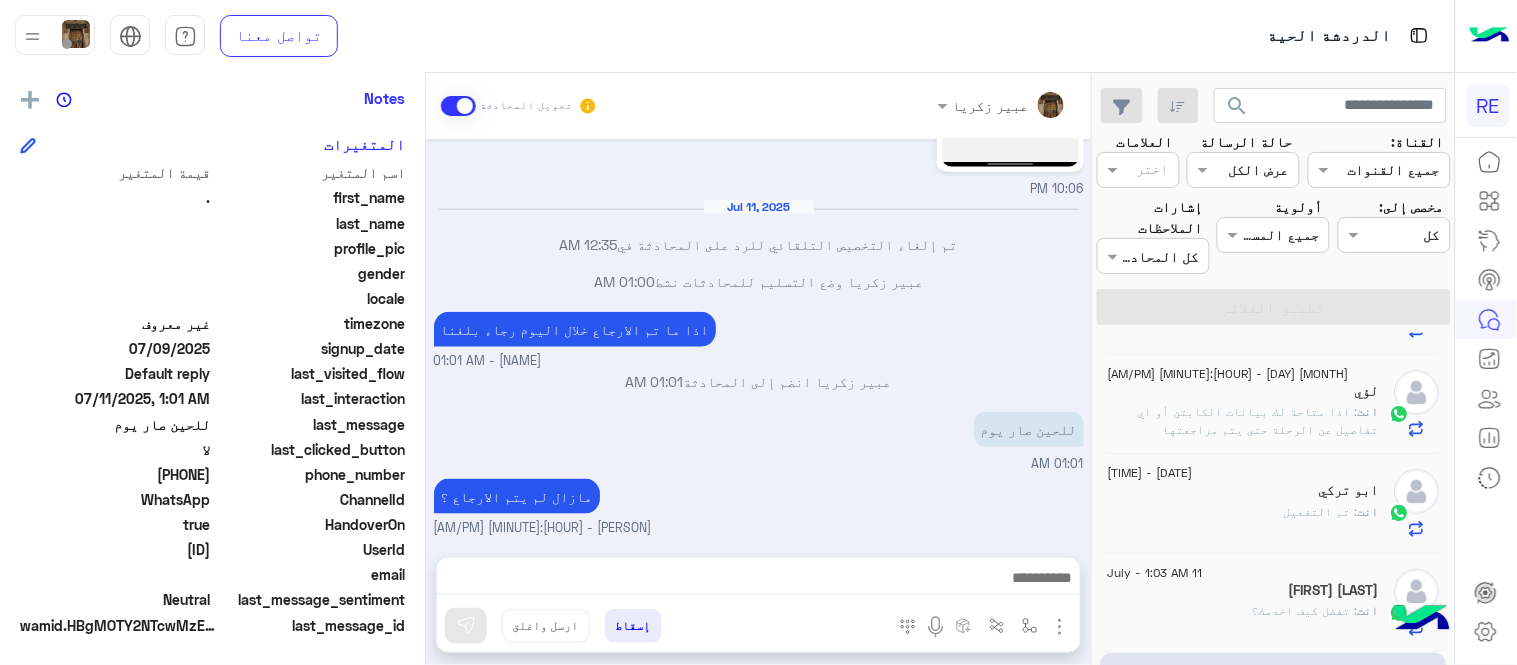 scroll, scrollTop: 0, scrollLeft: 0, axis: both 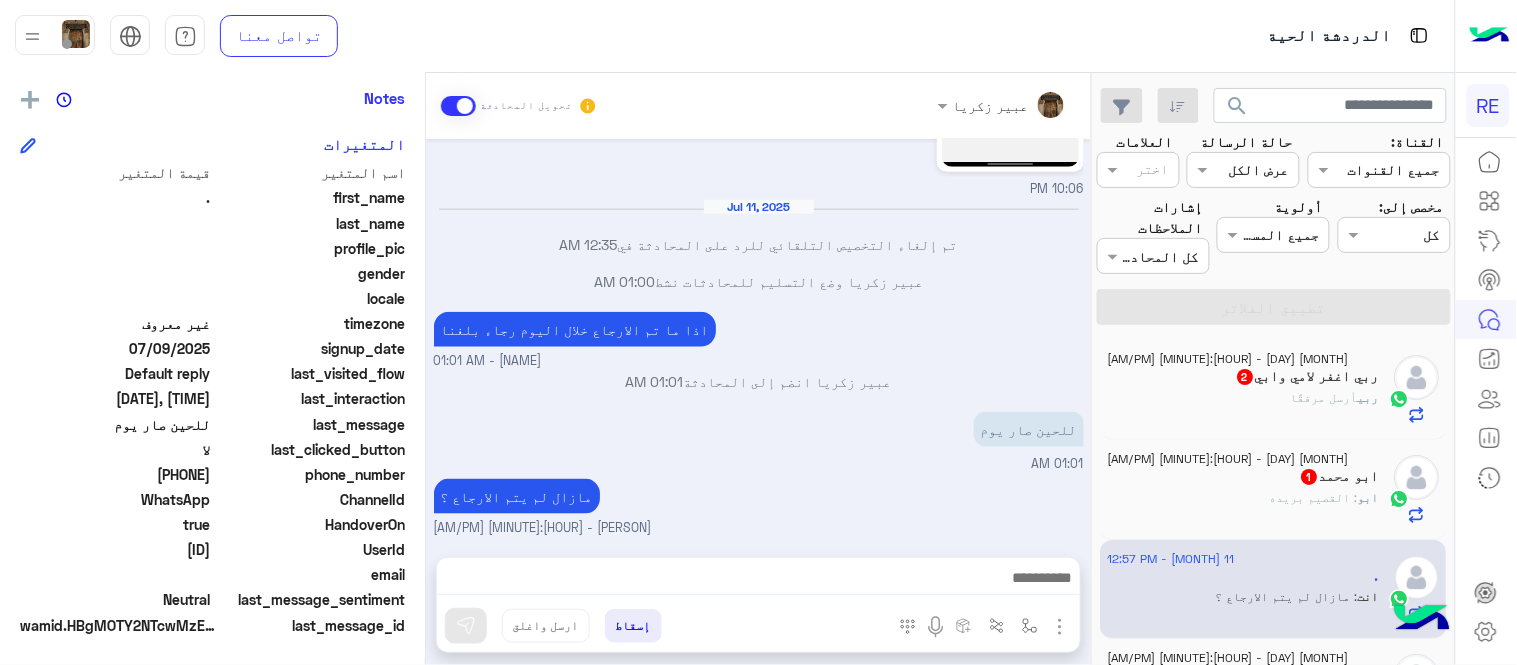 click on "[NAME]  2" 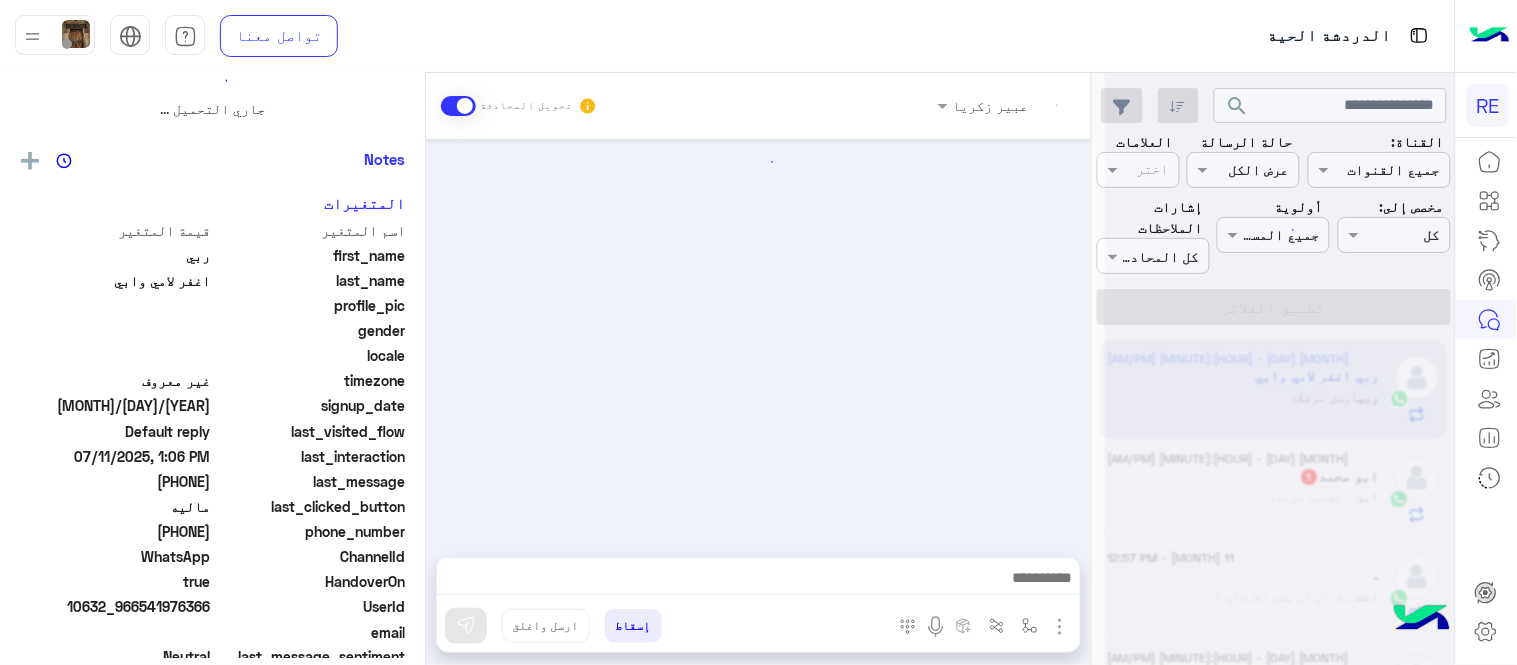 scroll, scrollTop: 0, scrollLeft: 0, axis: both 